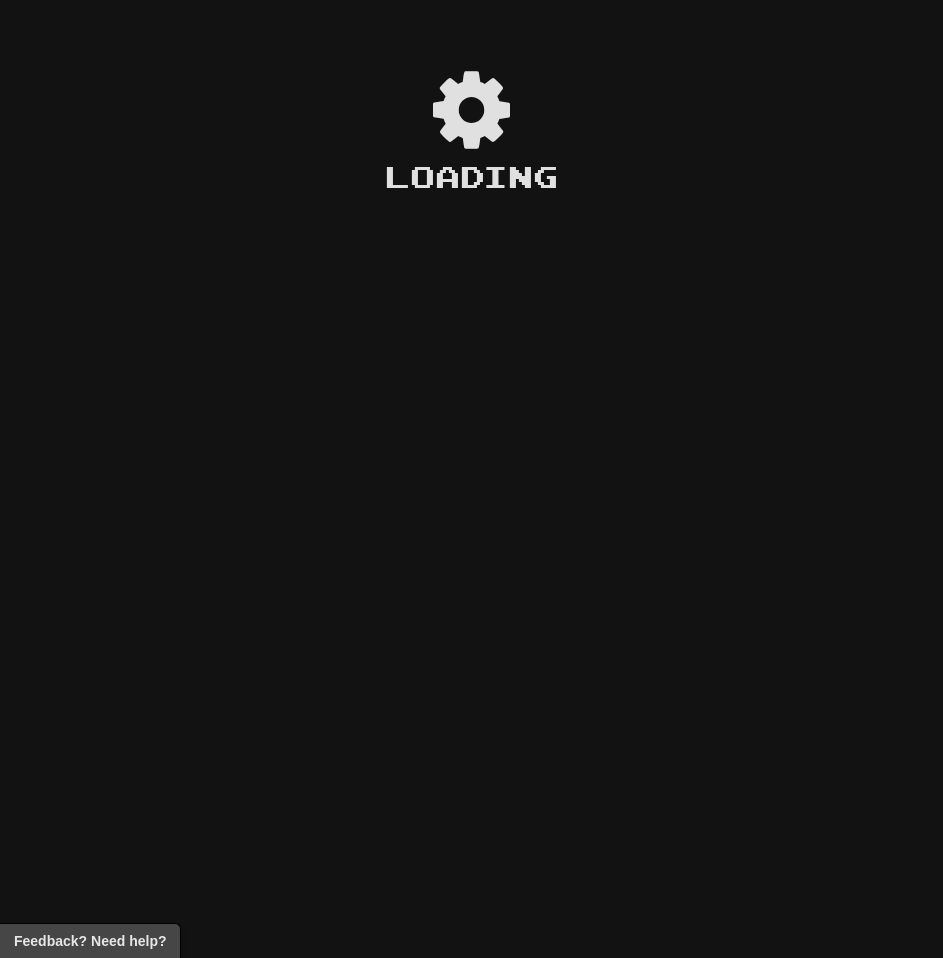 scroll, scrollTop: 0, scrollLeft: 0, axis: both 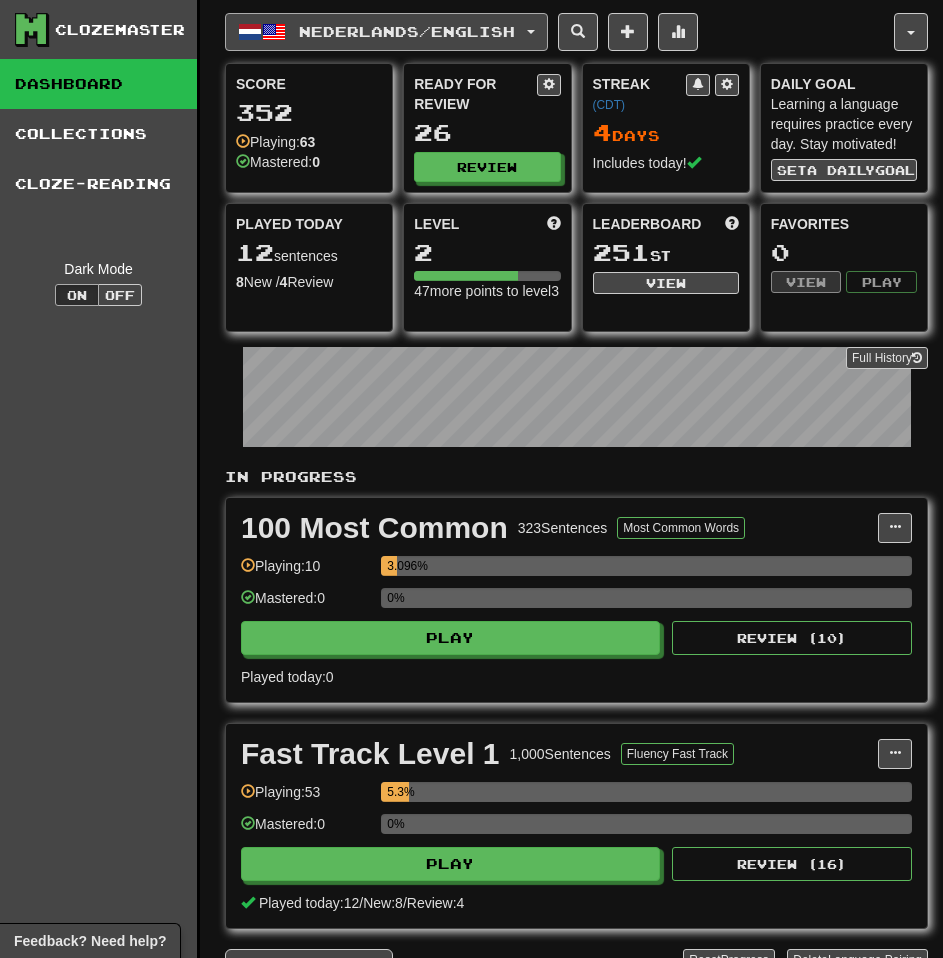 click on "Nederlands  /  English" at bounding box center (386, 32) 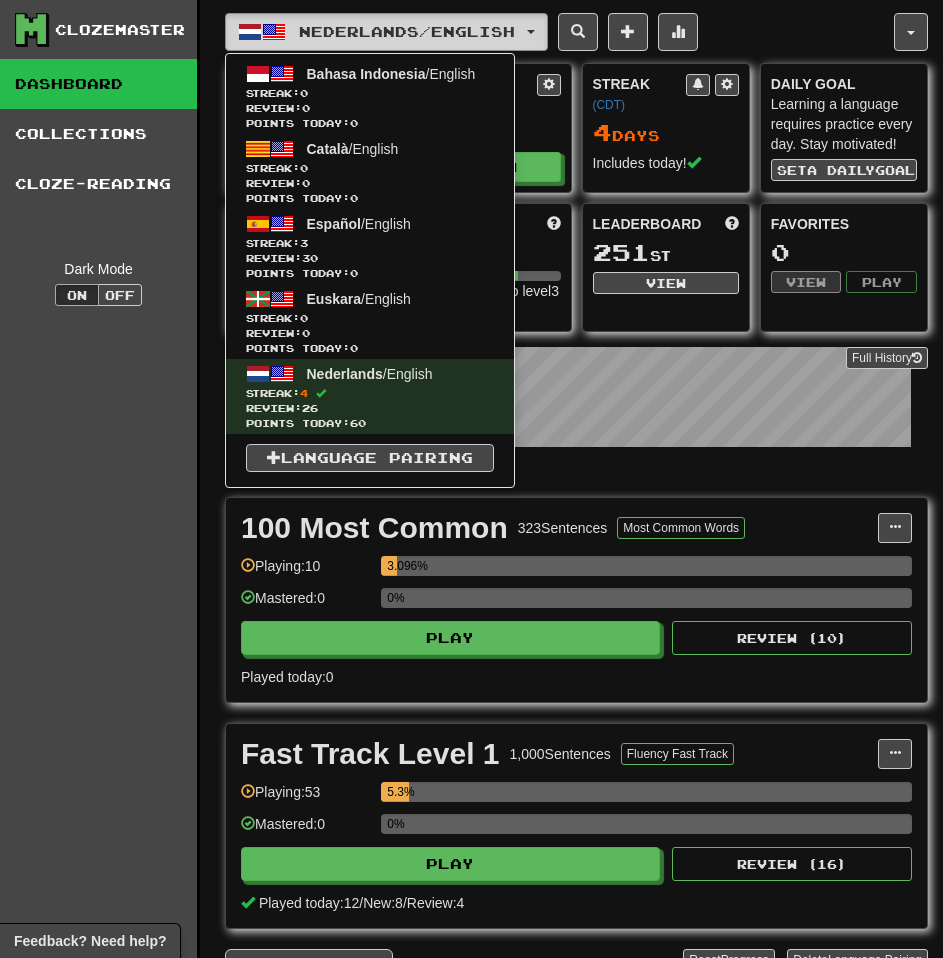 click on "Nederlands  /  English" at bounding box center [407, 31] 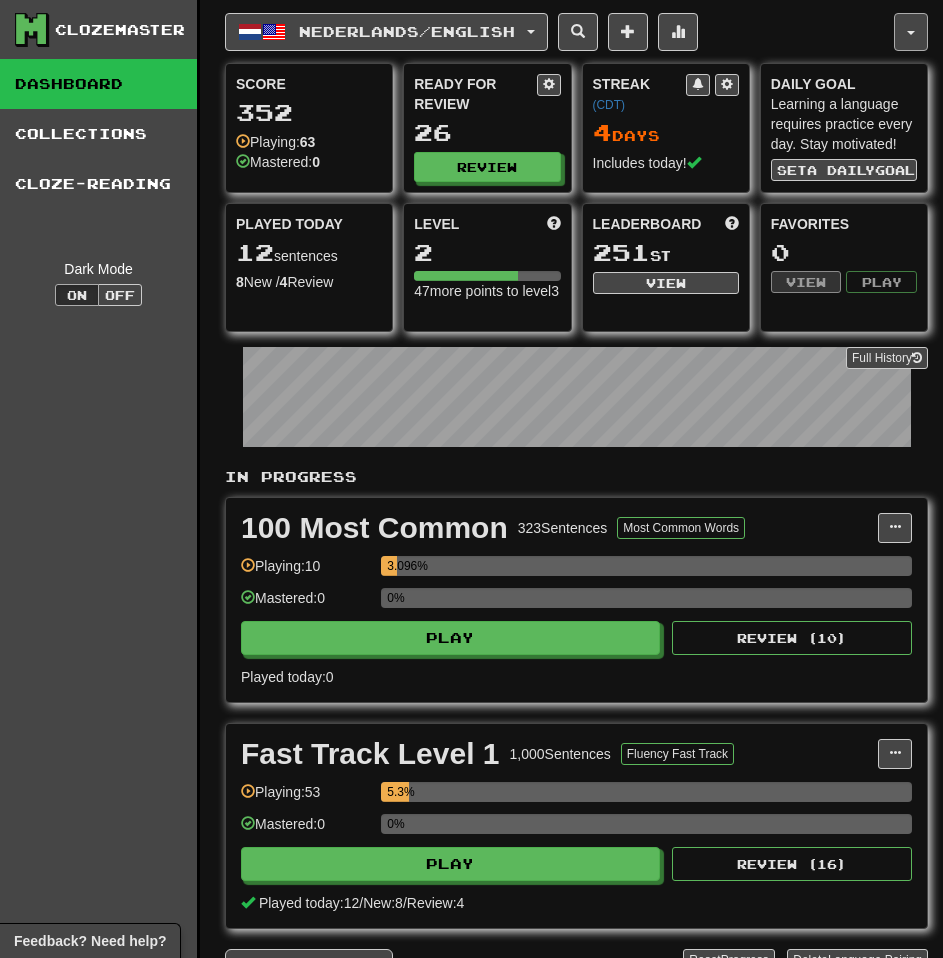 click at bounding box center [911, 32] 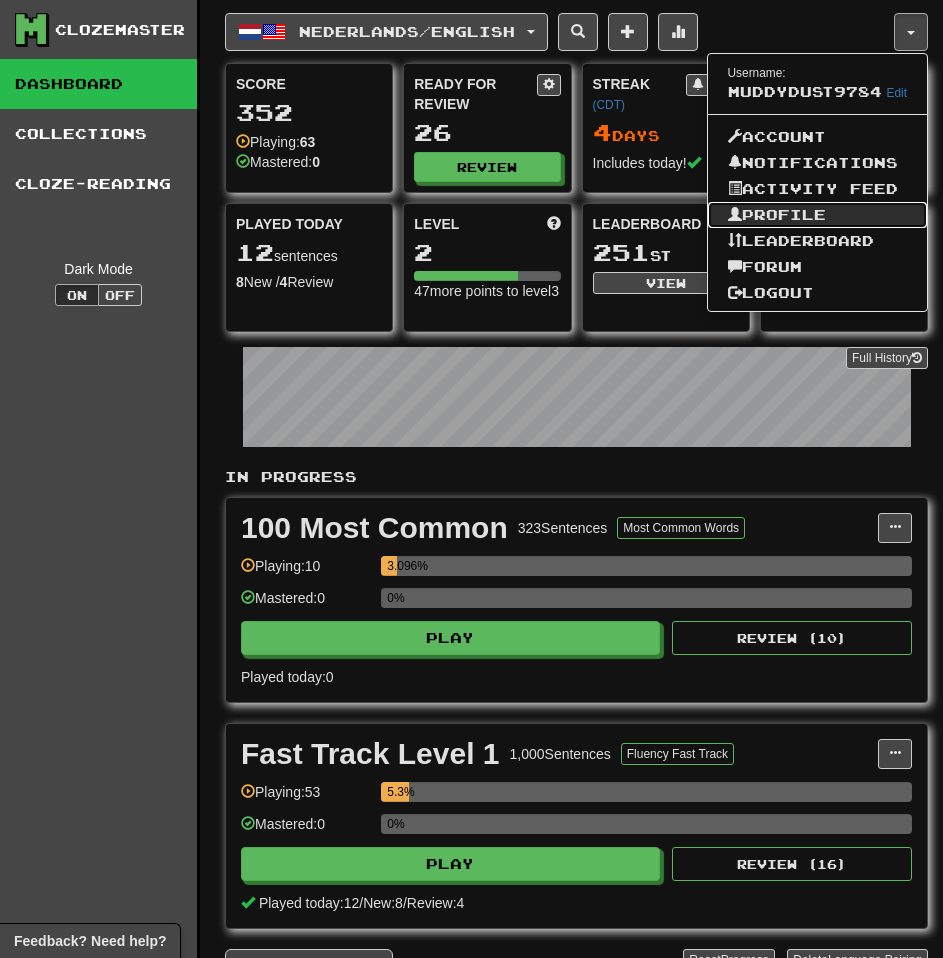 click on "Profile" at bounding box center [818, 215] 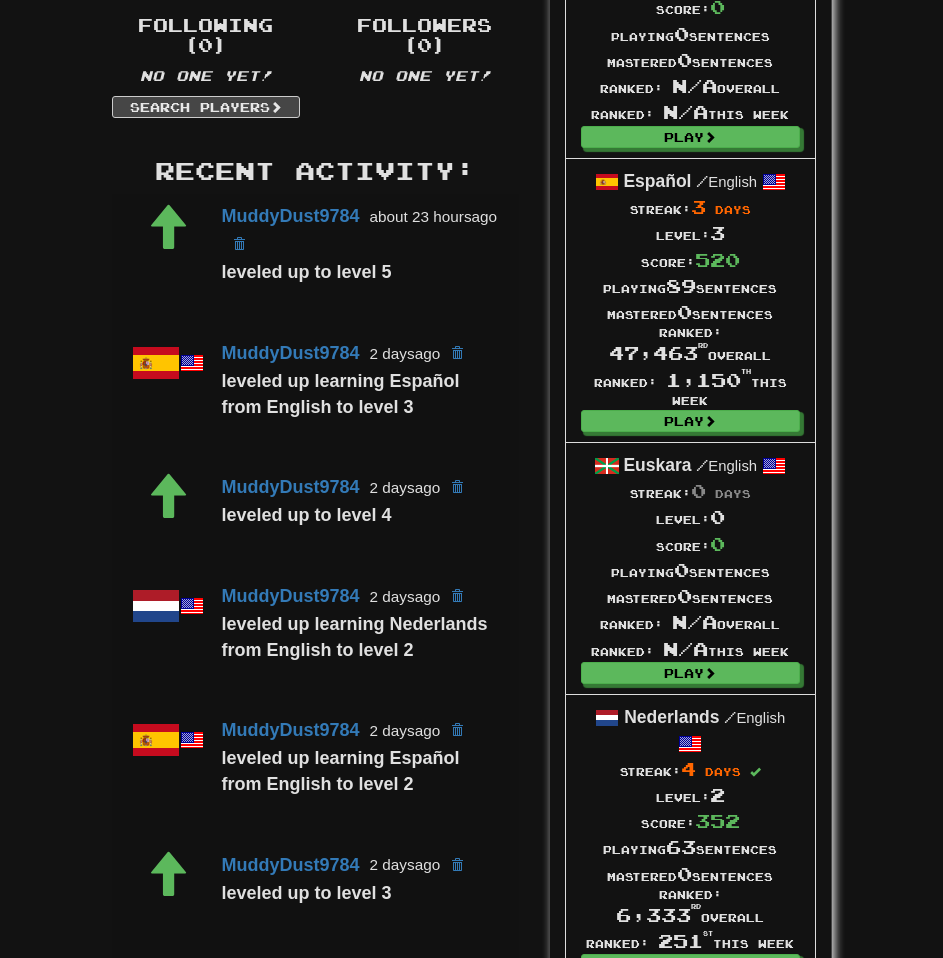 scroll, scrollTop: 0, scrollLeft: 0, axis: both 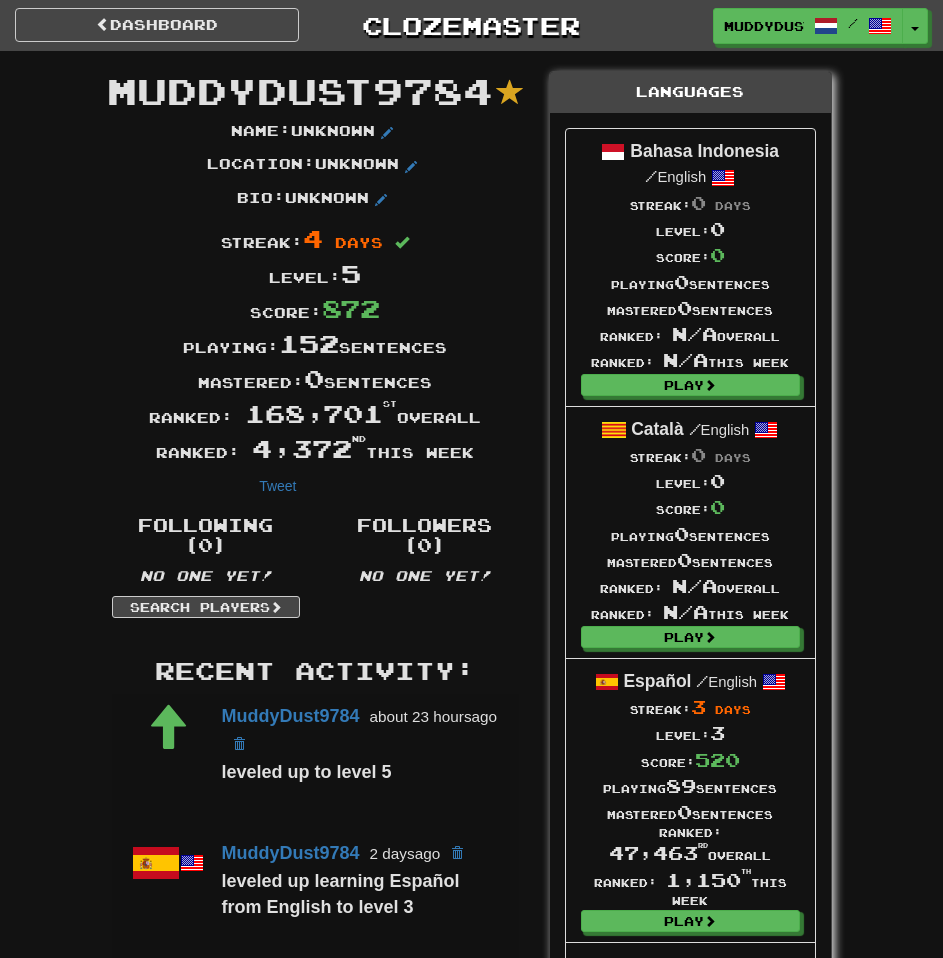 click on "Dashboard
[USERNAME]
/
Toggle Dropdown
Dashboard
Leaderboard
Activity Feed
Notifications
Profile
Discussions
Bahasa Indonesia
/
English
Streak:
0
Review:
0
Points Today: 0
Català
/
English
Streak:
0
Review:
0
Points Today: 0
Español
/
English
Streak:
3
Review:
30
Points Today: 0
Euskara
/
English
Streak:
0
Review:
0
Points Today: 0
Nederlands
/
English
Streak:
4
Review:
26
Points Today: 60
Languages
Account
Logout
[USERNAME]
/
Toggle Dropdown
Dashboard
Leaderboard
Activity Feed
Notifications
Profile
Discussions
/" at bounding box center [471, 25] 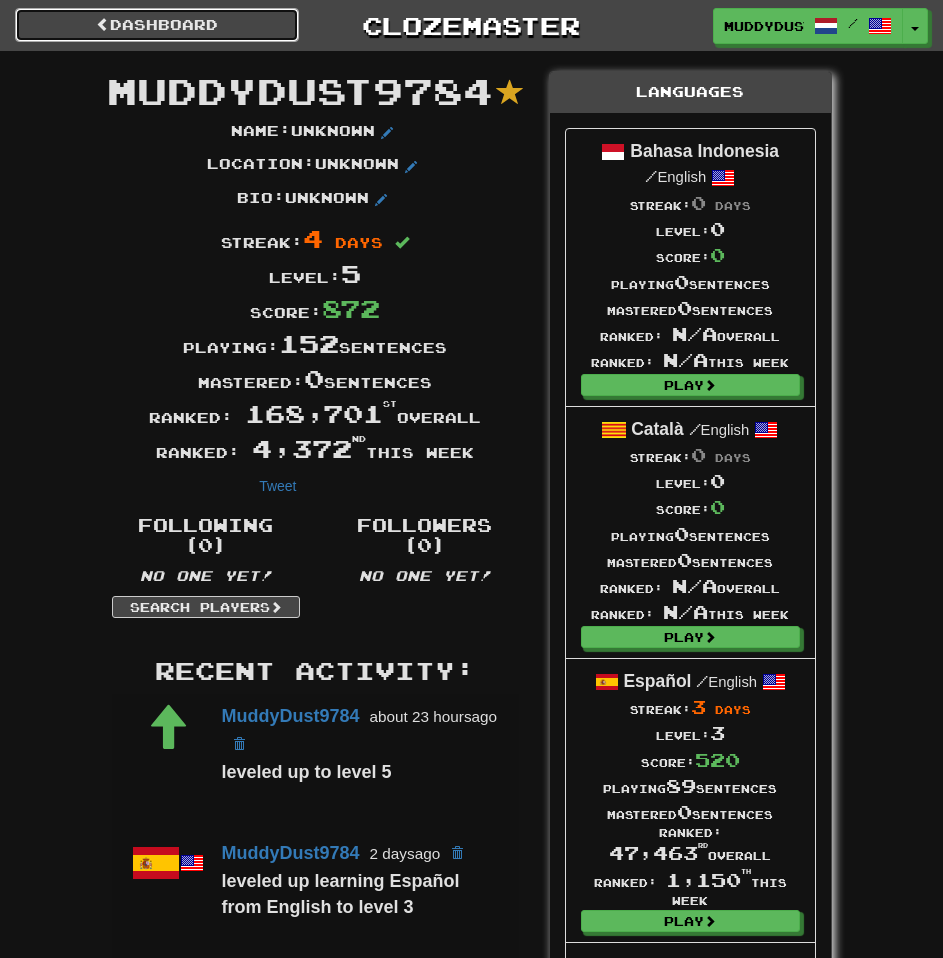 click on "Dashboard" at bounding box center (157, 25) 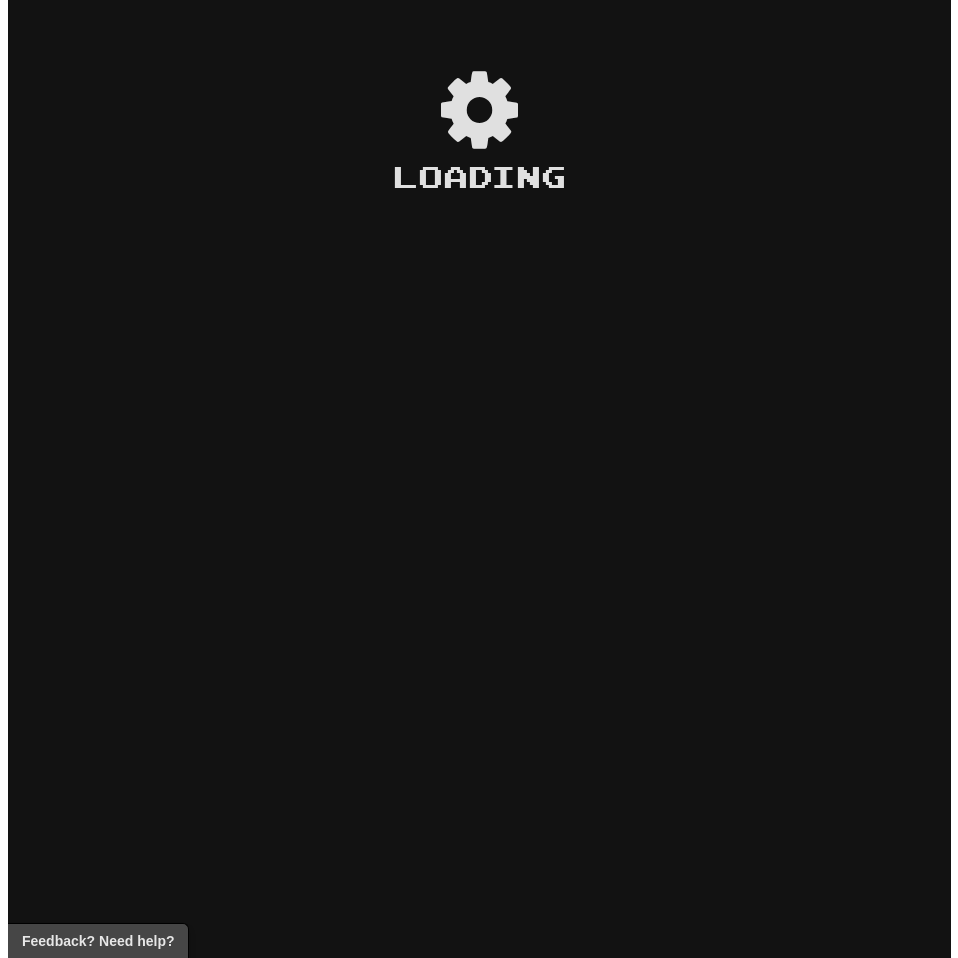 scroll, scrollTop: 0, scrollLeft: 0, axis: both 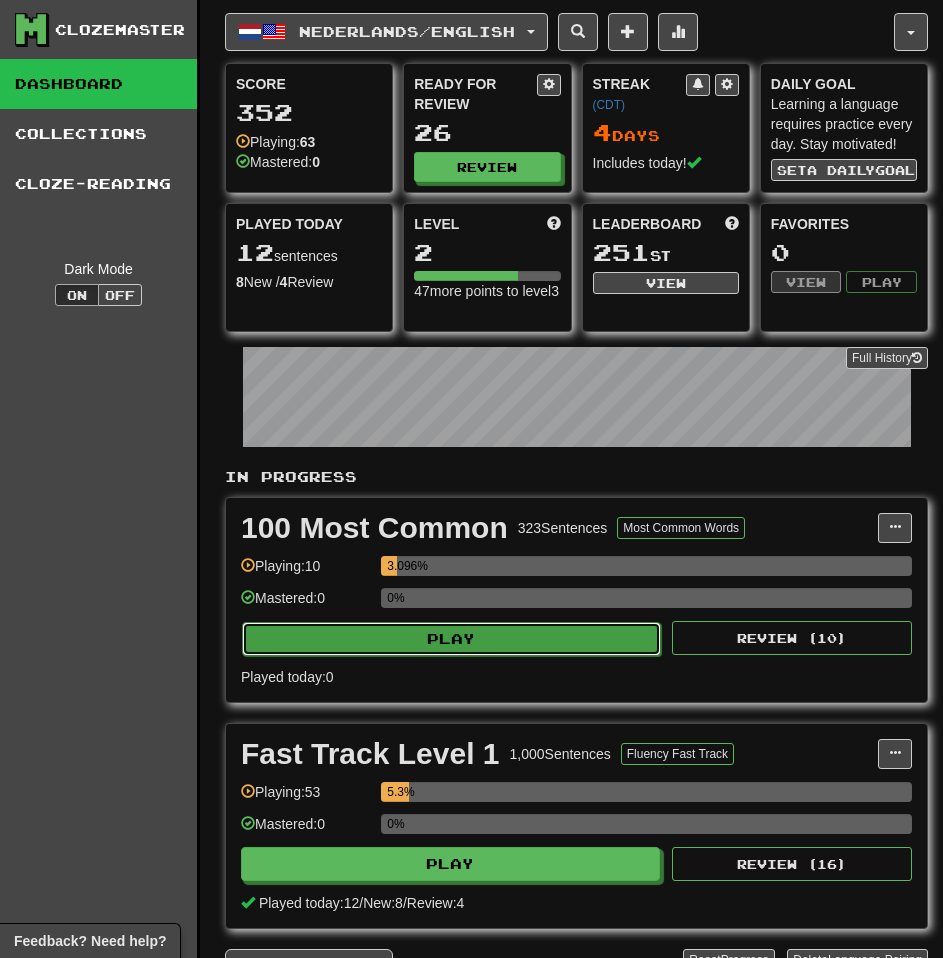 click on "Play" at bounding box center (451, 639) 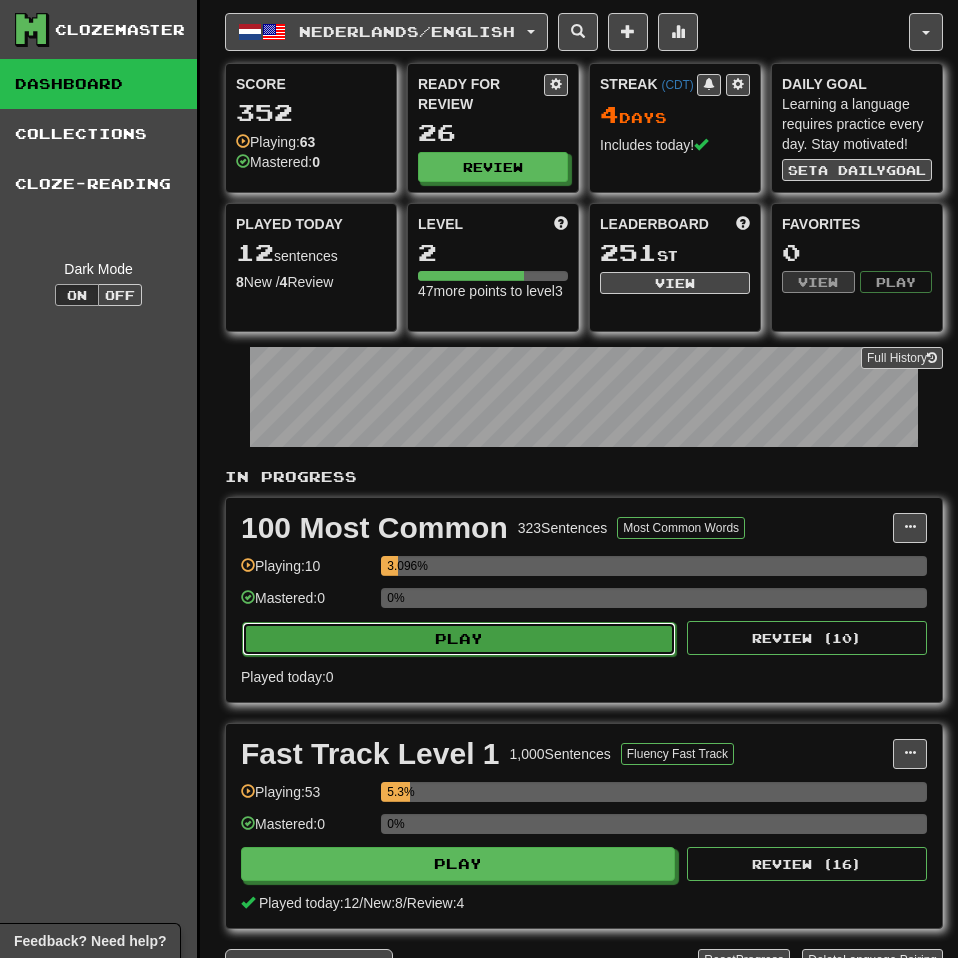 select on "**" 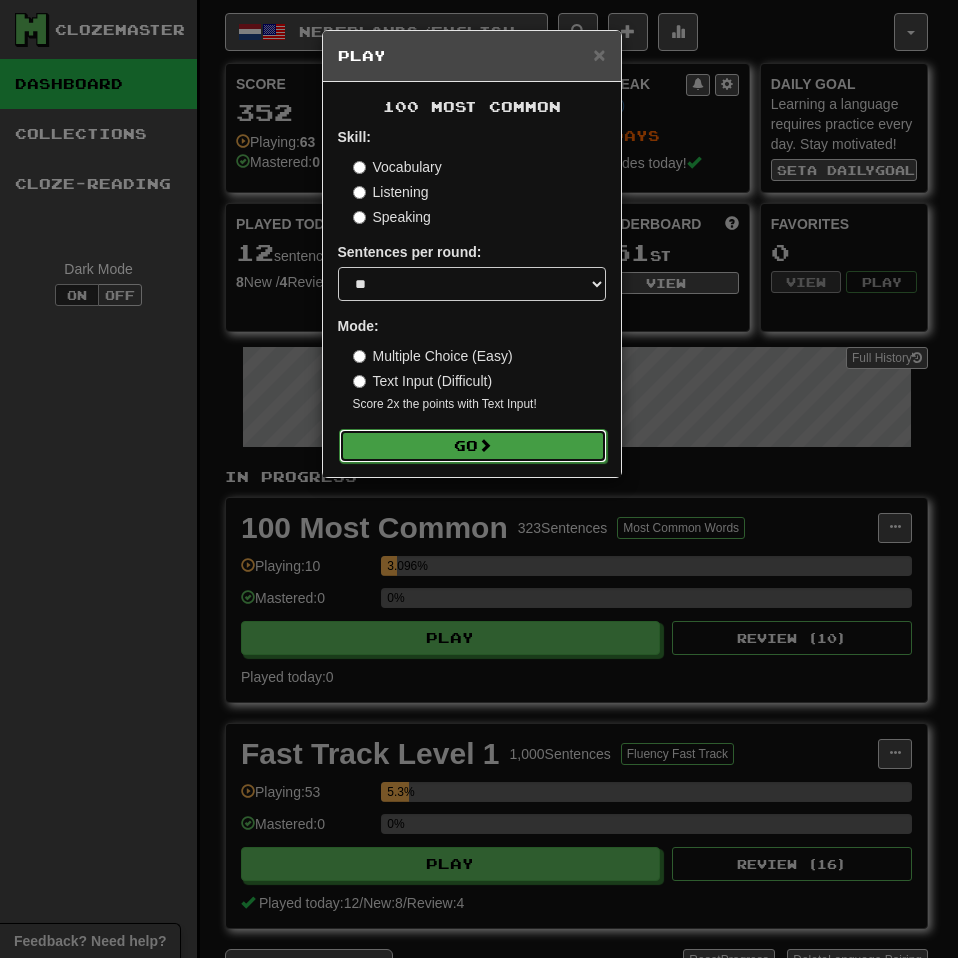 click on "Go" at bounding box center (473, 446) 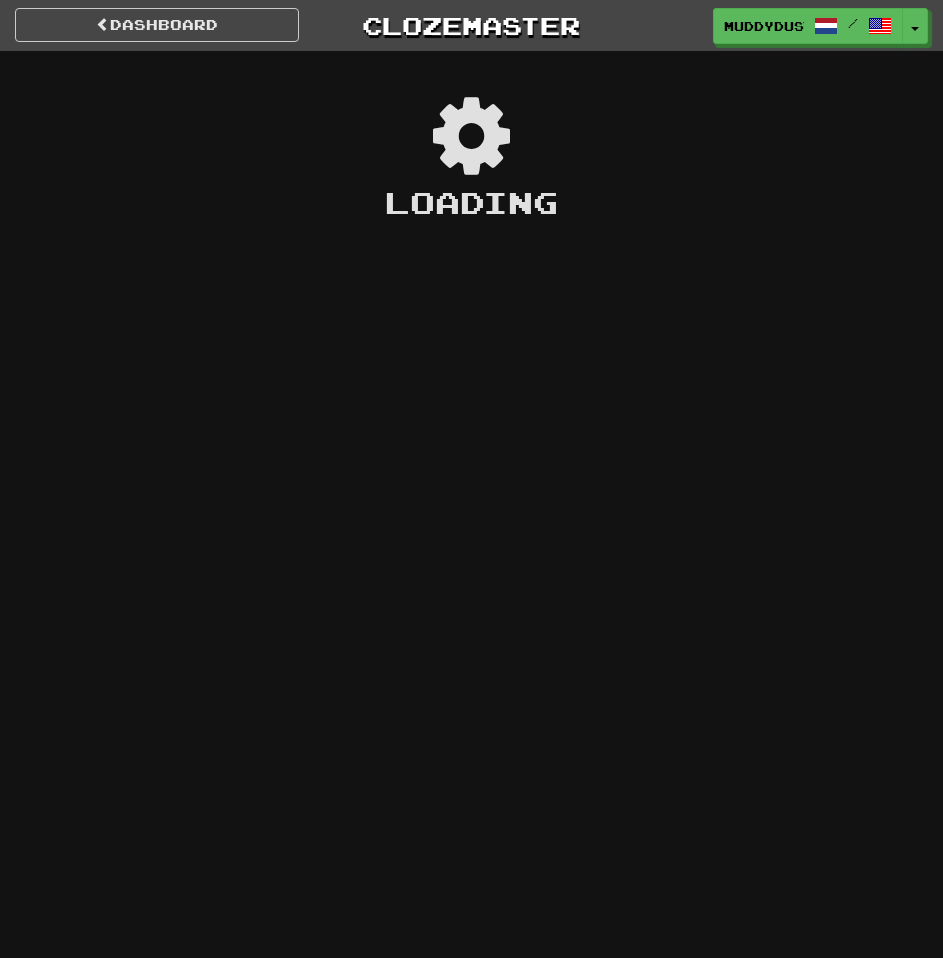 scroll, scrollTop: 0, scrollLeft: 0, axis: both 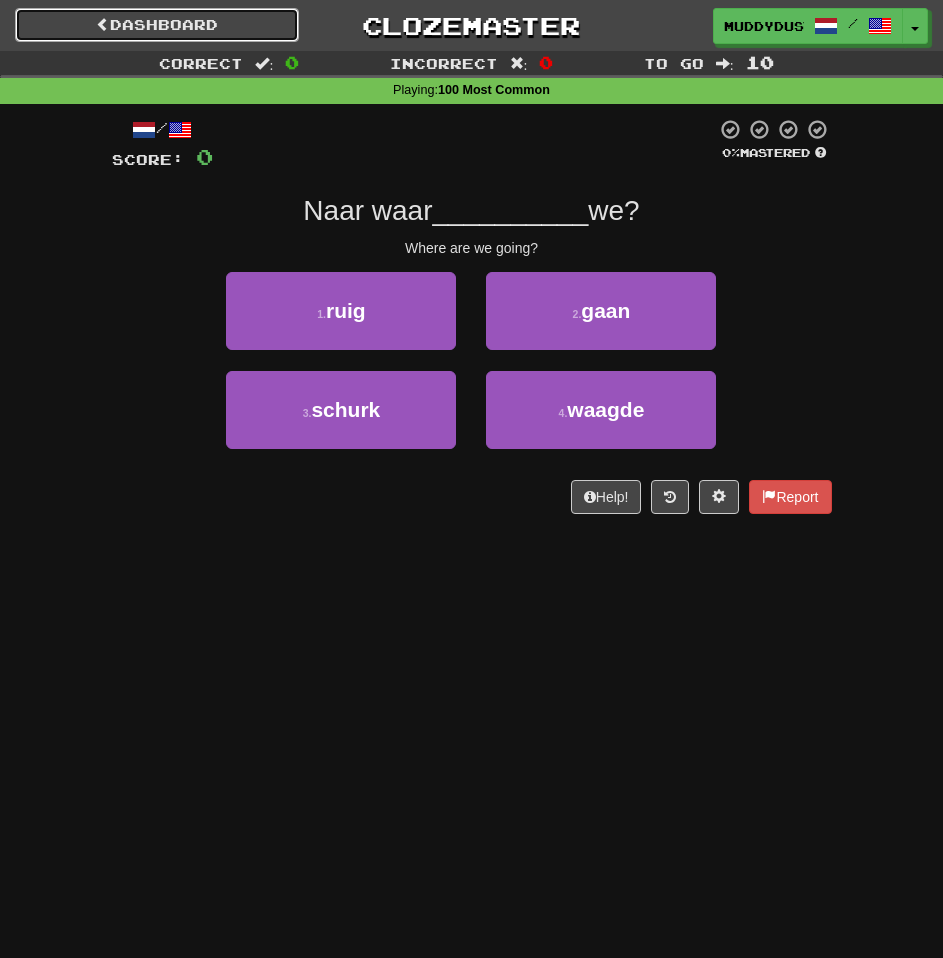 click on "Dashboard" at bounding box center (157, 25) 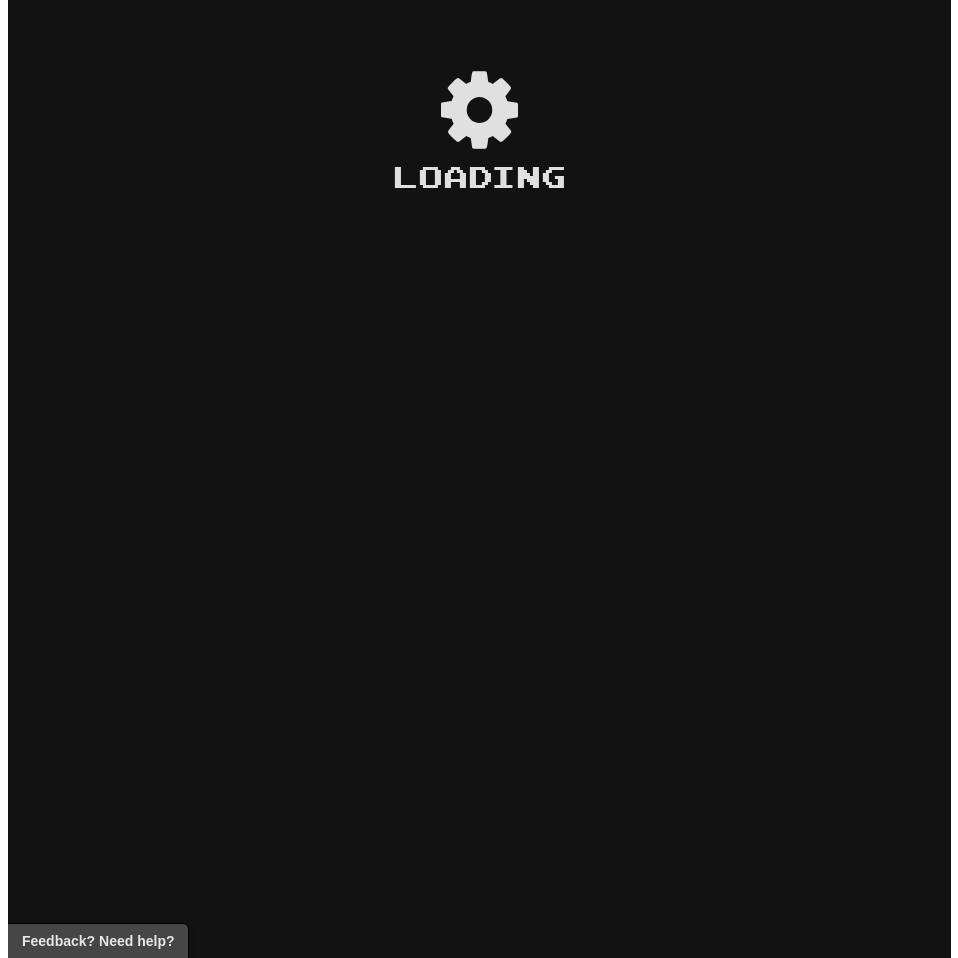 scroll, scrollTop: 0, scrollLeft: 0, axis: both 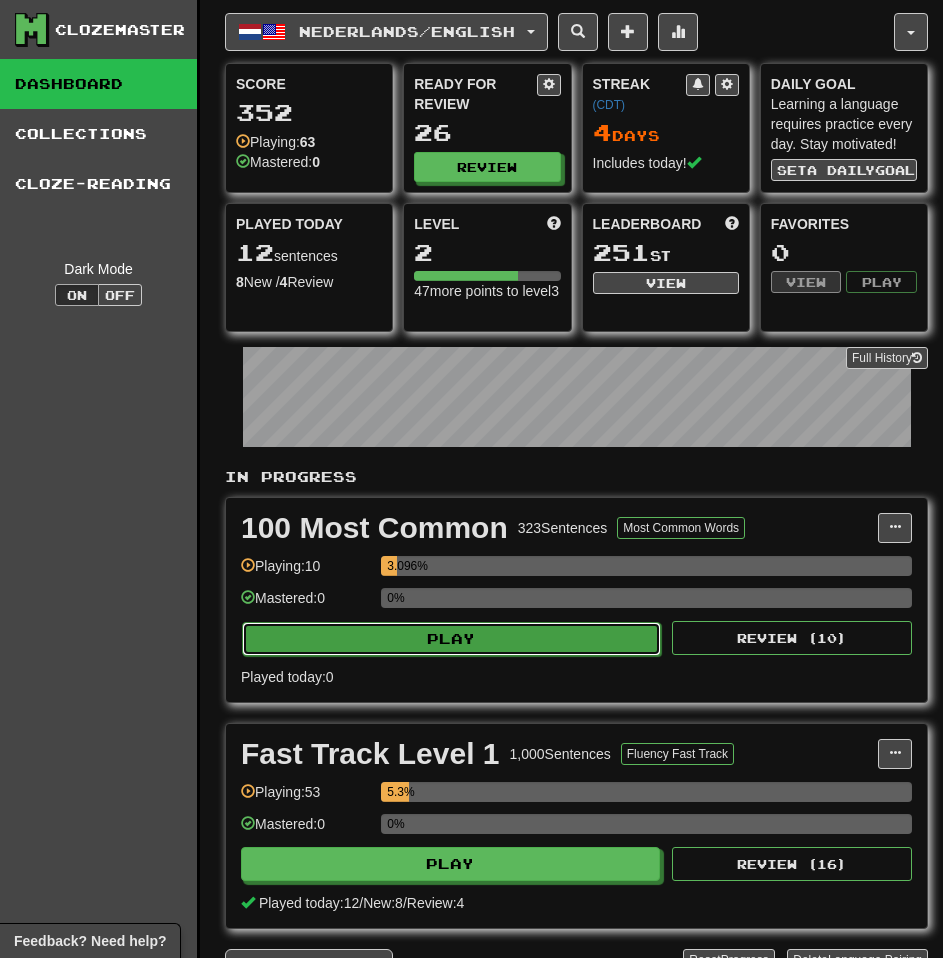 click on "Play" at bounding box center (451, 639) 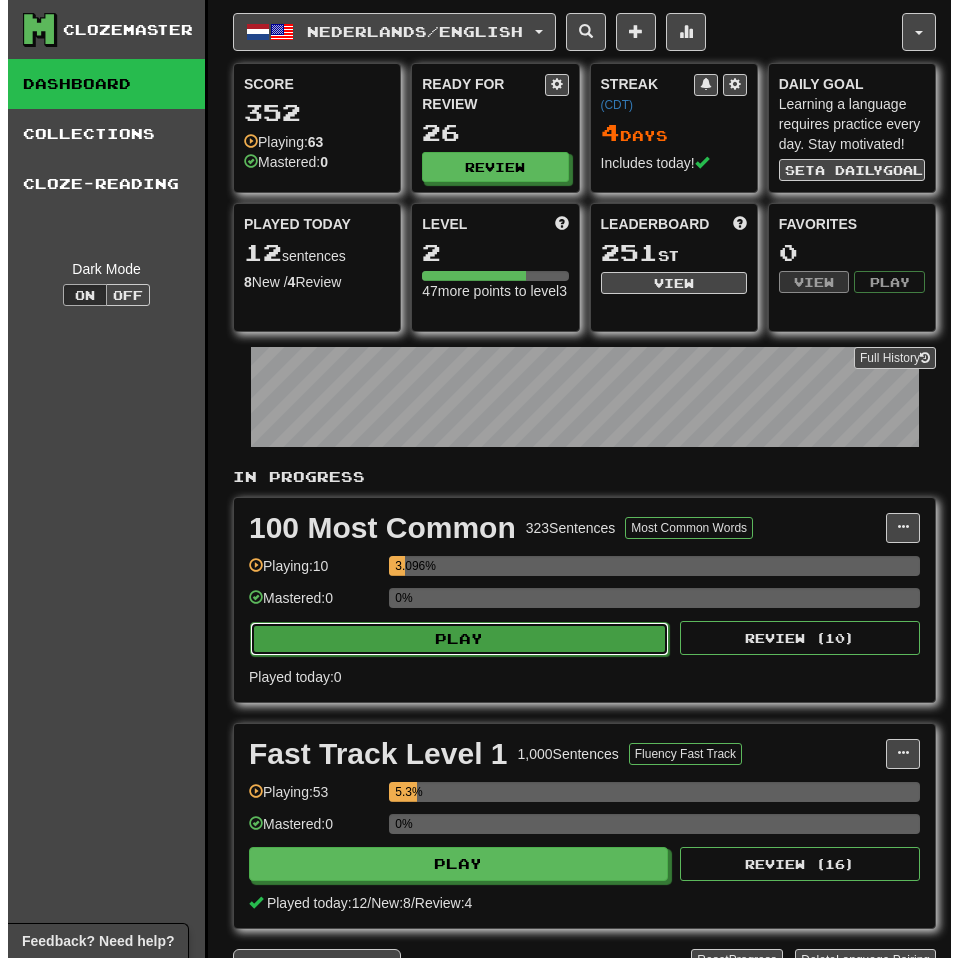select on "**" 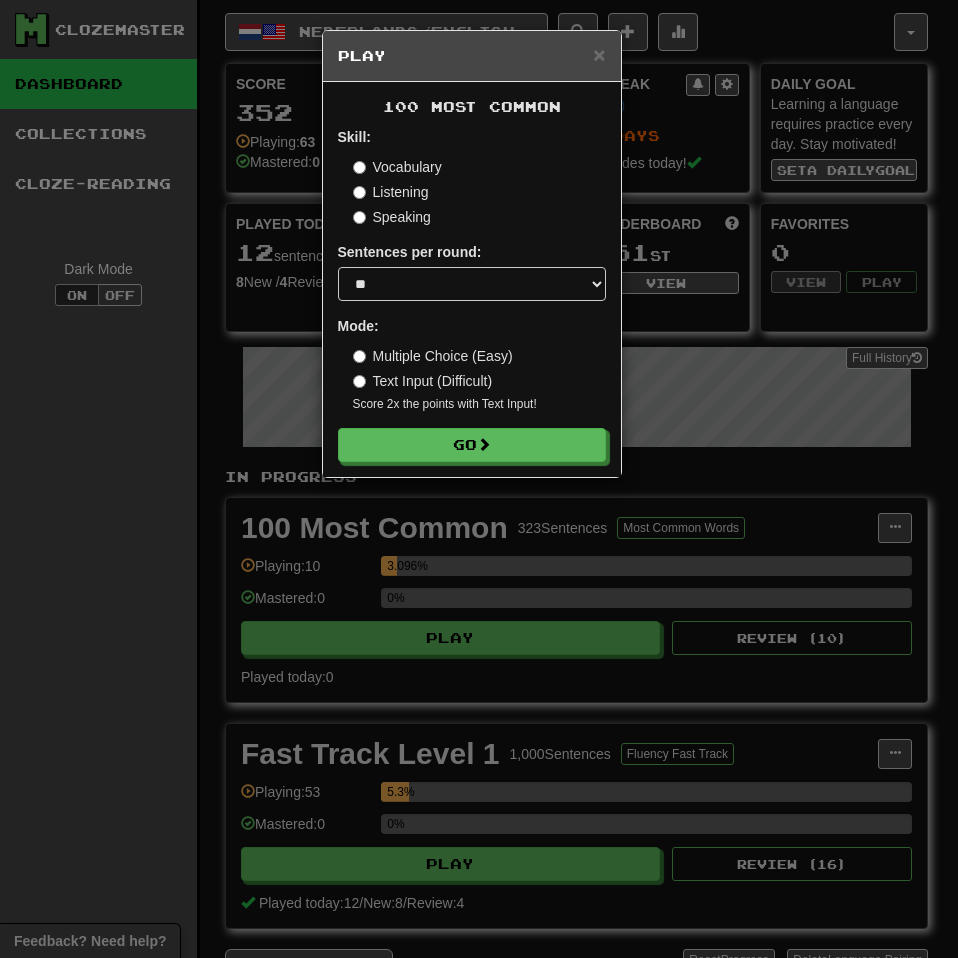 click on "Listening" at bounding box center [391, 192] 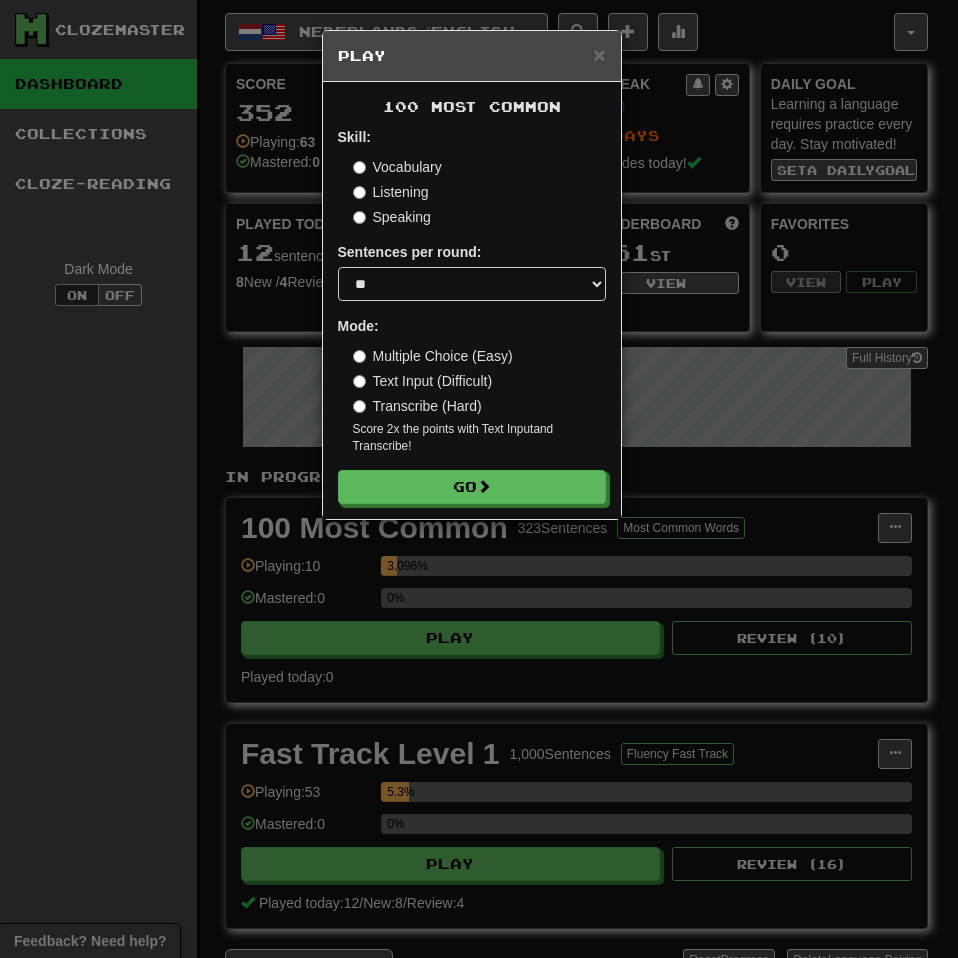 click on "Speaking" at bounding box center (392, 217) 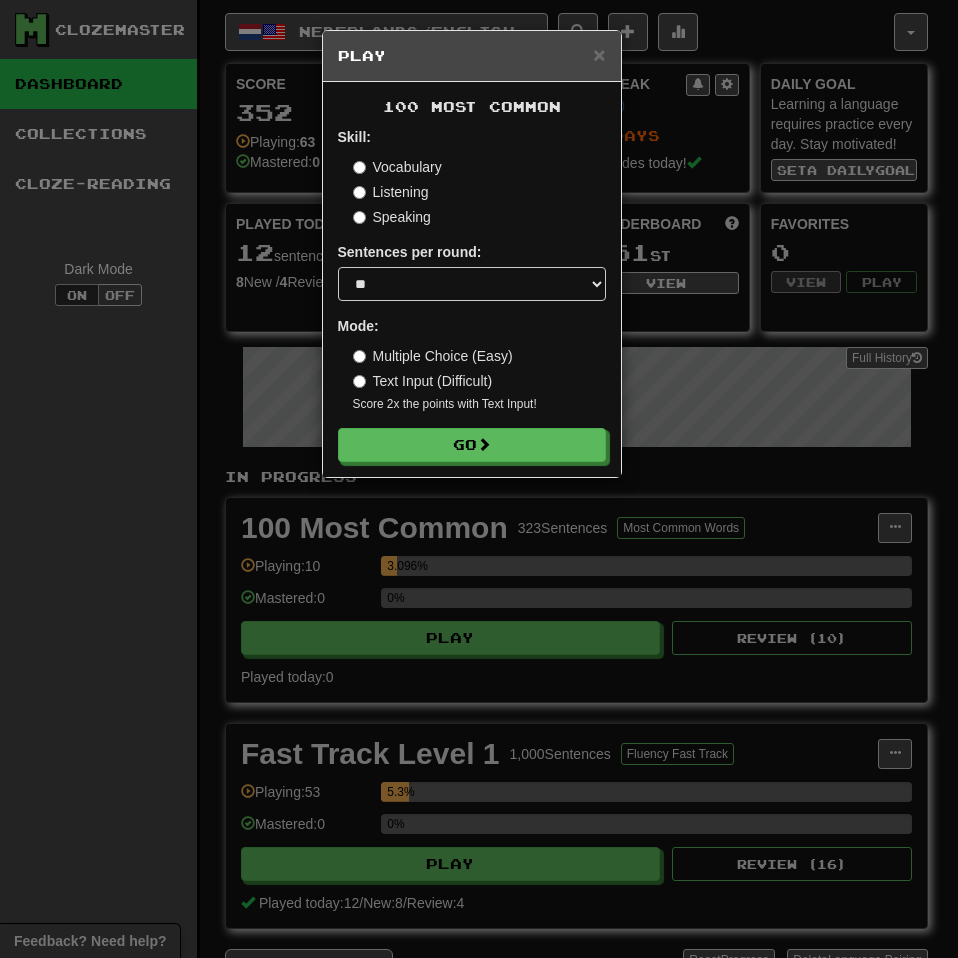 click on "Listening" at bounding box center (391, 192) 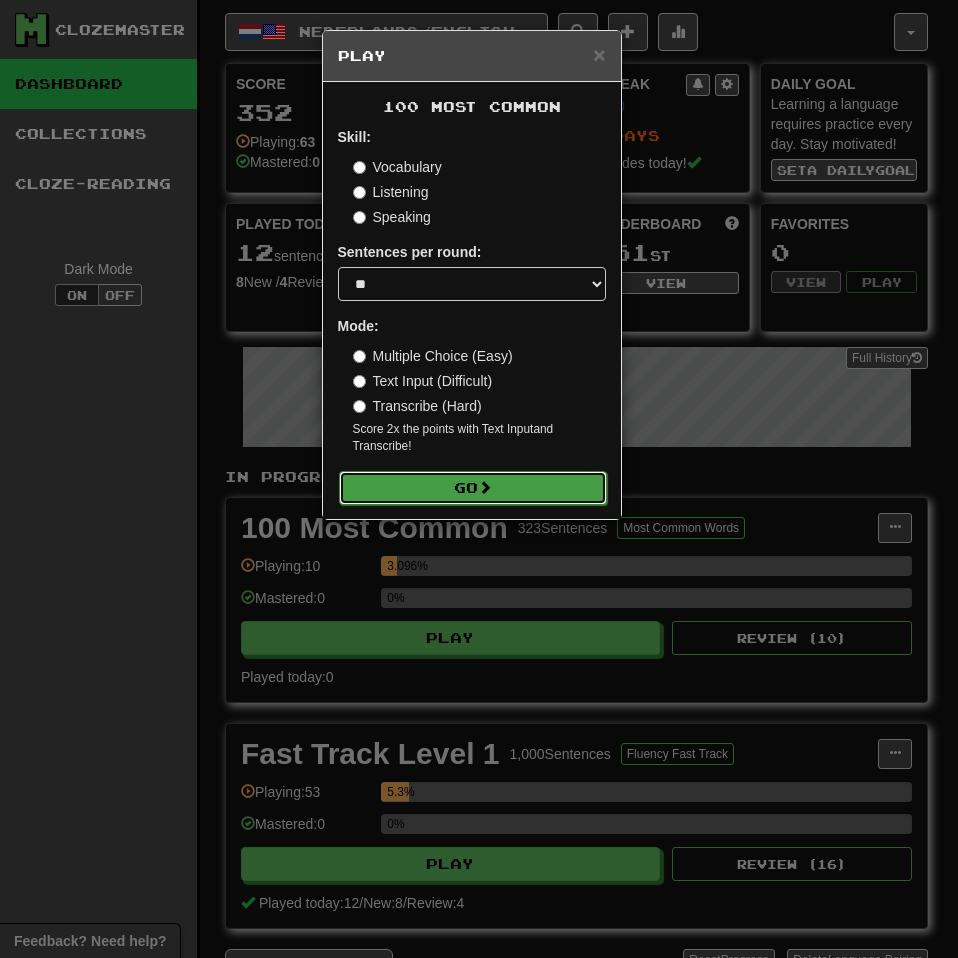 click on "Go" at bounding box center (473, 488) 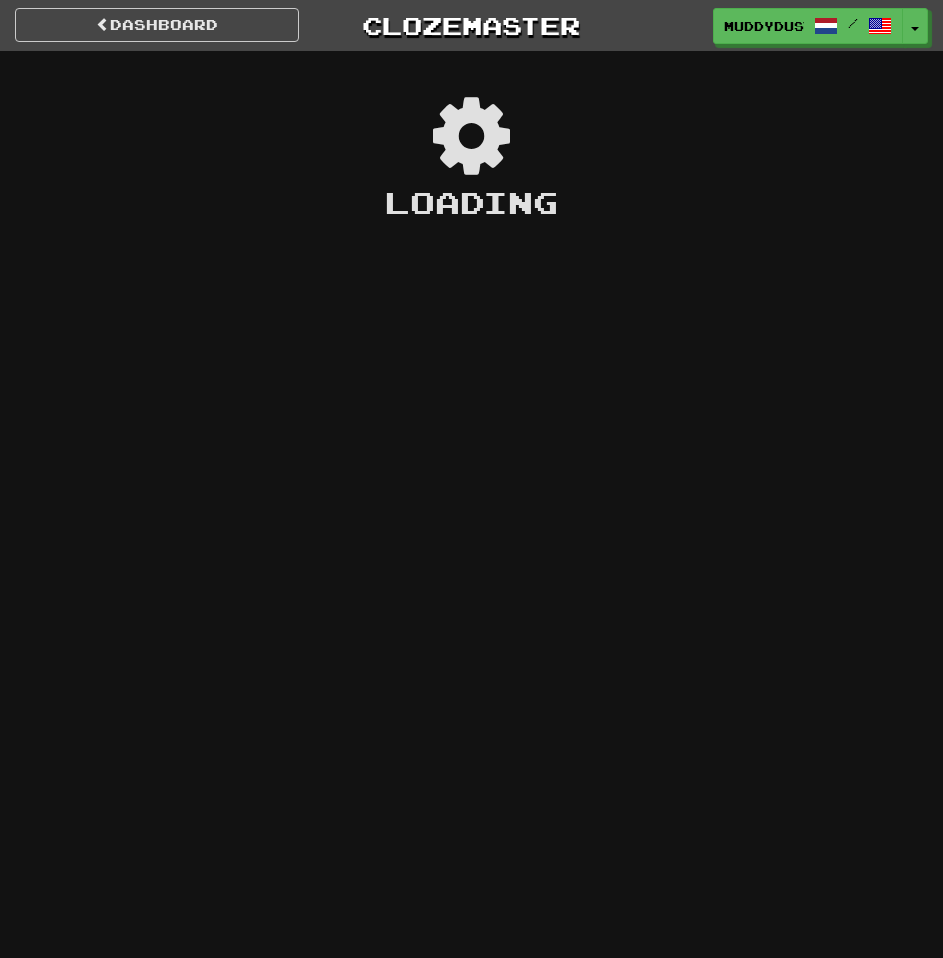 scroll, scrollTop: 0, scrollLeft: 0, axis: both 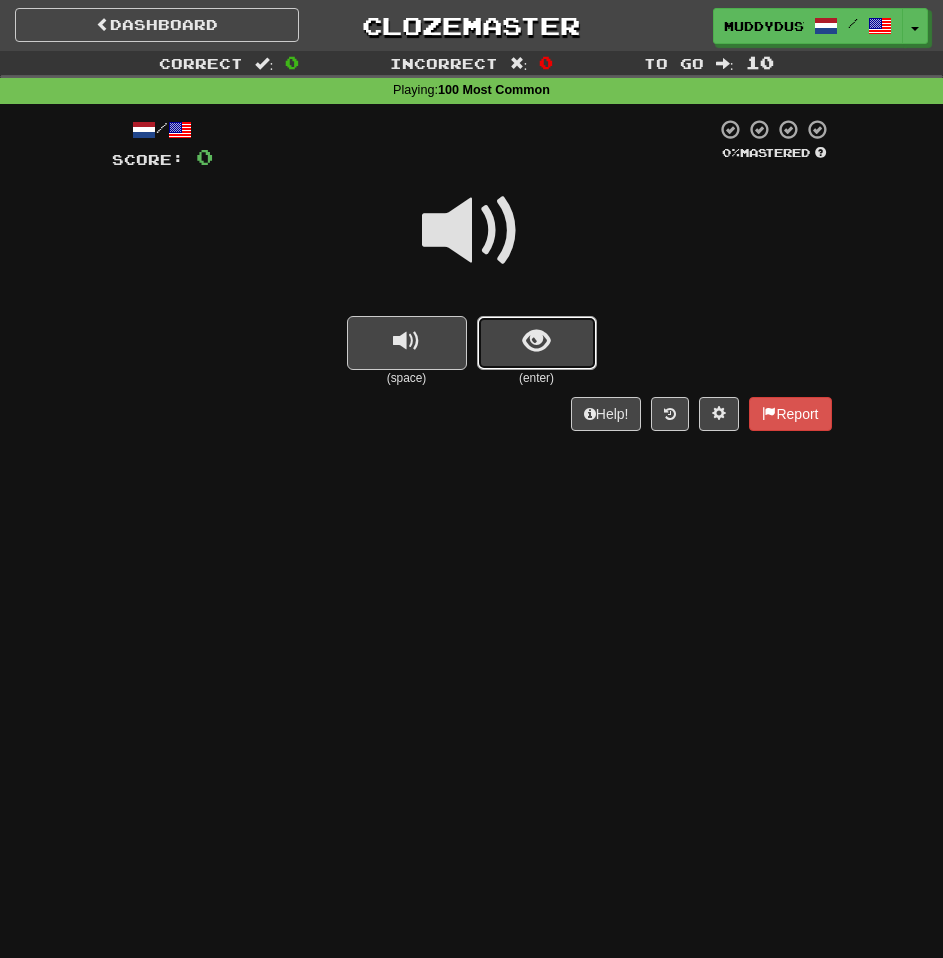click at bounding box center (537, 343) 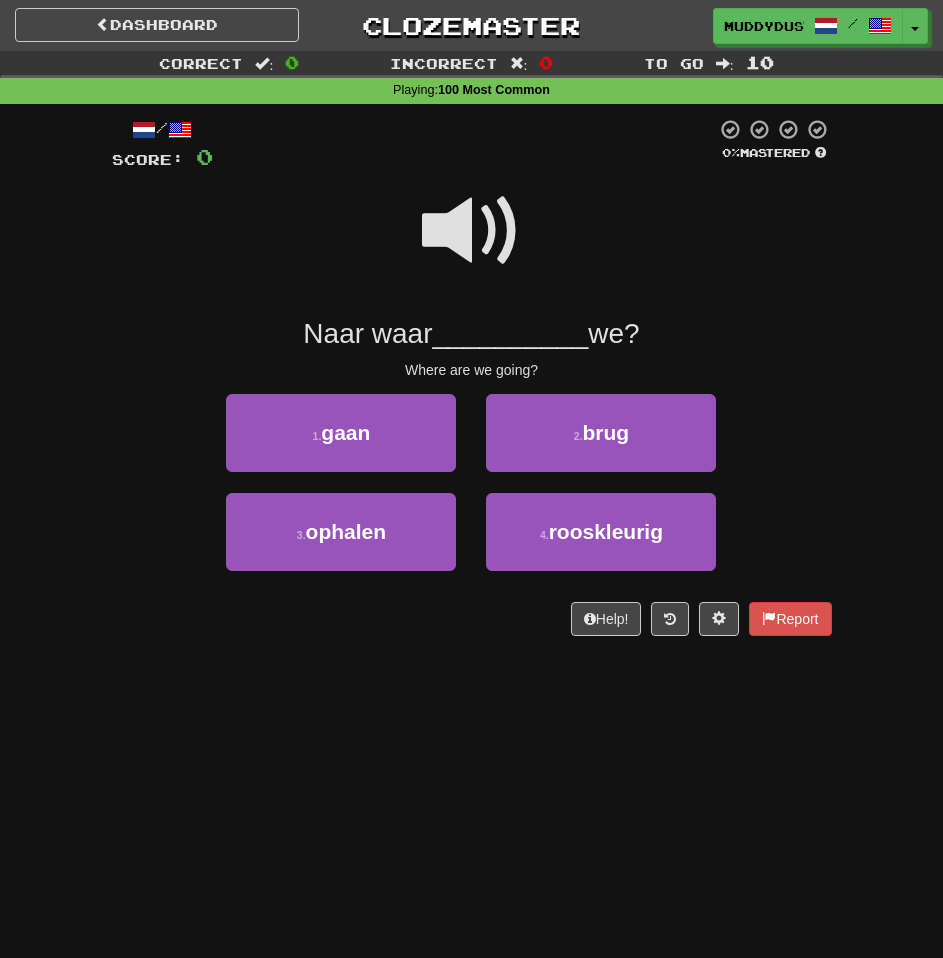 click at bounding box center (472, 231) 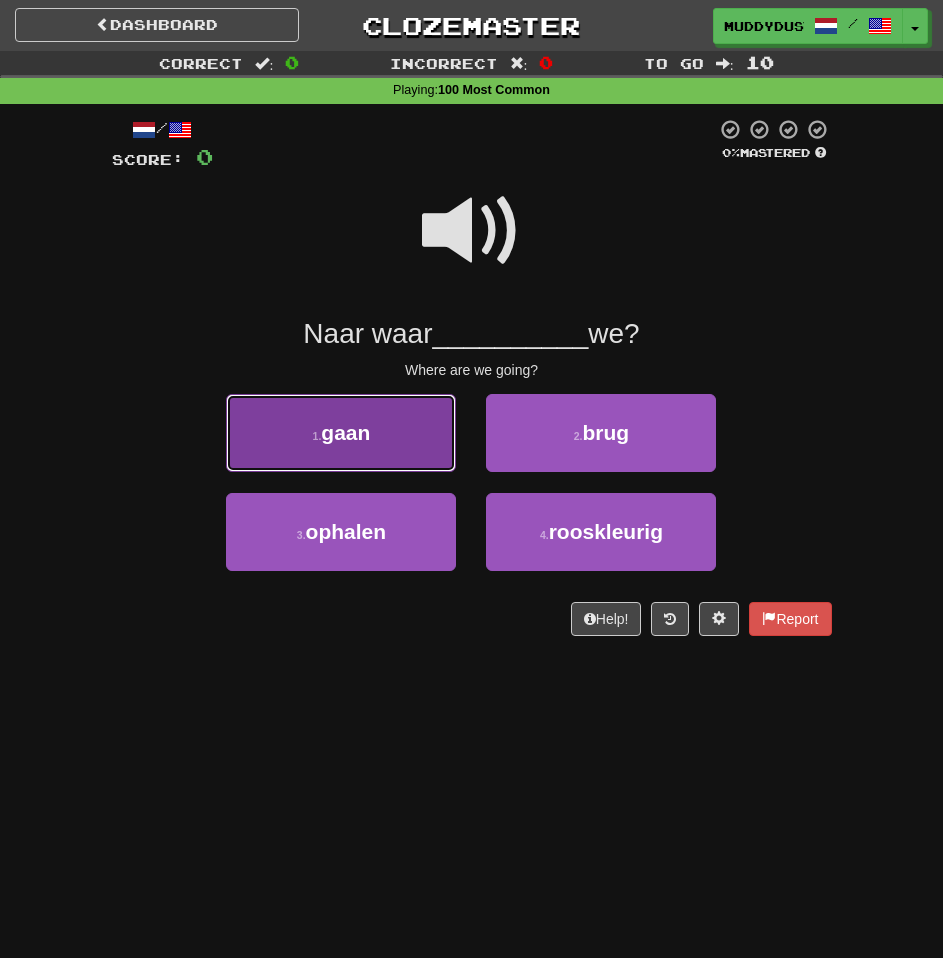 click on "1 .  gaan" at bounding box center (341, 433) 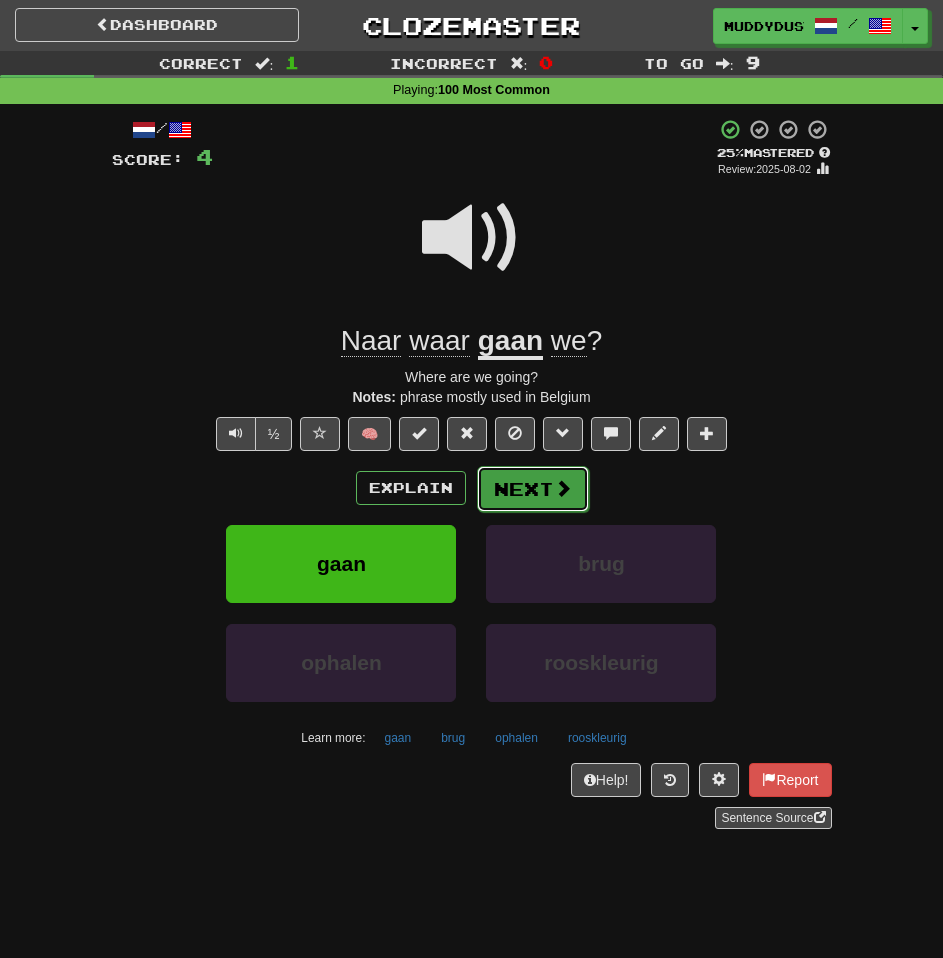 click at bounding box center (563, 488) 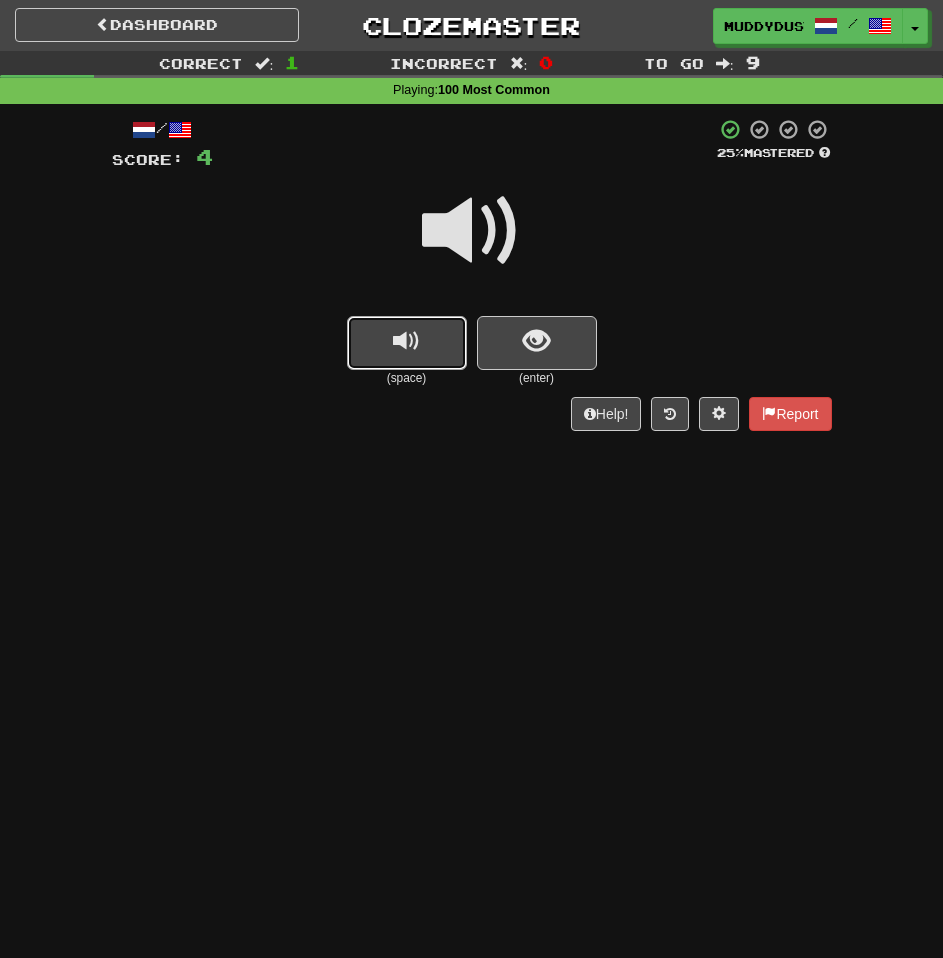click at bounding box center (407, 343) 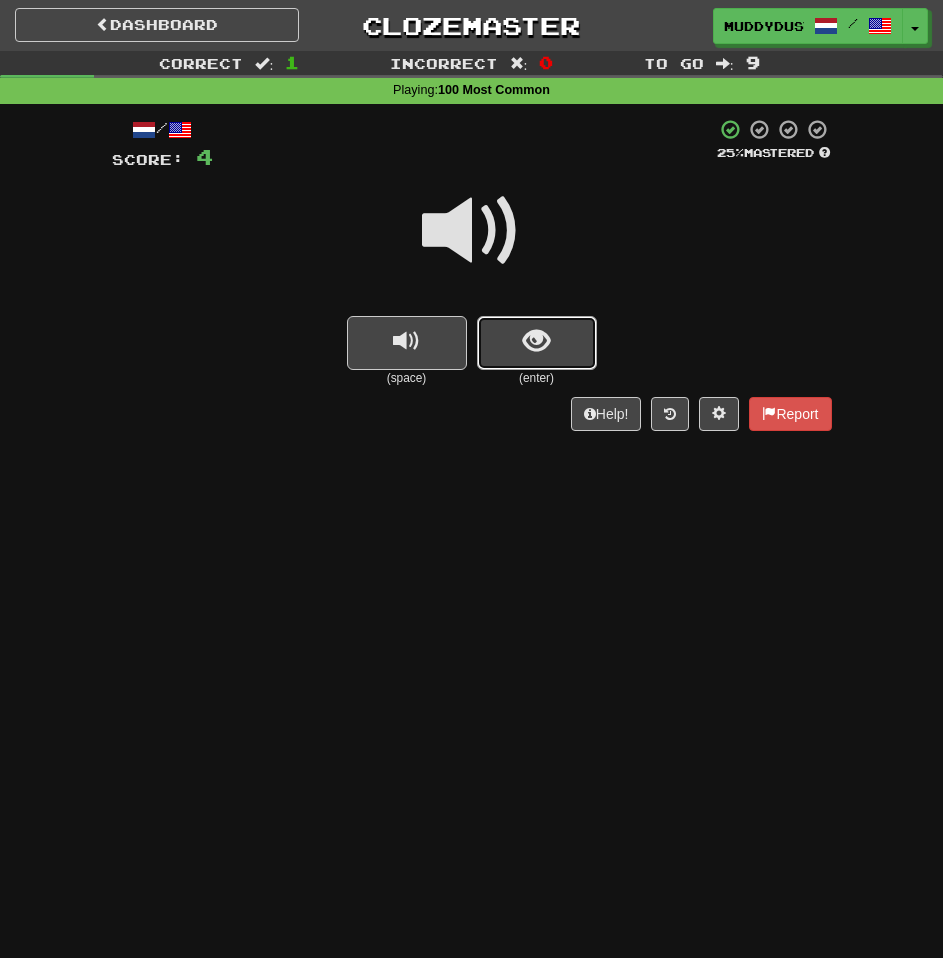 click at bounding box center (536, 341) 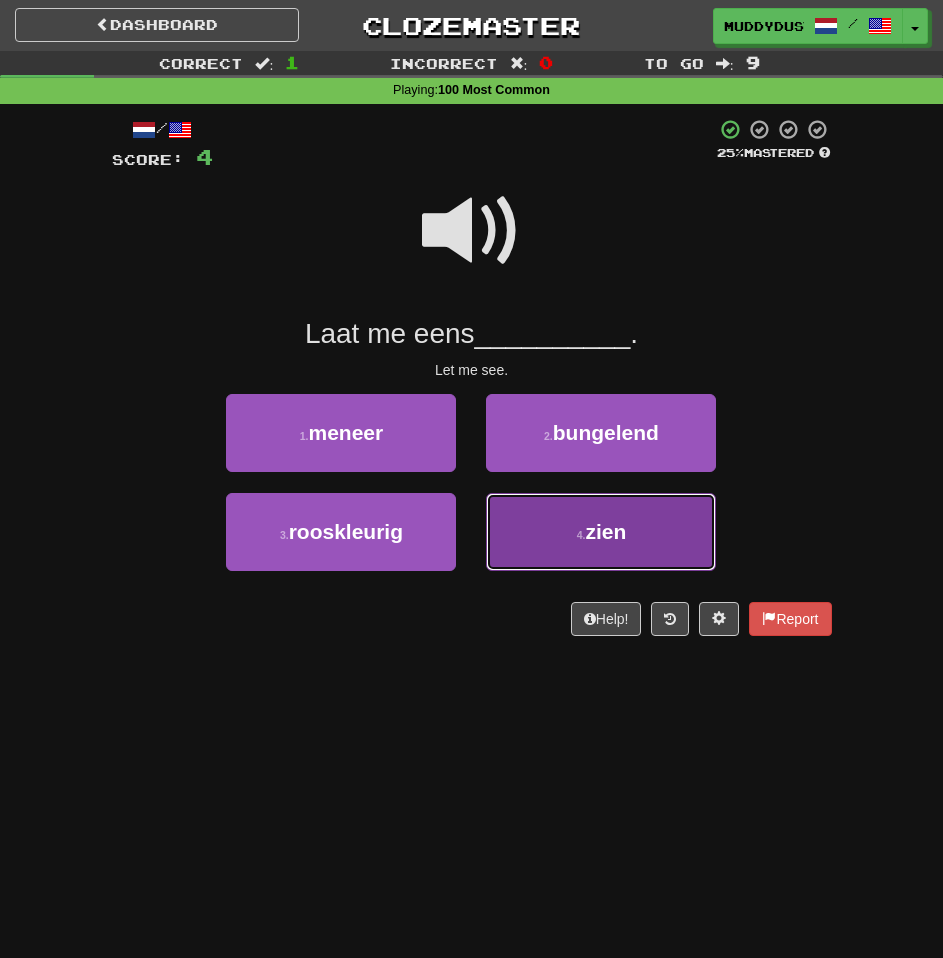 click on "4 .  zien" at bounding box center (601, 532) 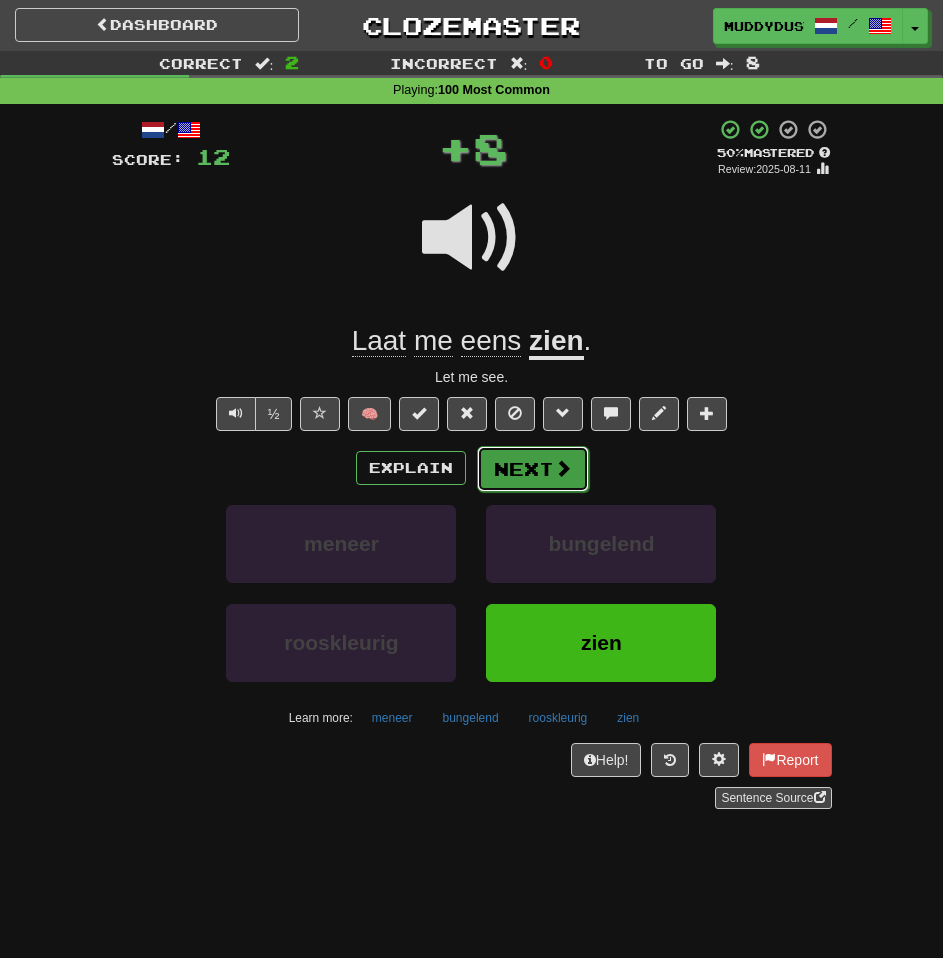 click at bounding box center [563, 468] 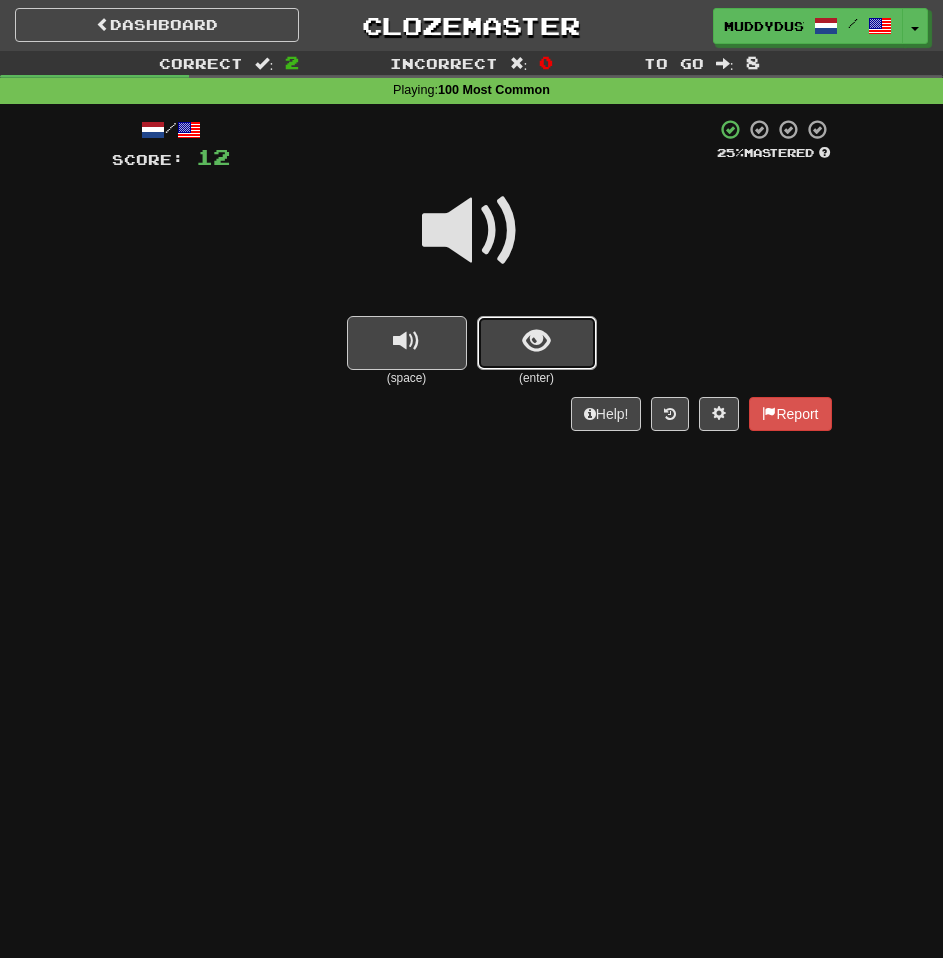 click at bounding box center (537, 343) 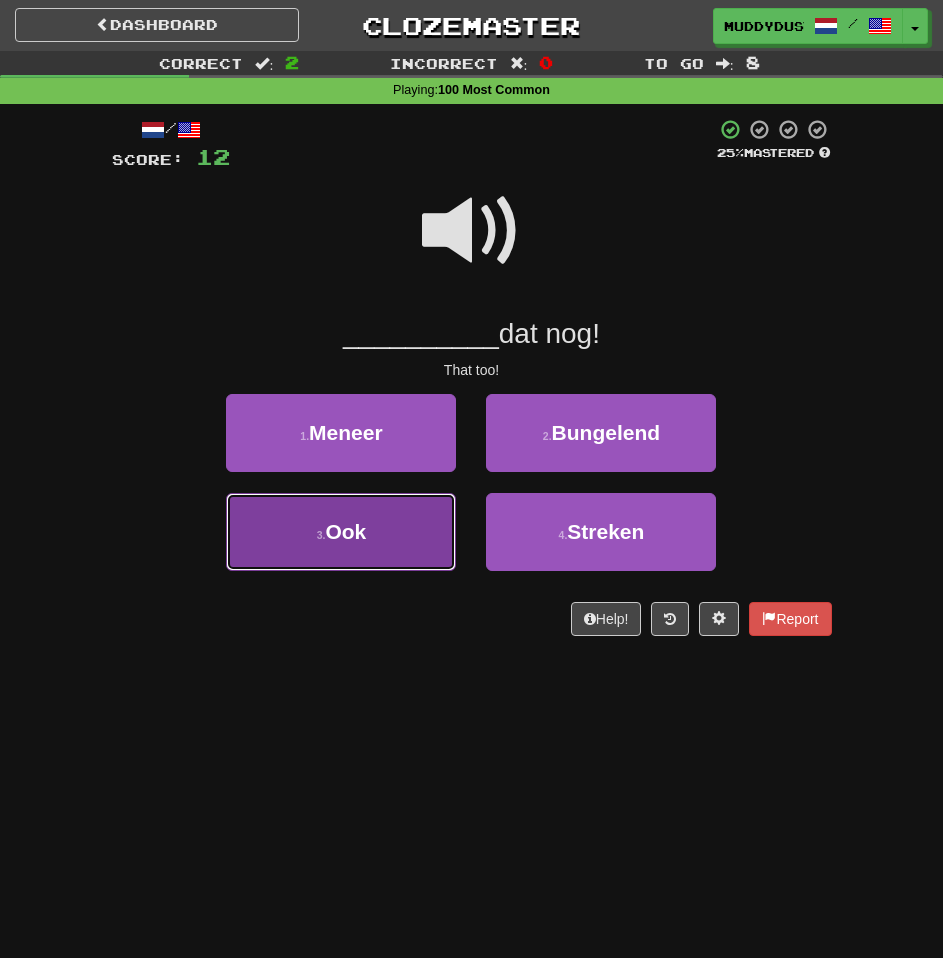 click on "Ook" at bounding box center [345, 531] 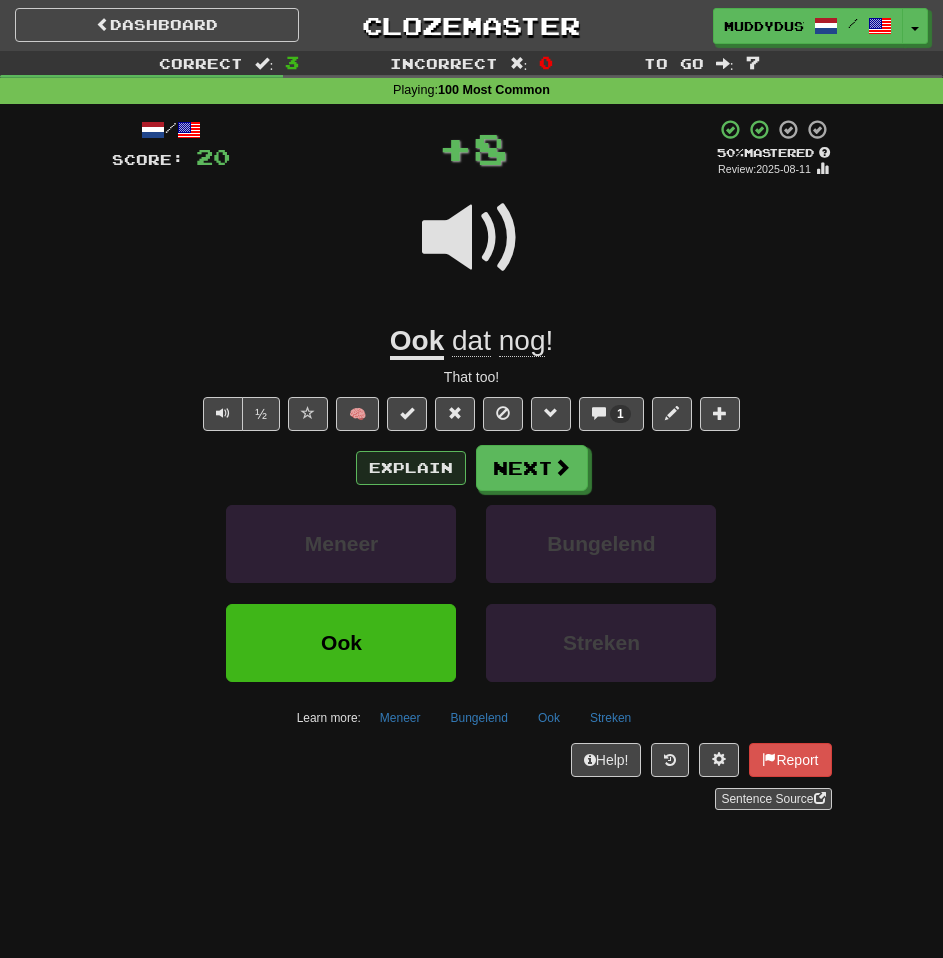 click on "Explain Next" at bounding box center [472, 468] 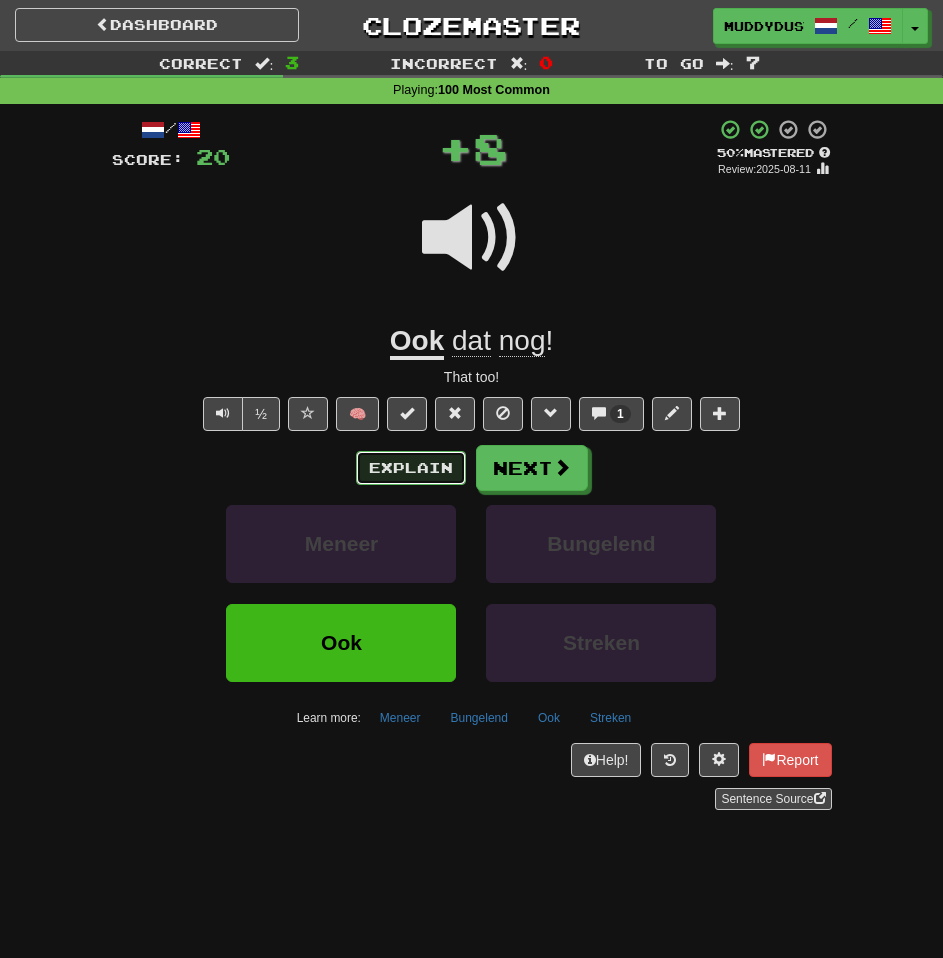 click on "Explain" at bounding box center [411, 468] 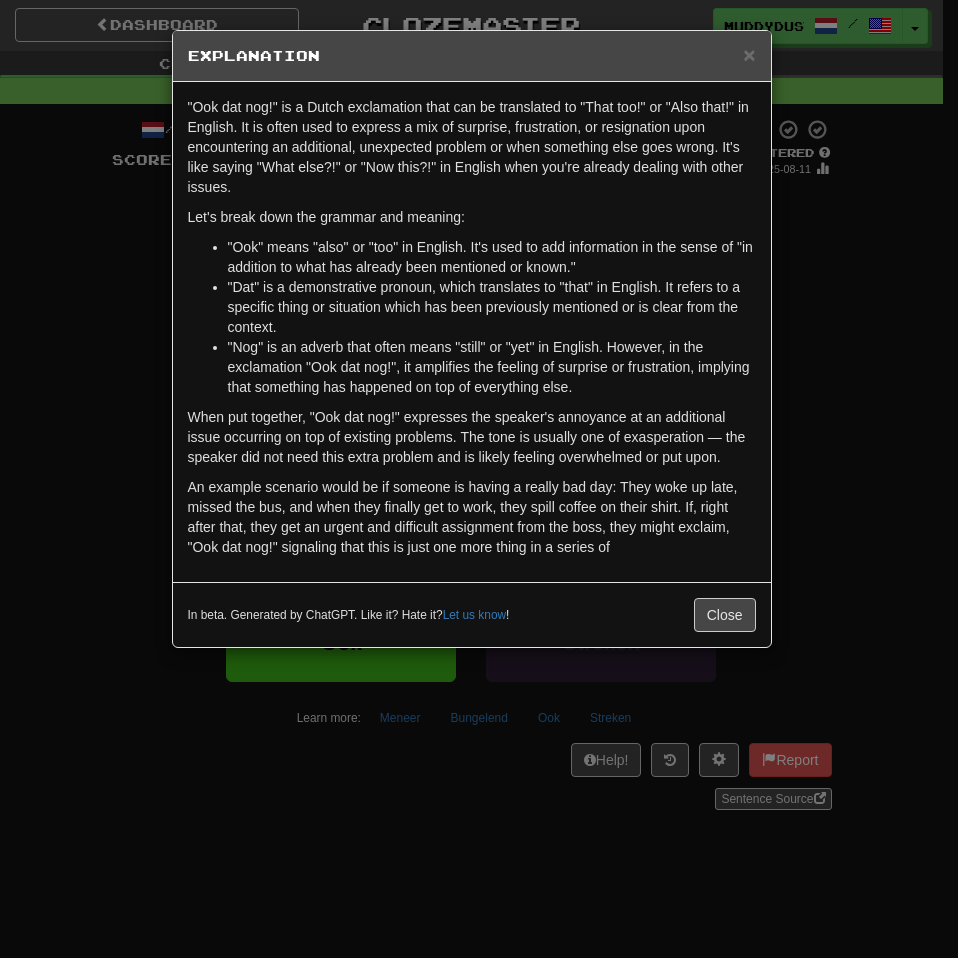 click on "In beta. Generated by ChatGPT. Like it? Hate it?  Let us know ! Close" at bounding box center (472, 614) 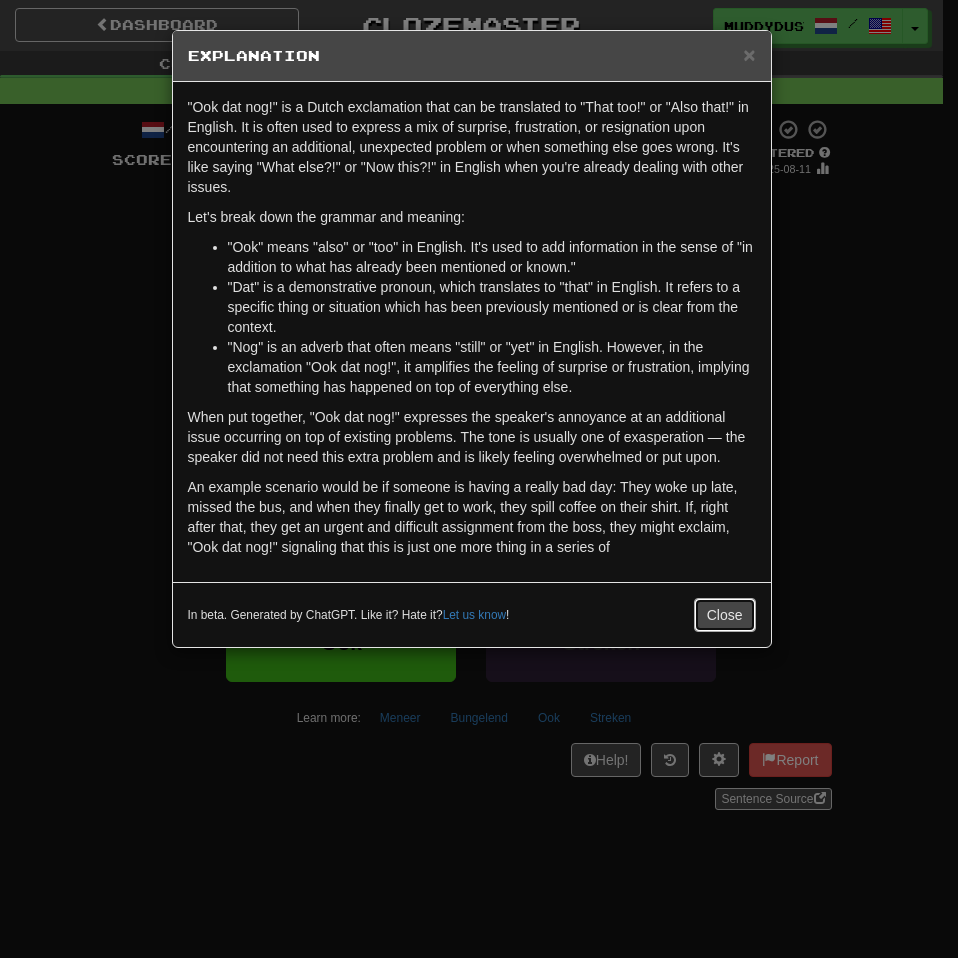 click on "Close" at bounding box center [725, 615] 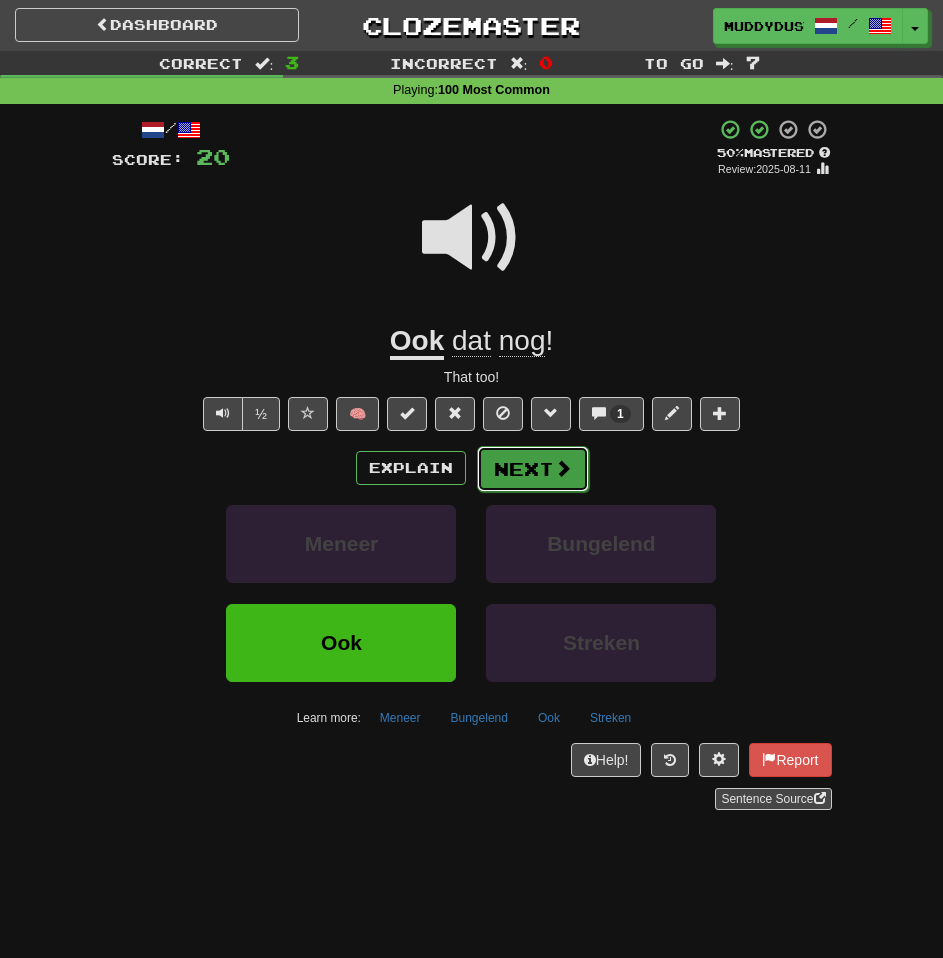 click on "Next" at bounding box center (533, 469) 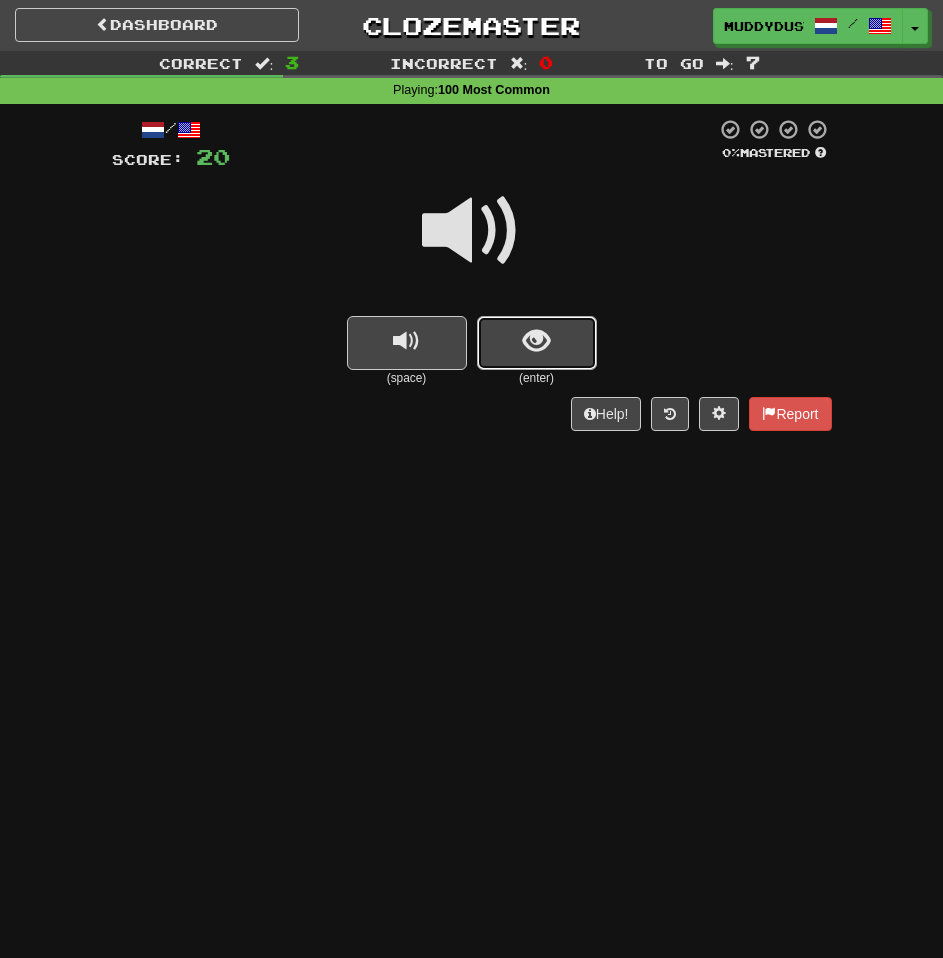 click at bounding box center (537, 343) 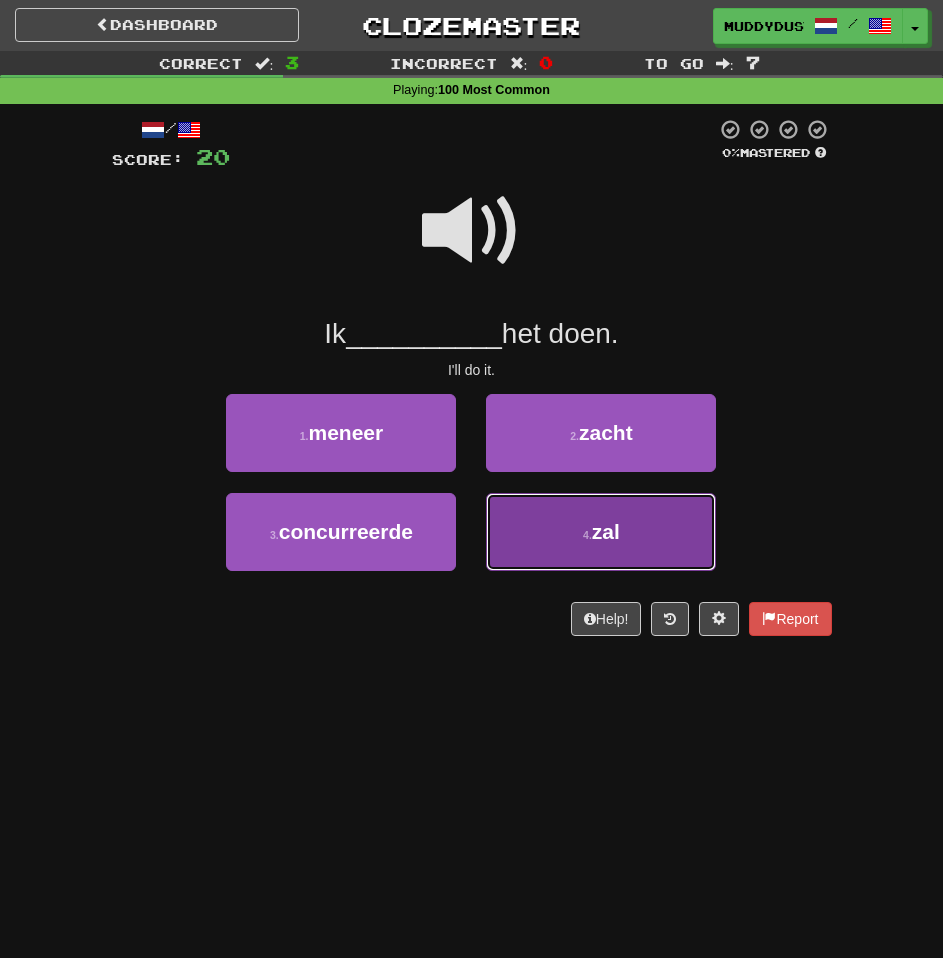 click on "4 .  zal" at bounding box center [601, 532] 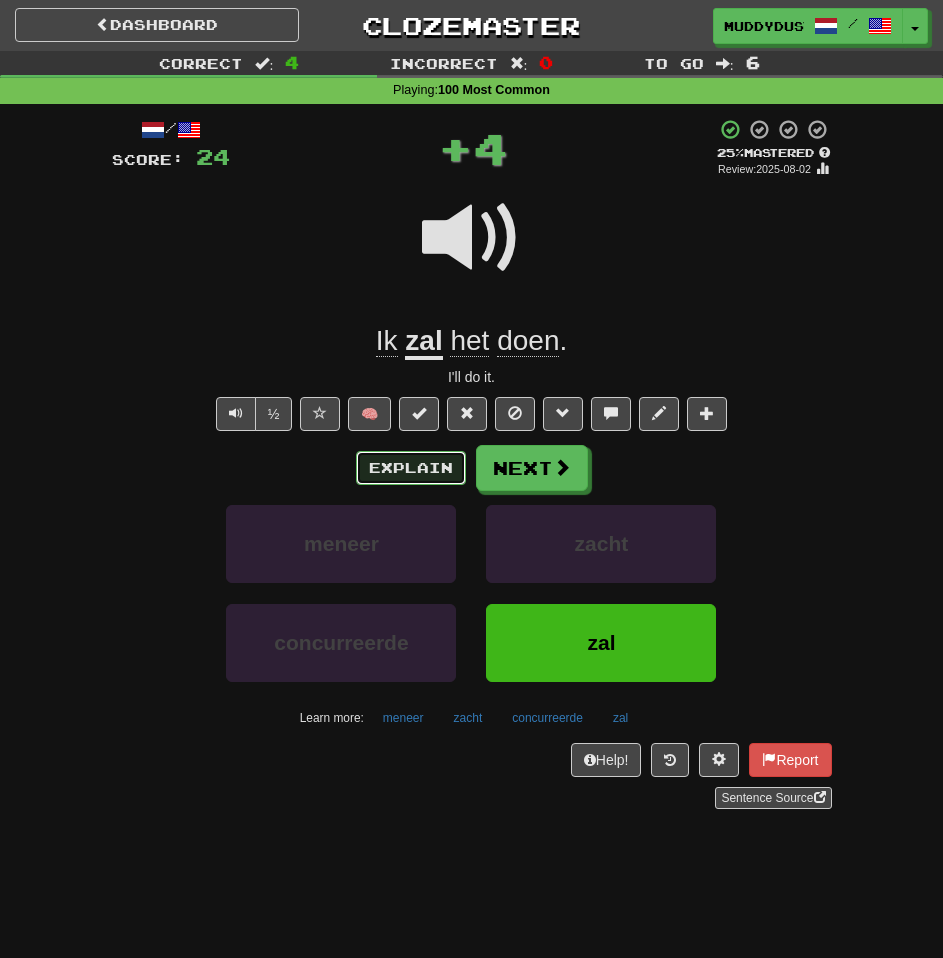 click on "Explain" at bounding box center (411, 468) 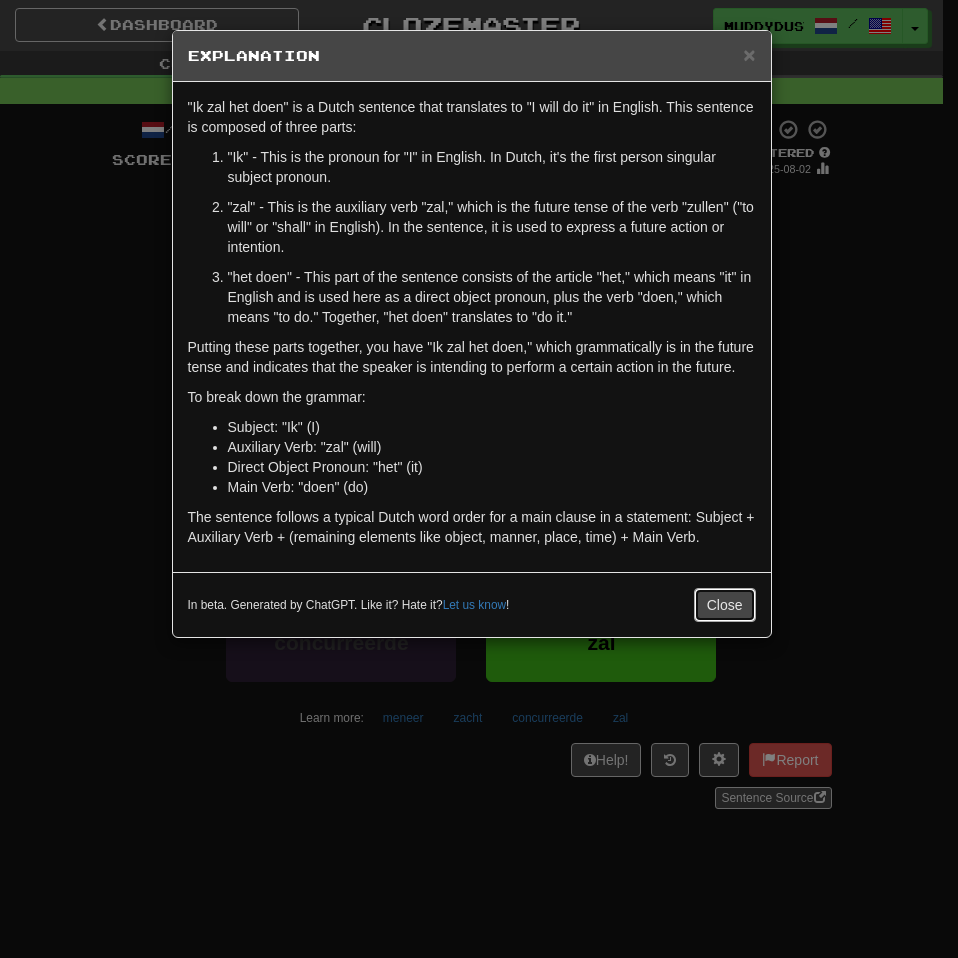 click on "Close" at bounding box center [725, 605] 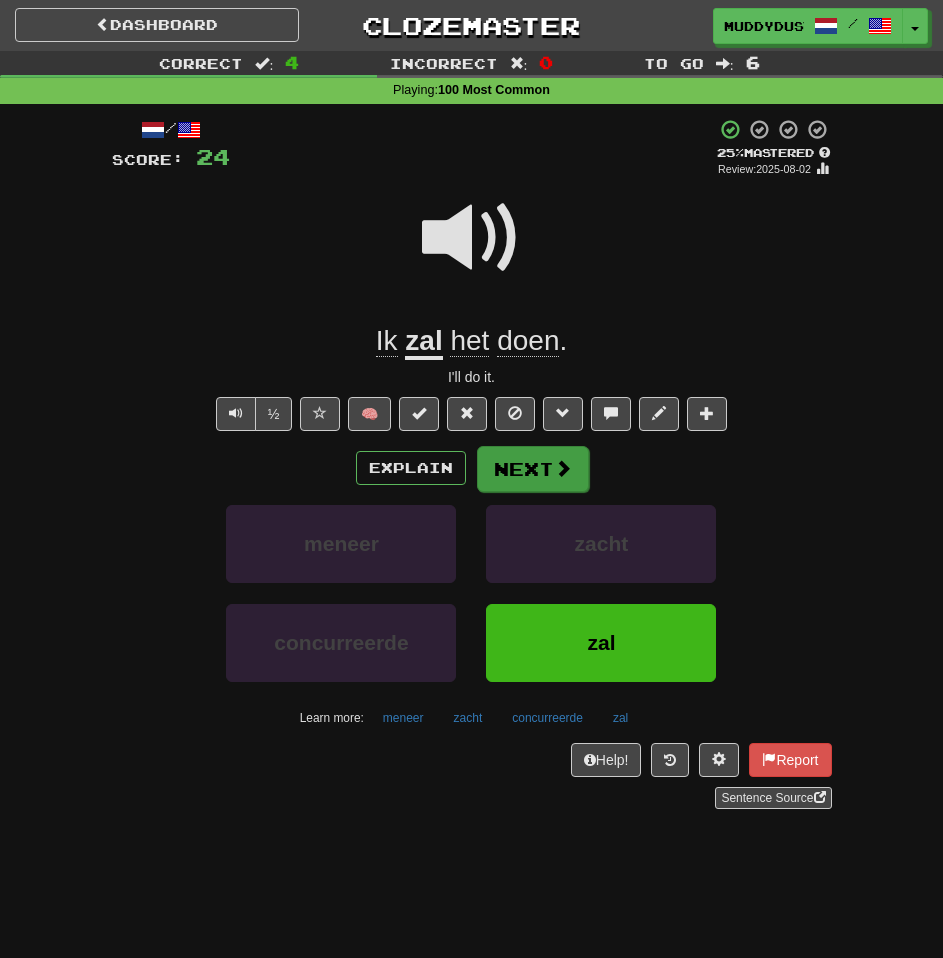 drag, startPoint x: 531, startPoint y: 436, endPoint x: 533, endPoint y: 446, distance: 10.198039 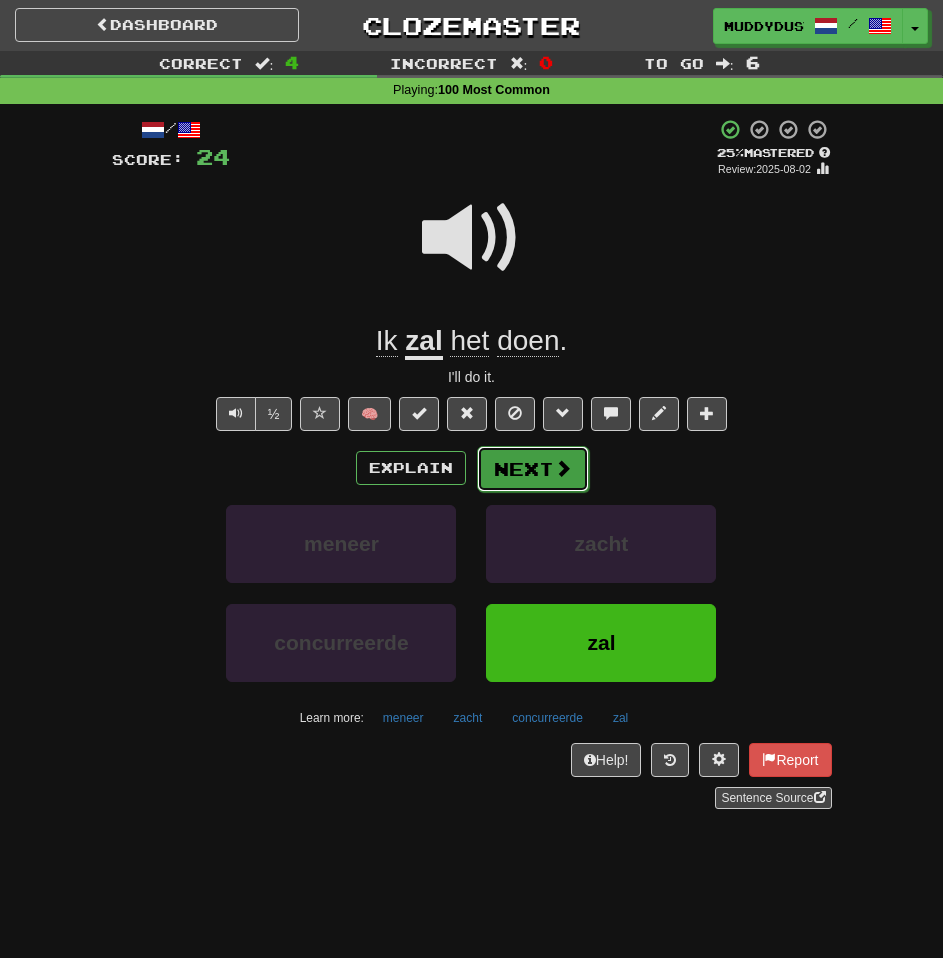 click on "Next" at bounding box center [533, 469] 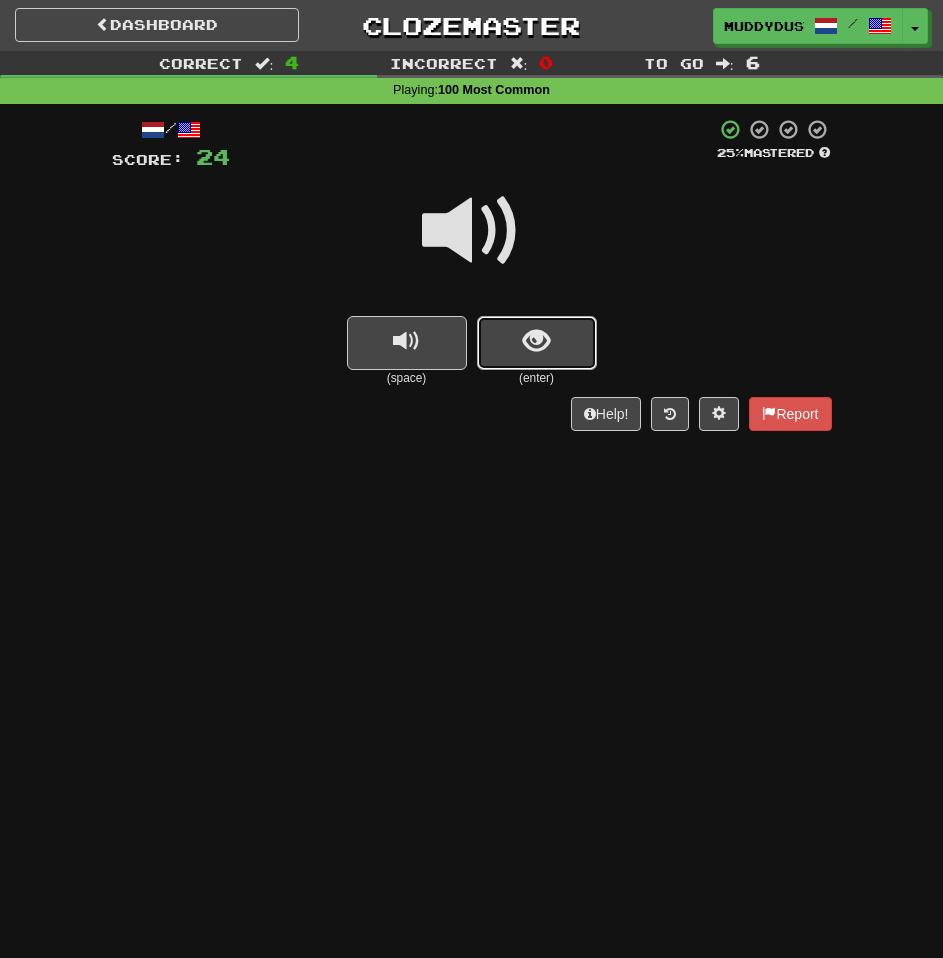 click at bounding box center [536, 341] 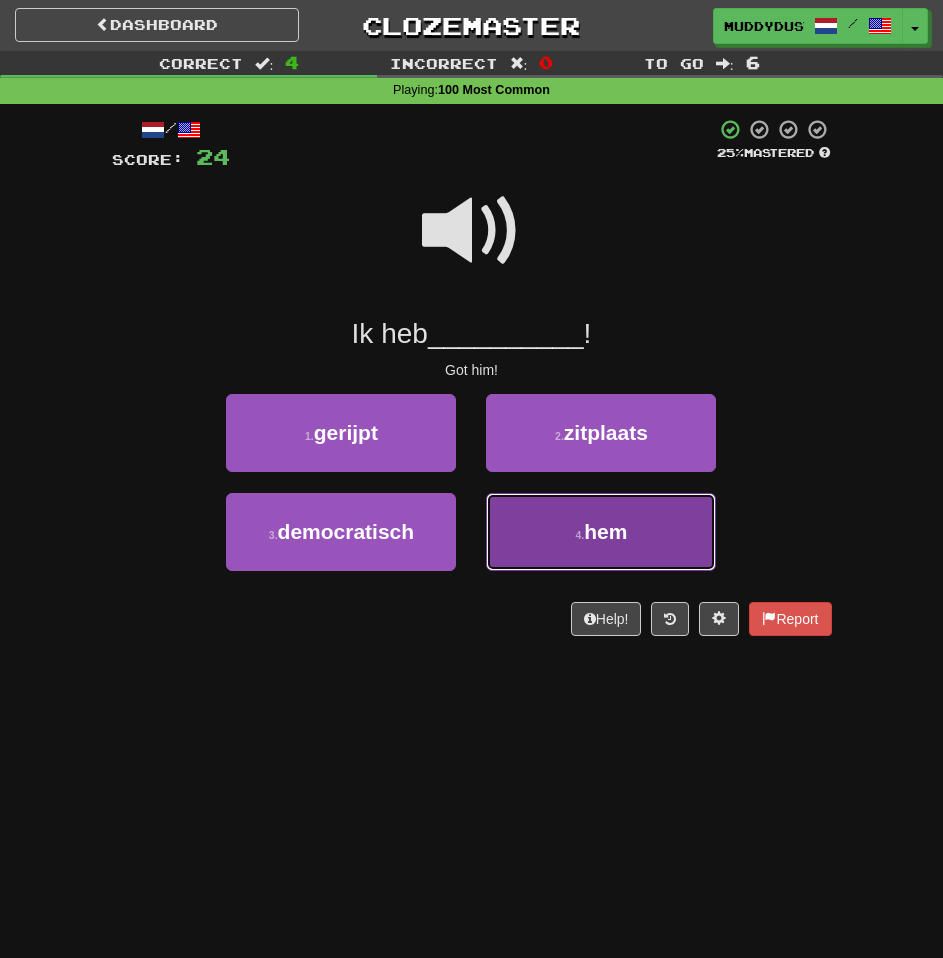 click on "4 .  hem" at bounding box center (601, 532) 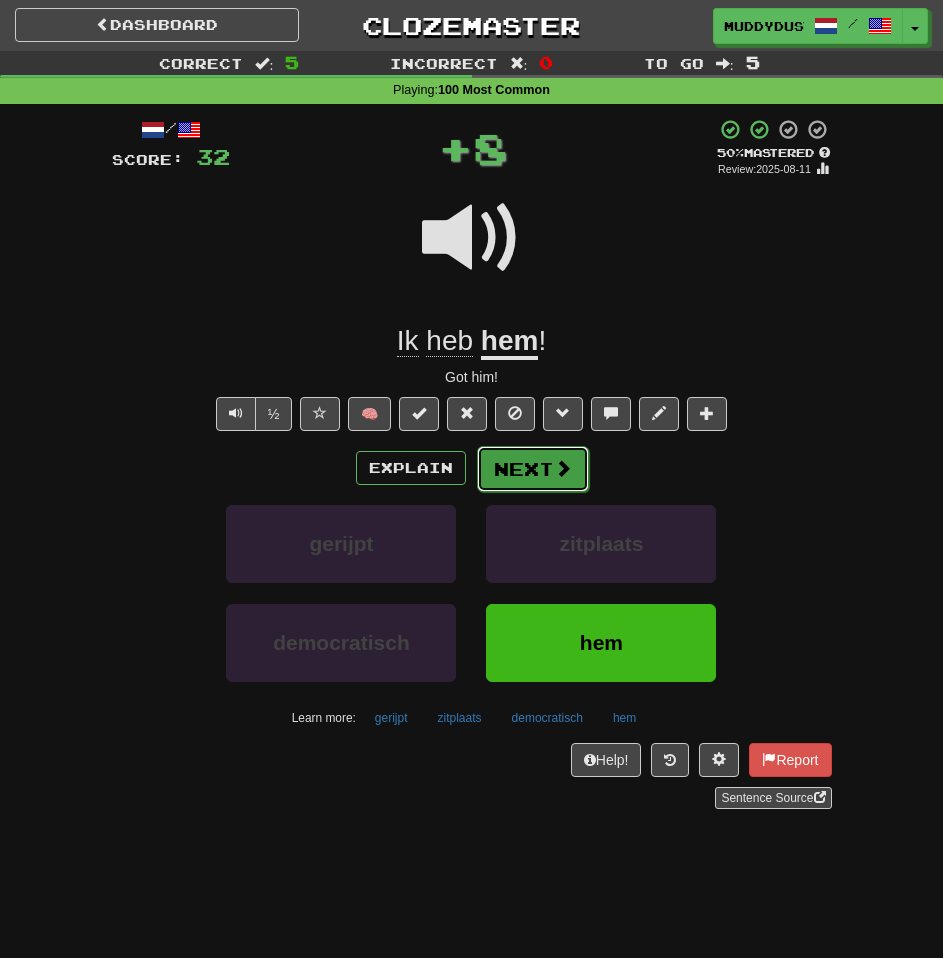 click on "Next" at bounding box center [533, 469] 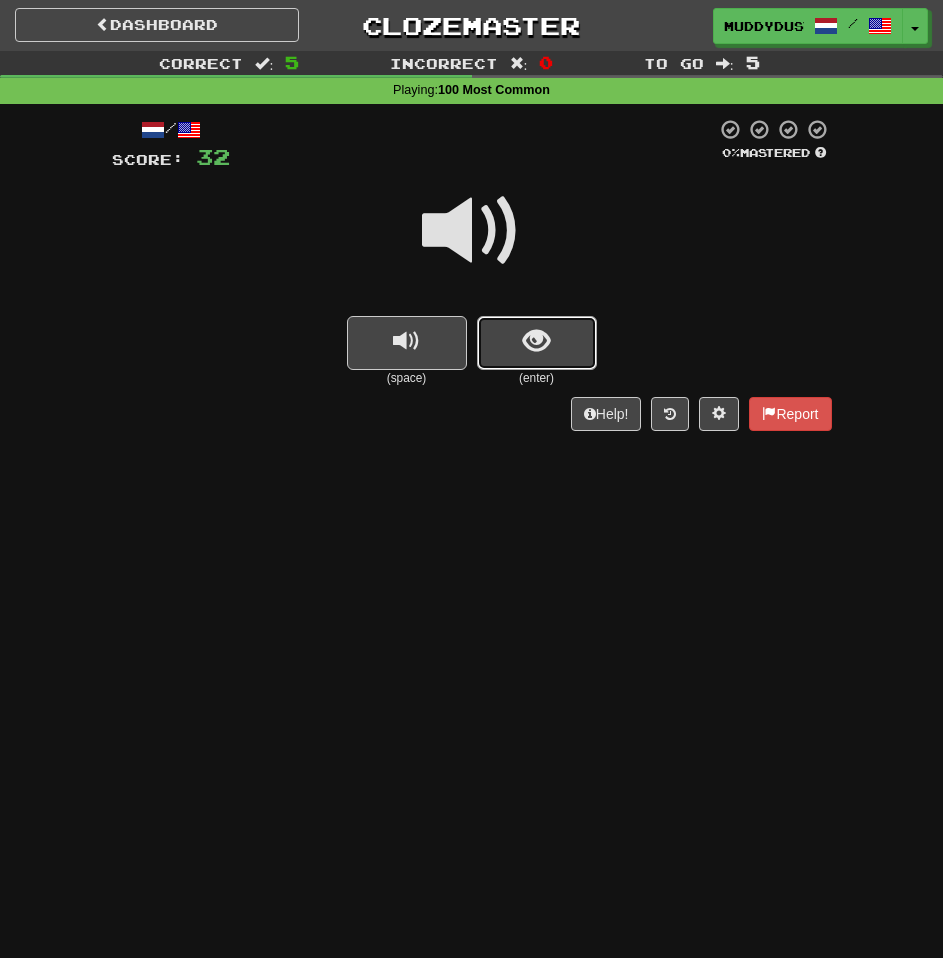 click at bounding box center (536, 341) 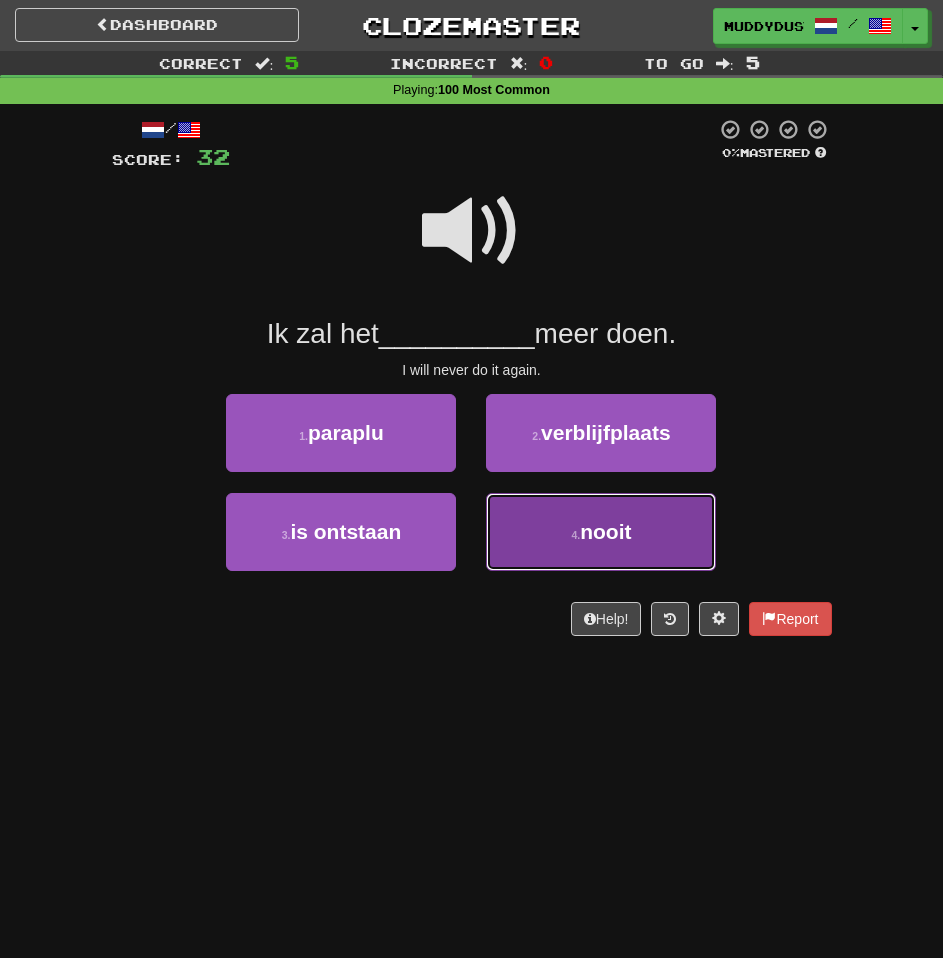 click on "nooit" at bounding box center (605, 531) 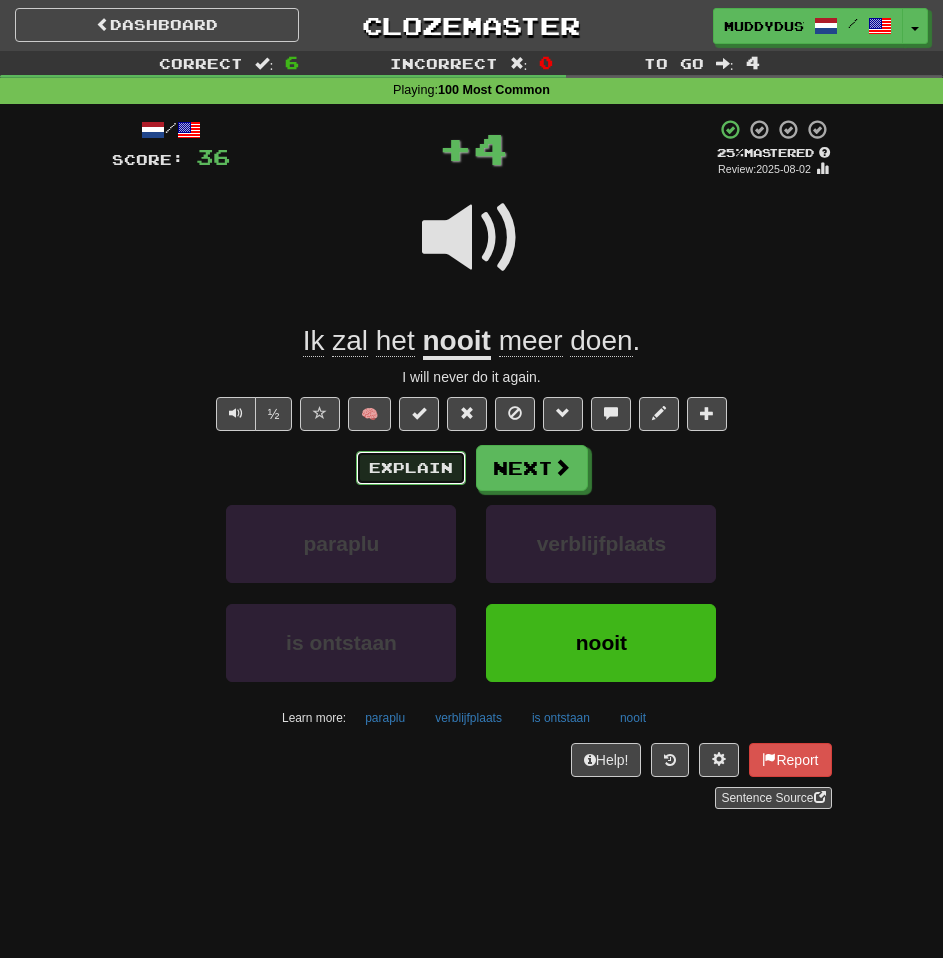 click on "Explain" at bounding box center (411, 468) 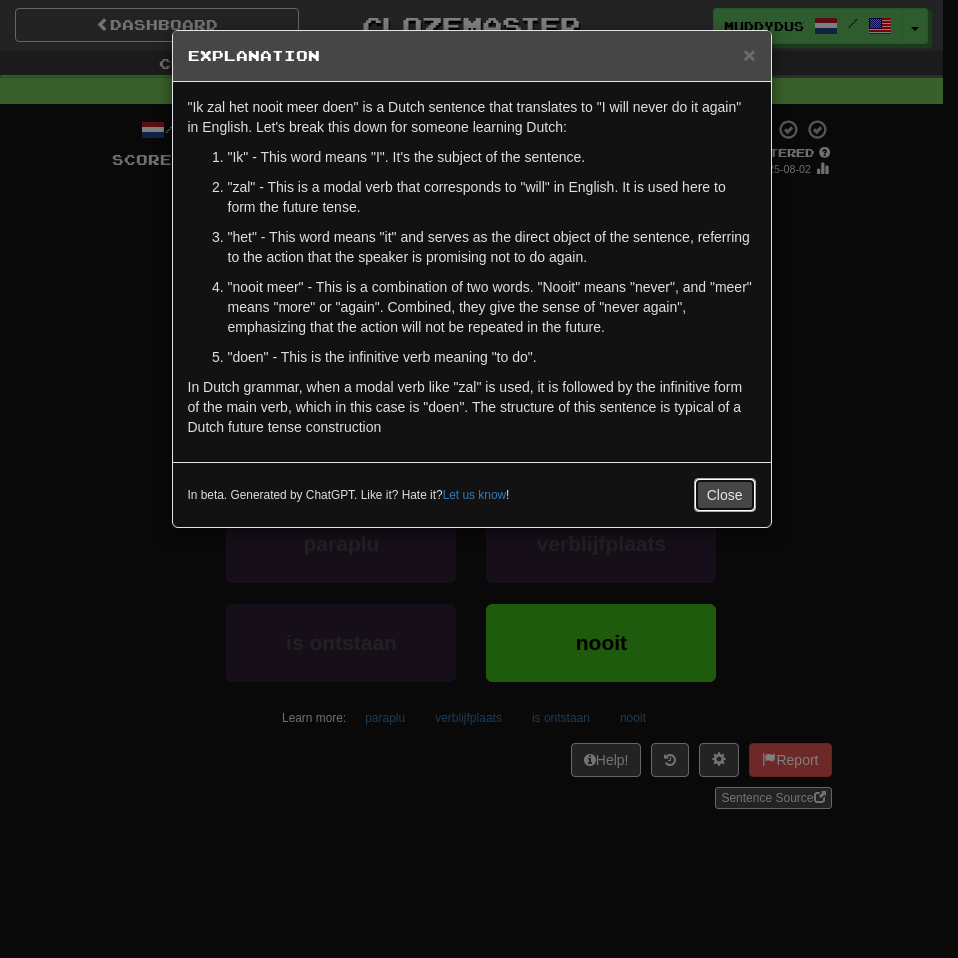 click on "Close" at bounding box center [725, 495] 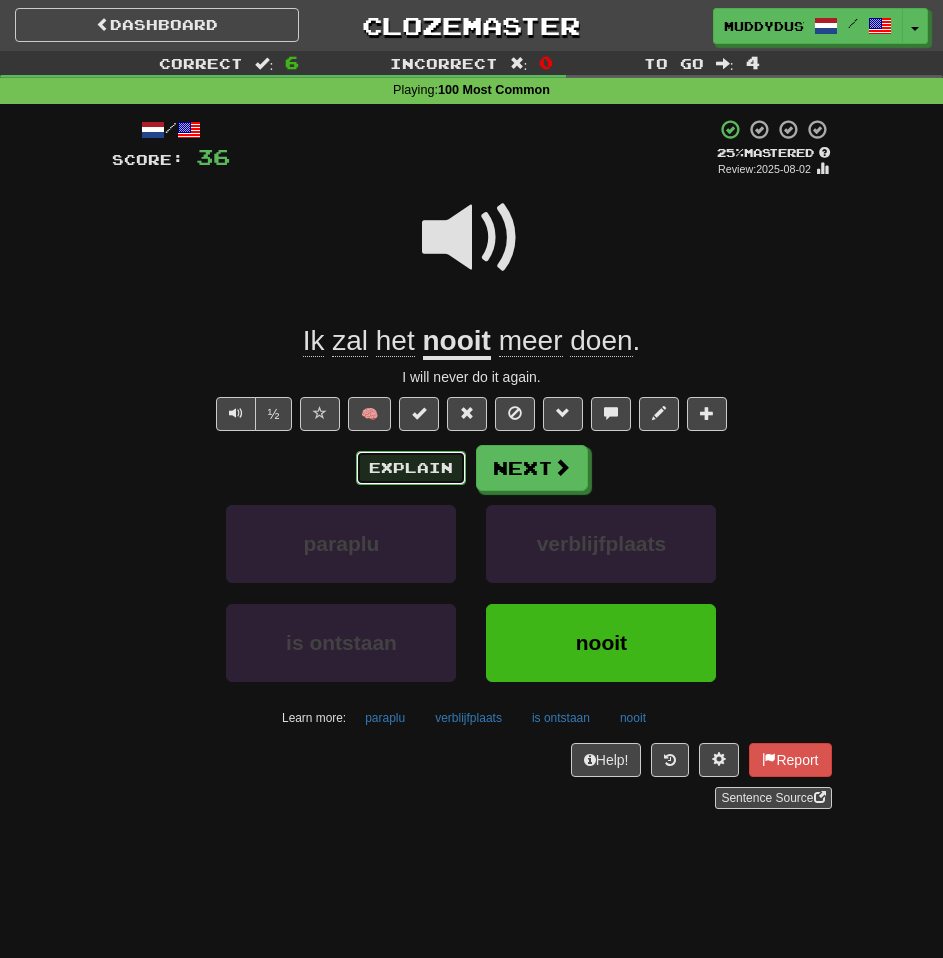 click on "Explain" at bounding box center (411, 468) 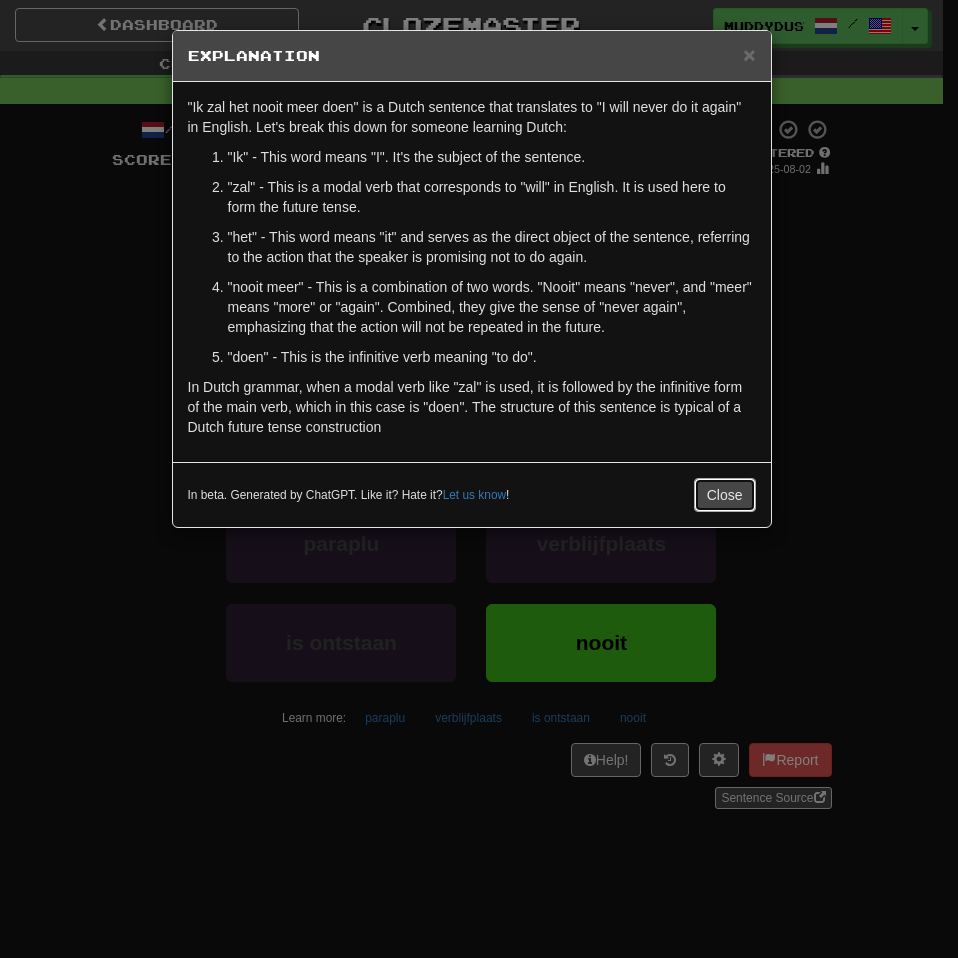 click on "Close" at bounding box center [725, 495] 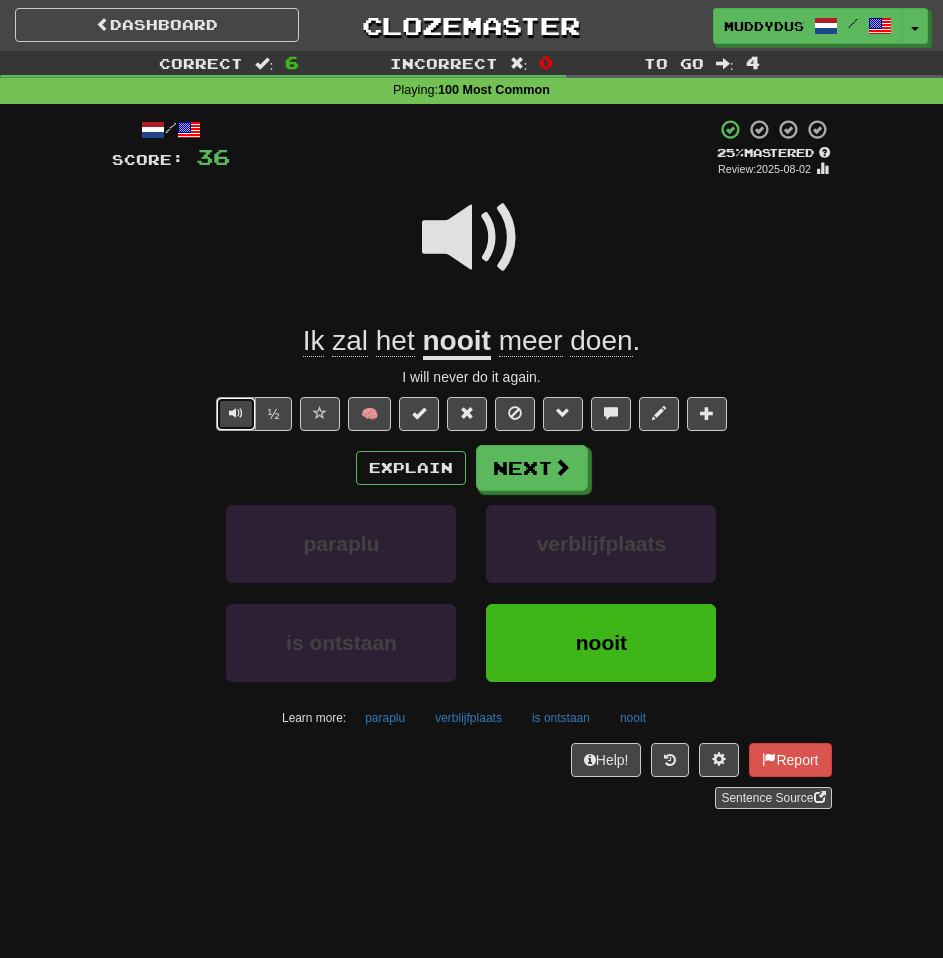 click at bounding box center [236, 414] 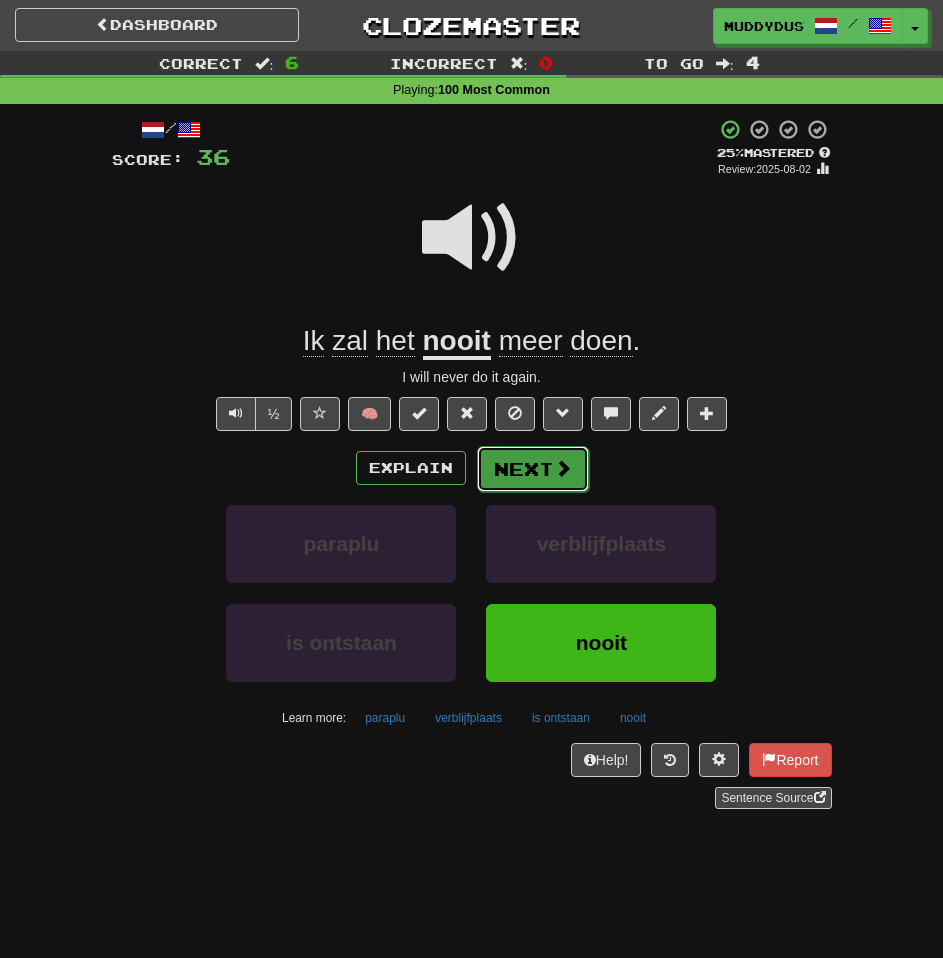 click on "Next" at bounding box center (533, 469) 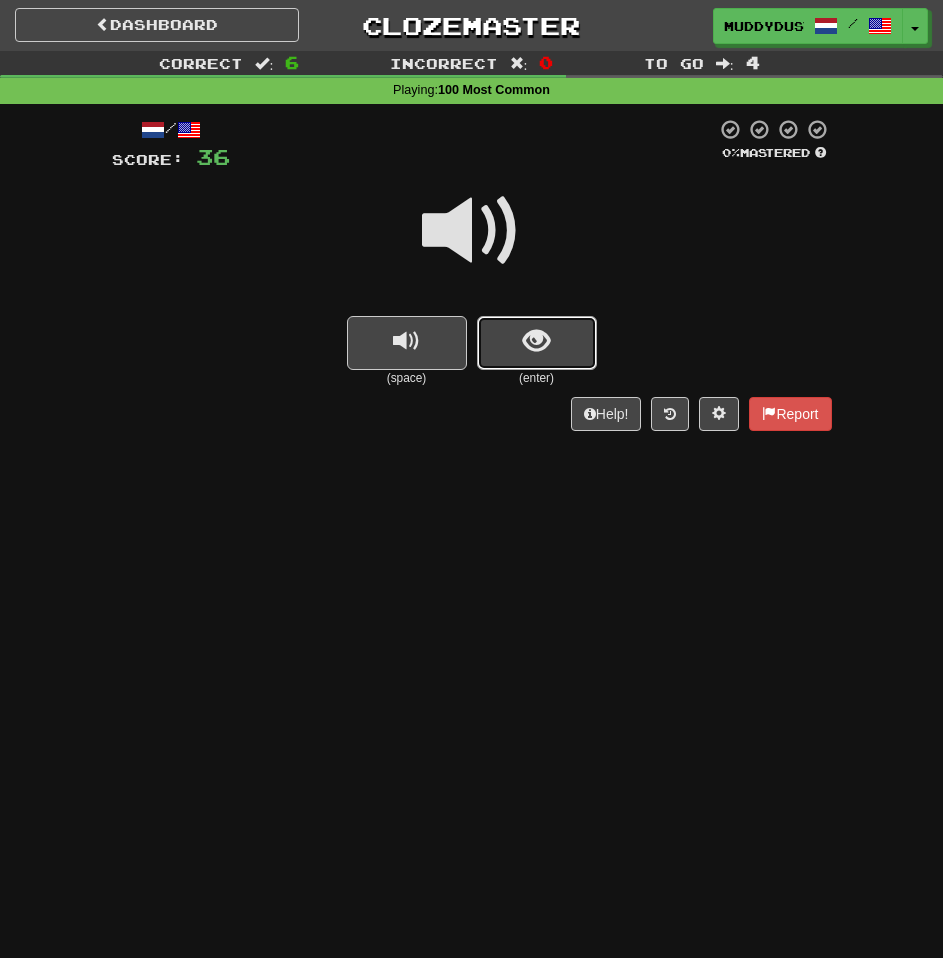 click at bounding box center (537, 343) 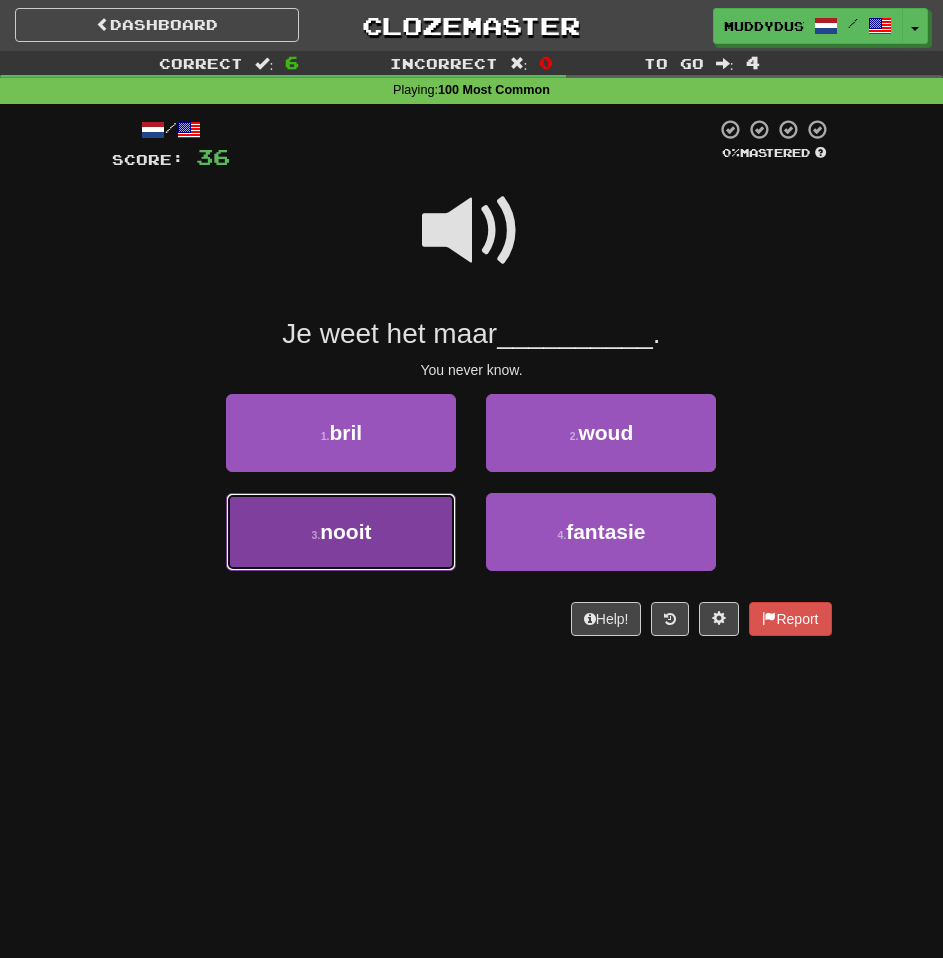click on "3 .  nooit" at bounding box center [341, 532] 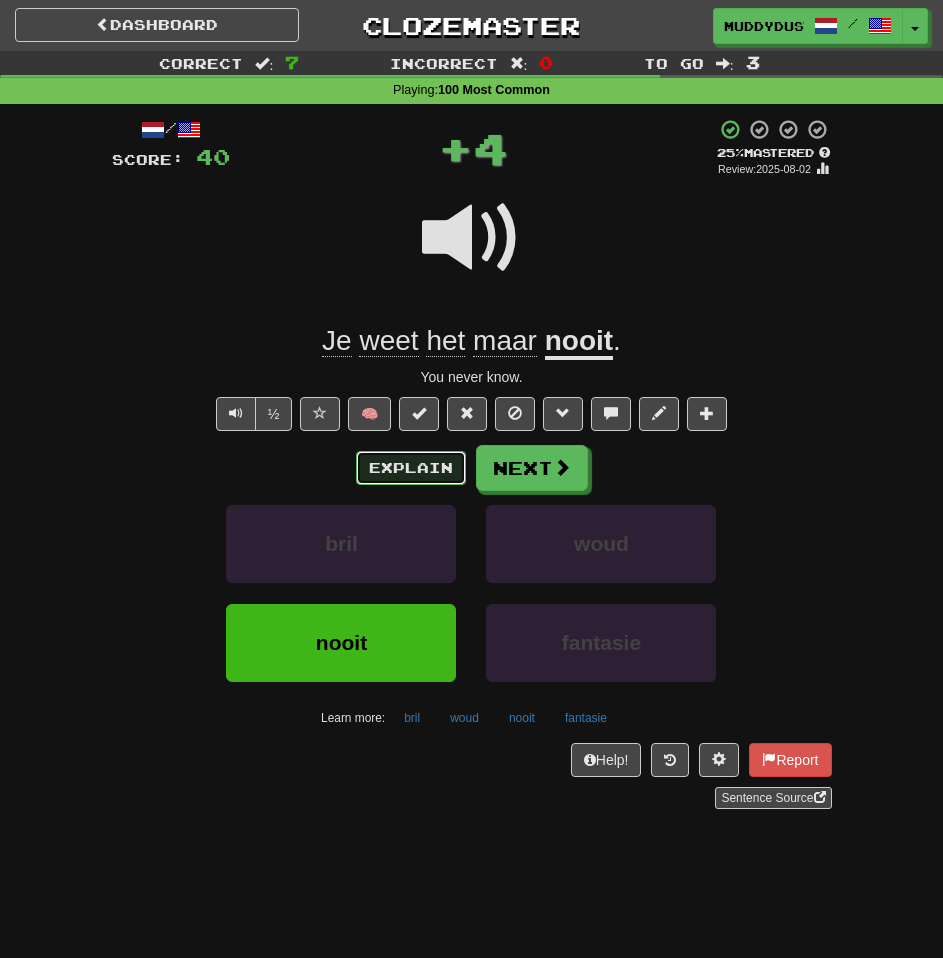 click on "Explain" at bounding box center (411, 468) 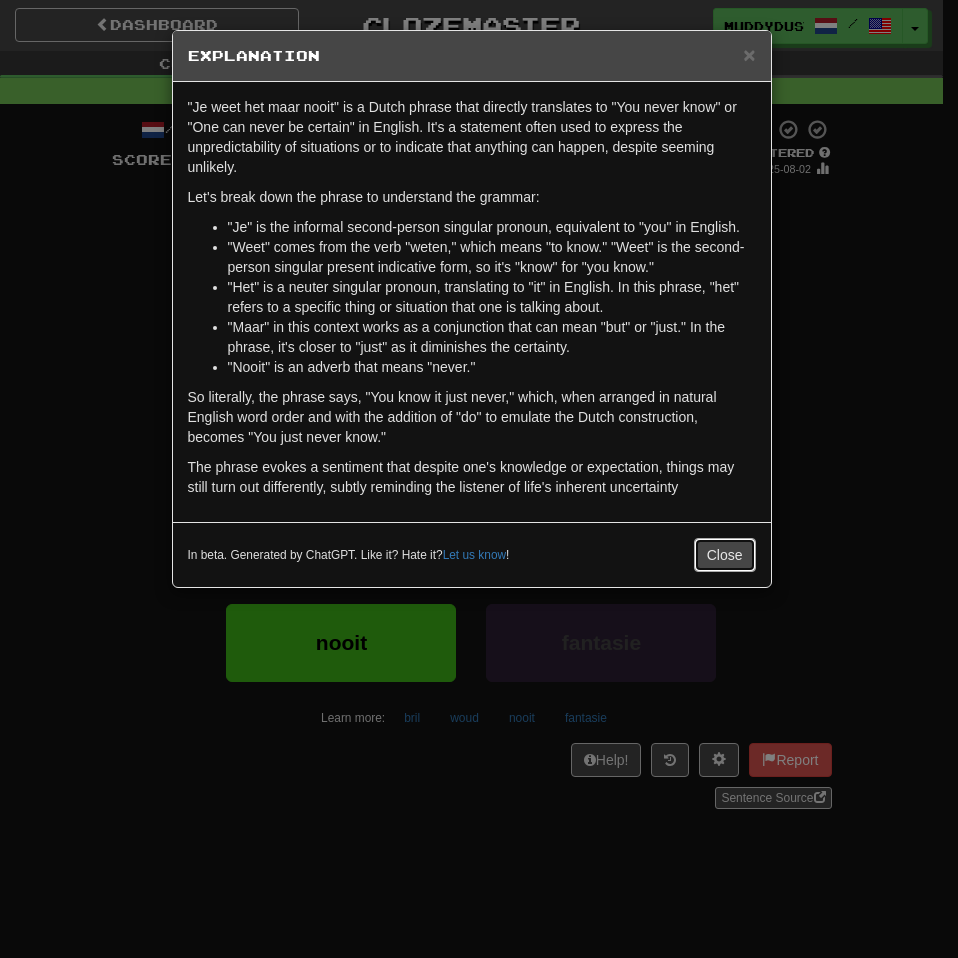 click on "Close" at bounding box center [725, 555] 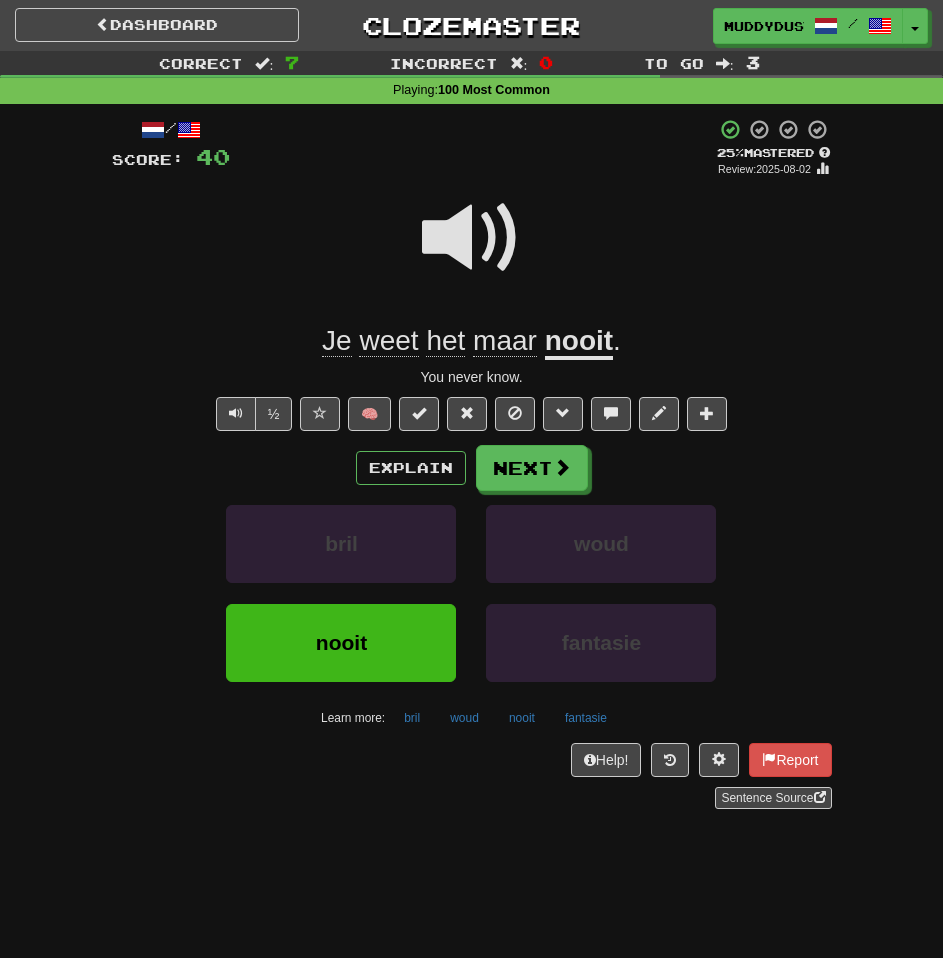 click on "Explain Next bril woud nooit fantasie Learn more: bril woud nooit fantasie" at bounding box center (472, 589) 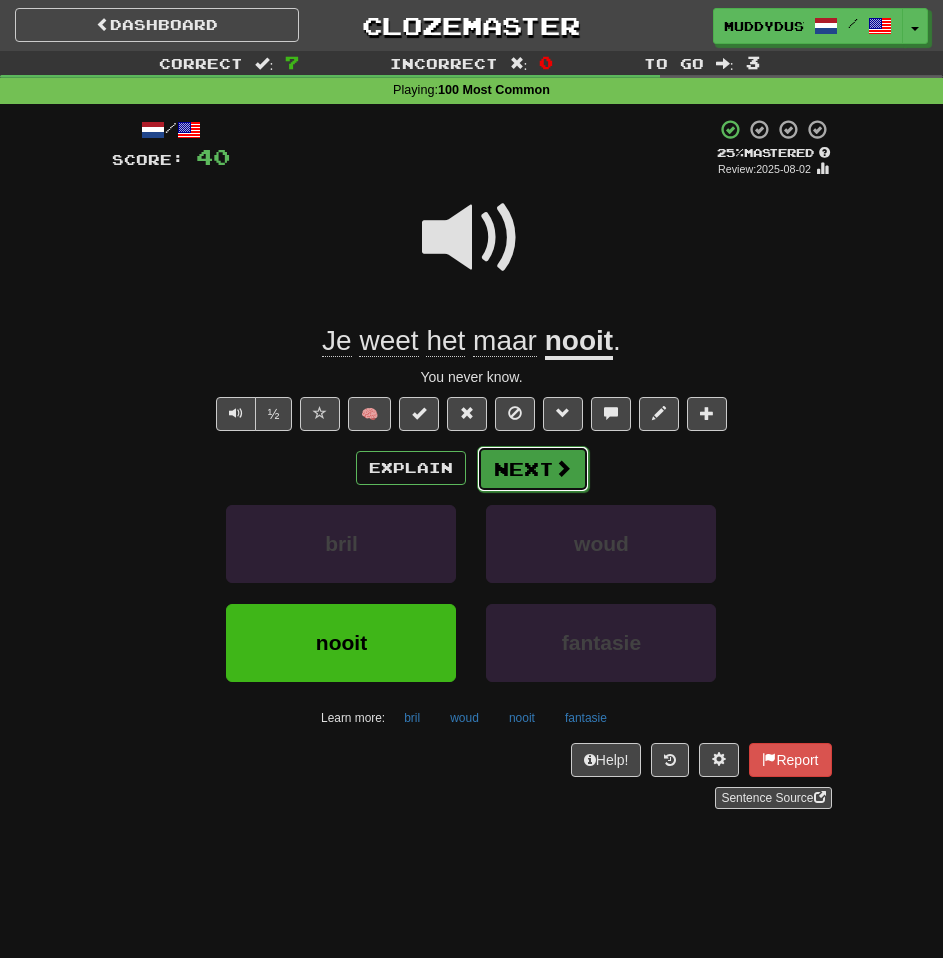 click on "Next" at bounding box center (533, 469) 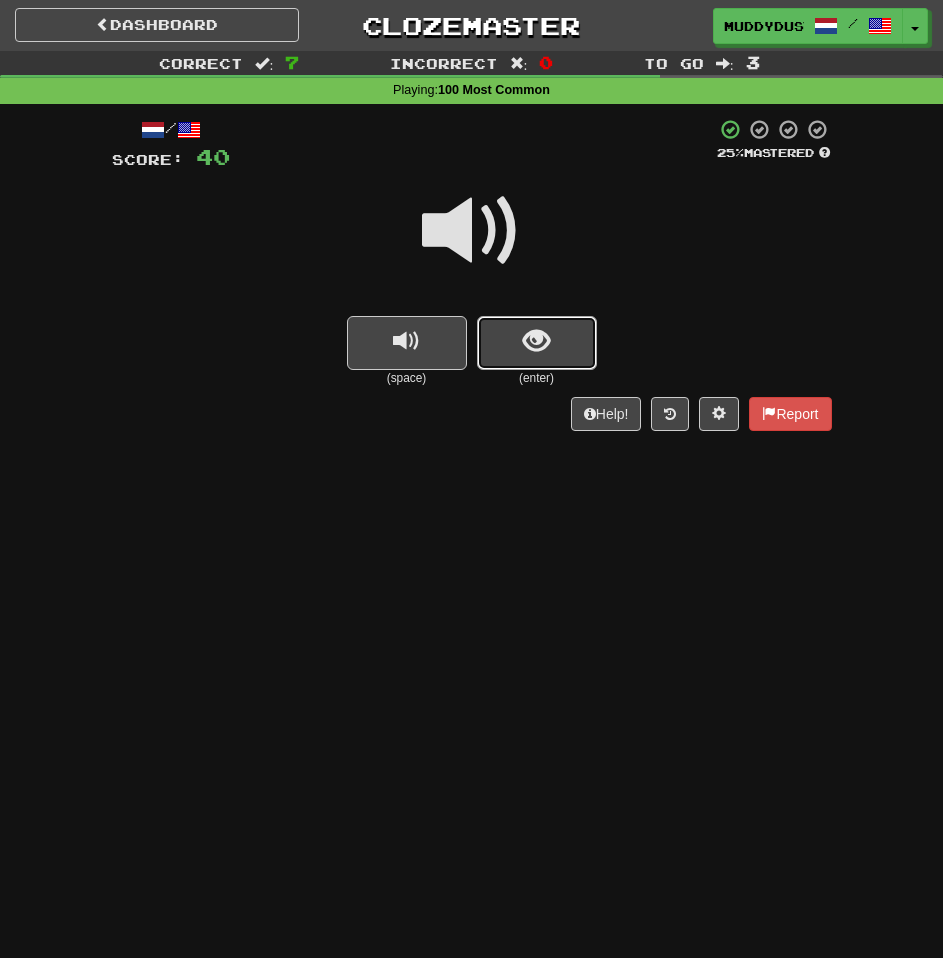 click at bounding box center (536, 341) 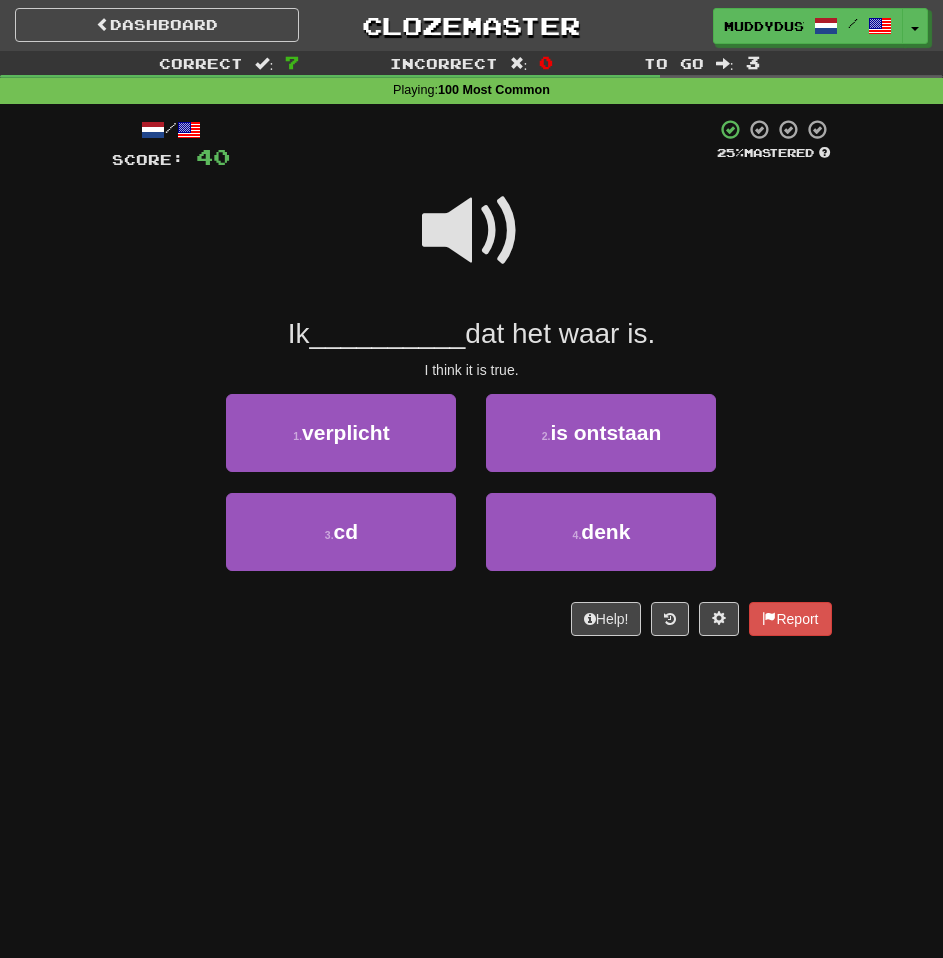 click at bounding box center (472, 231) 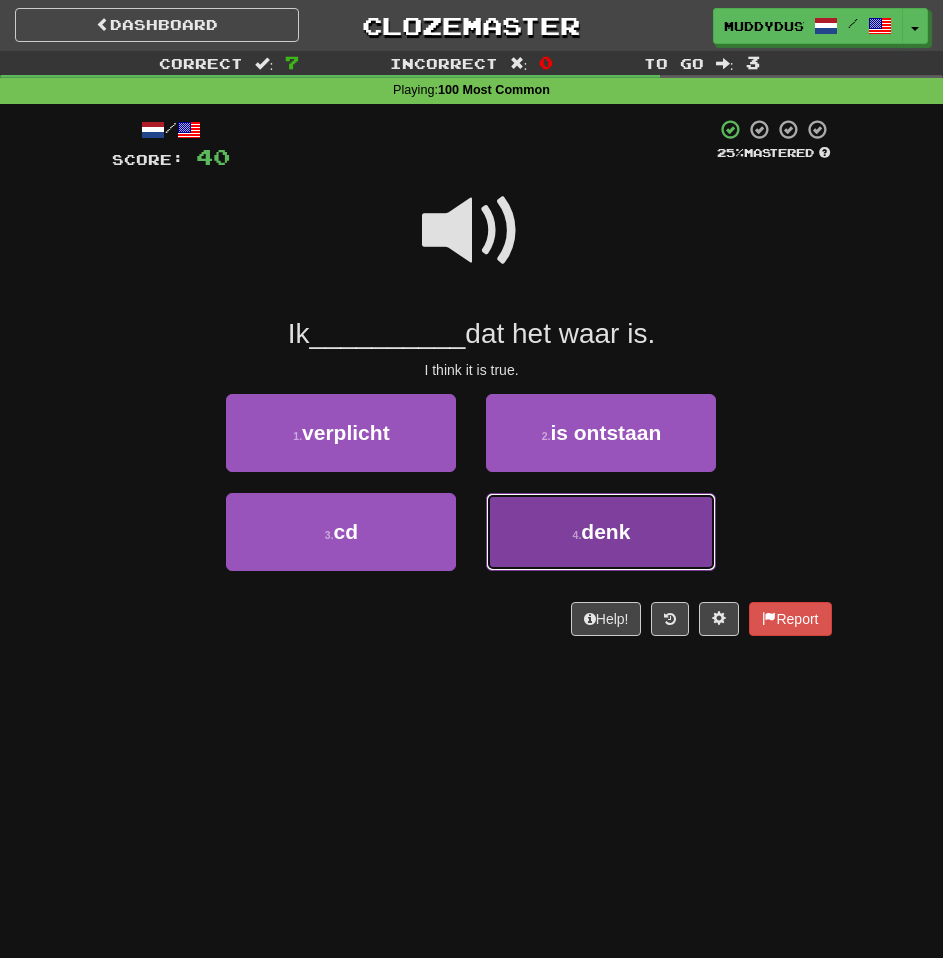 click on "4 .  denk" at bounding box center [601, 532] 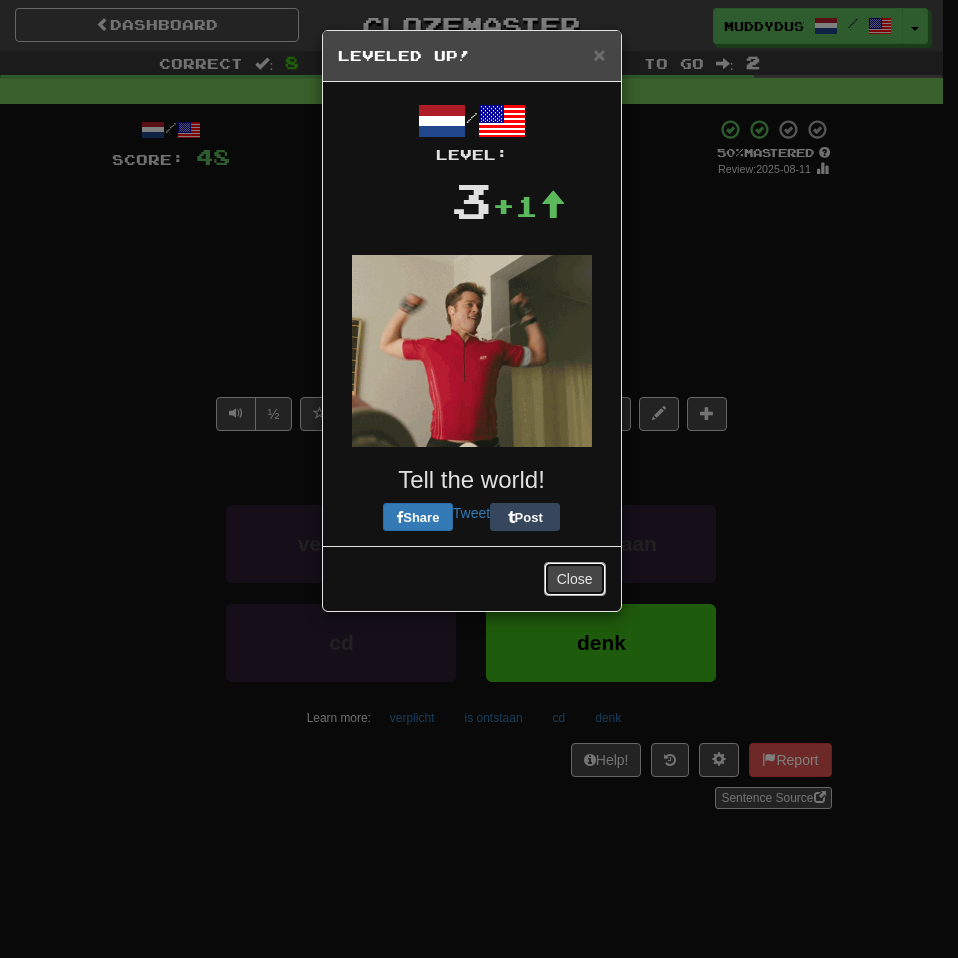 click on "Close" at bounding box center [575, 579] 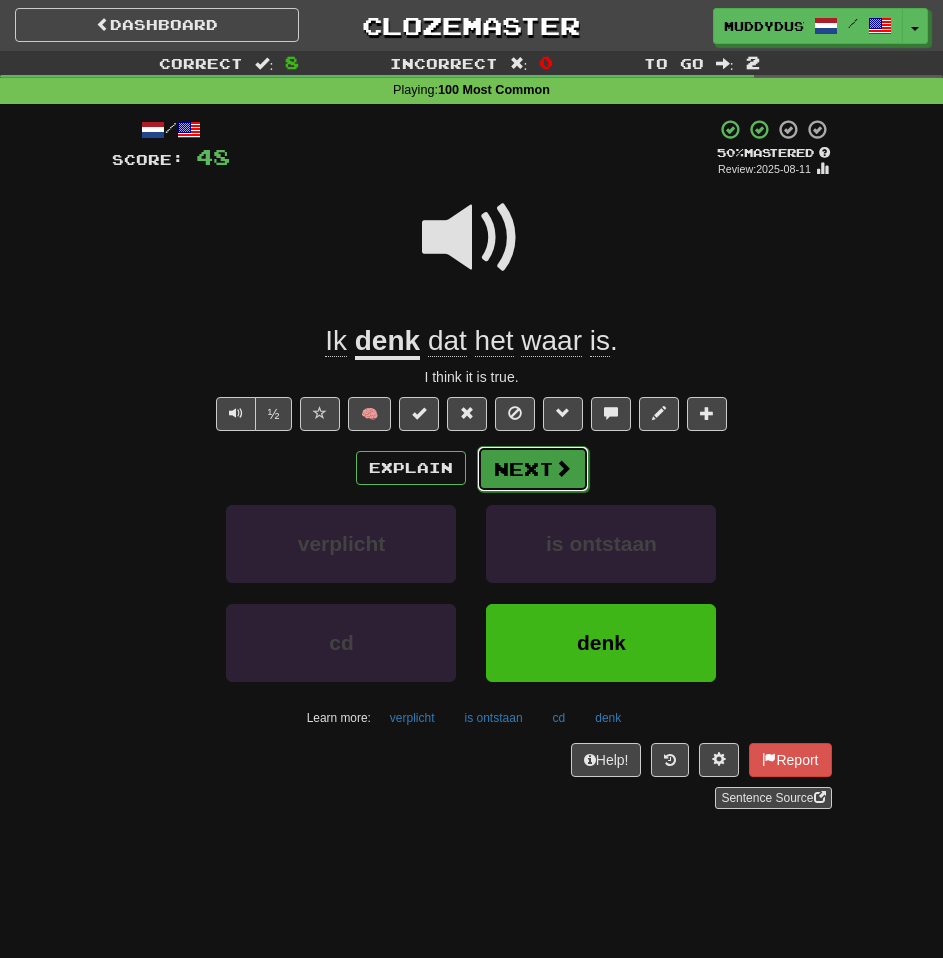 click on "Next" at bounding box center (533, 469) 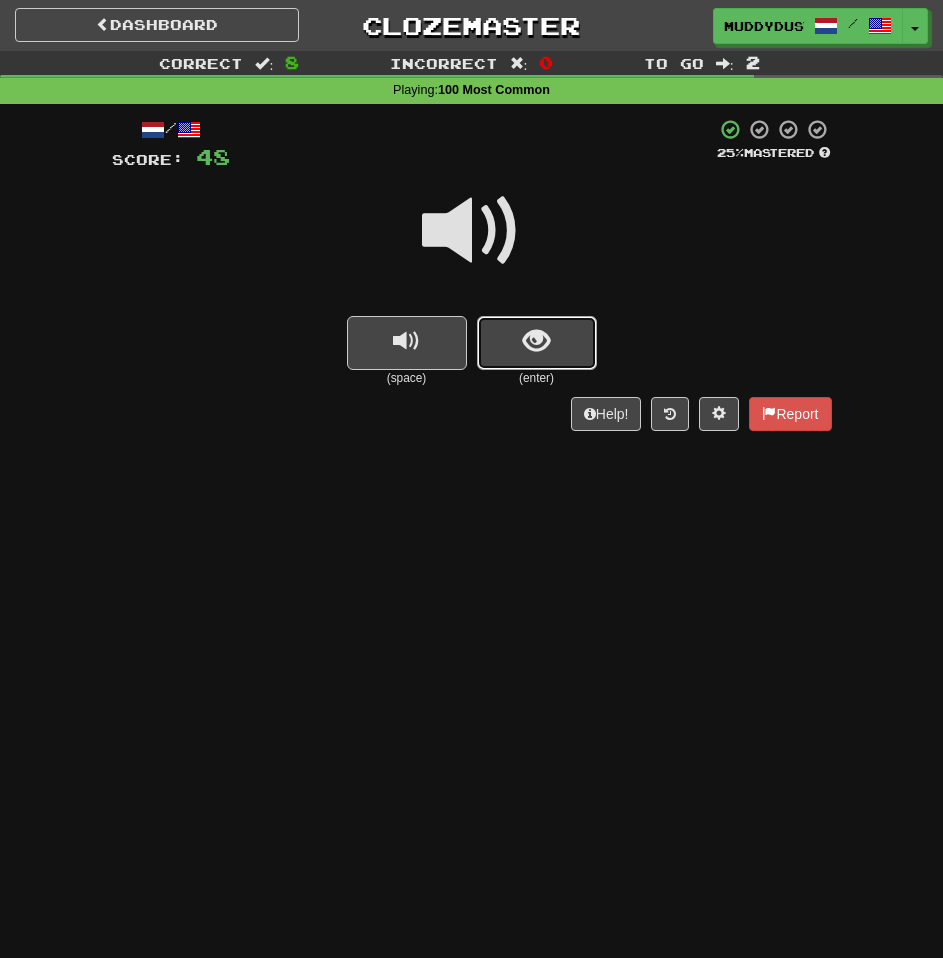 click at bounding box center (536, 341) 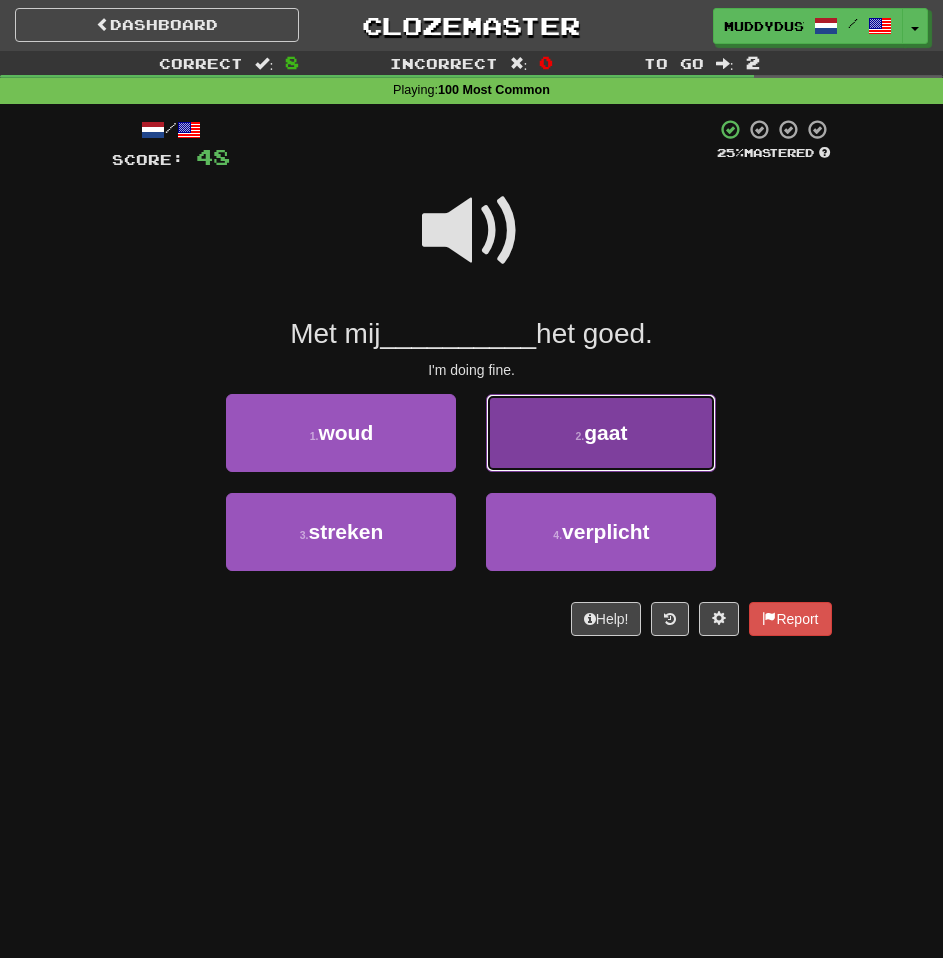click on "2 .  gaat" at bounding box center (601, 433) 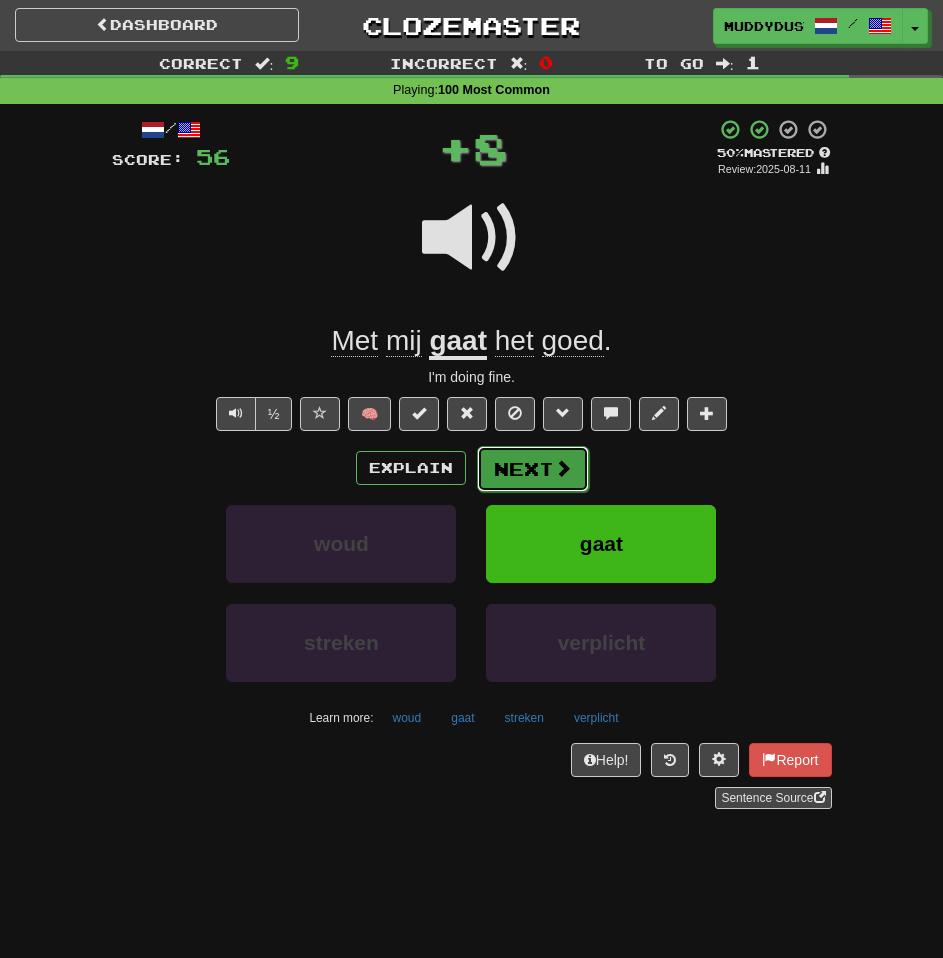 click on "Next" at bounding box center [533, 469] 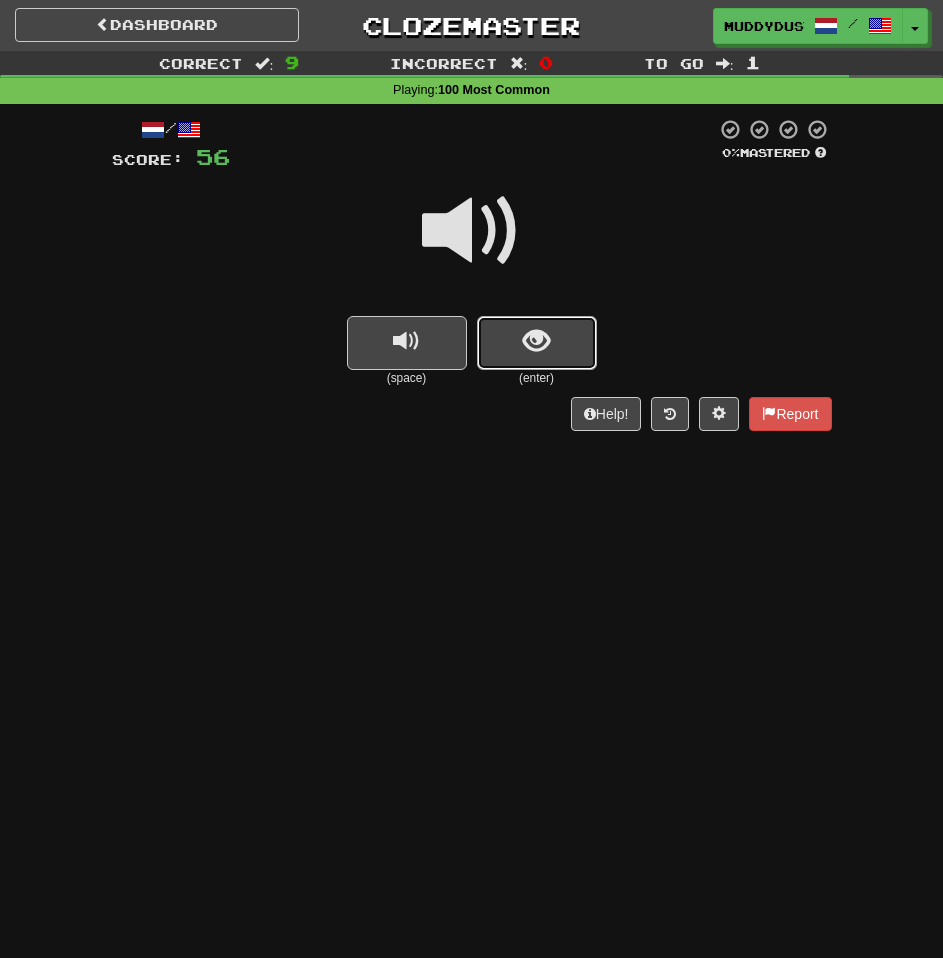 drag, startPoint x: 534, startPoint y: 325, endPoint x: 533, endPoint y: 310, distance: 15.033297 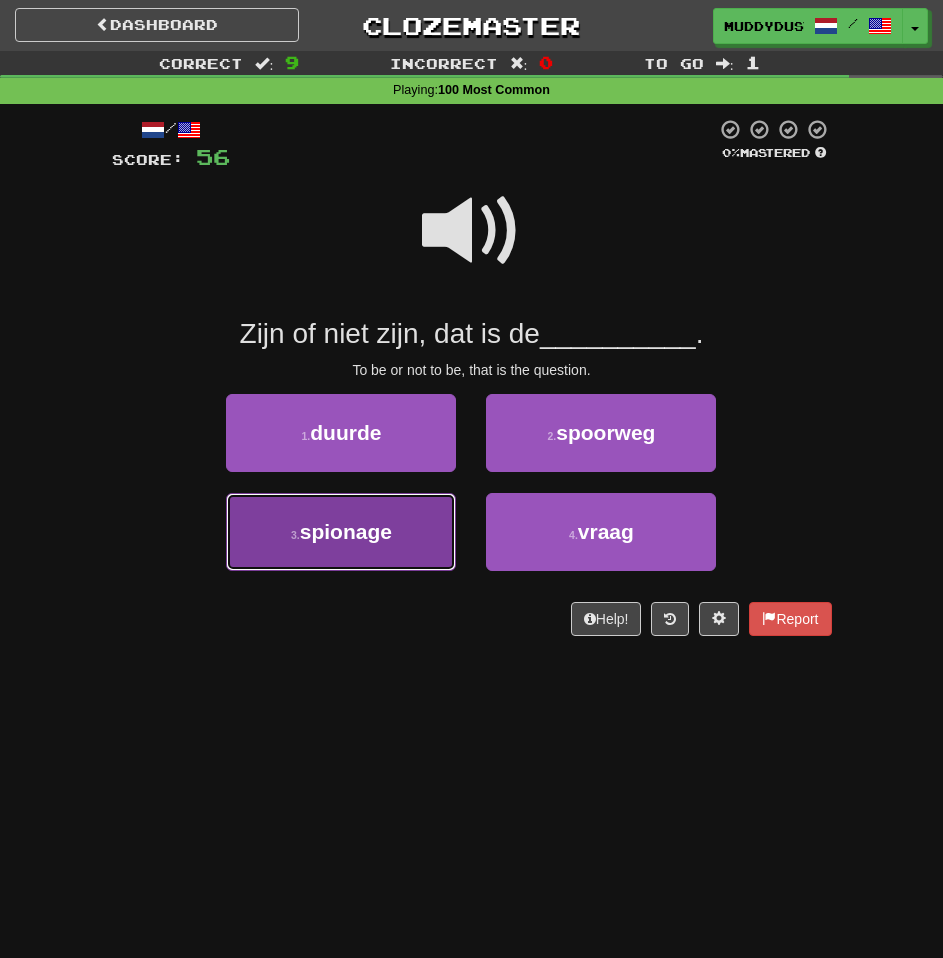 click on "3 .  spionage" at bounding box center (341, 532) 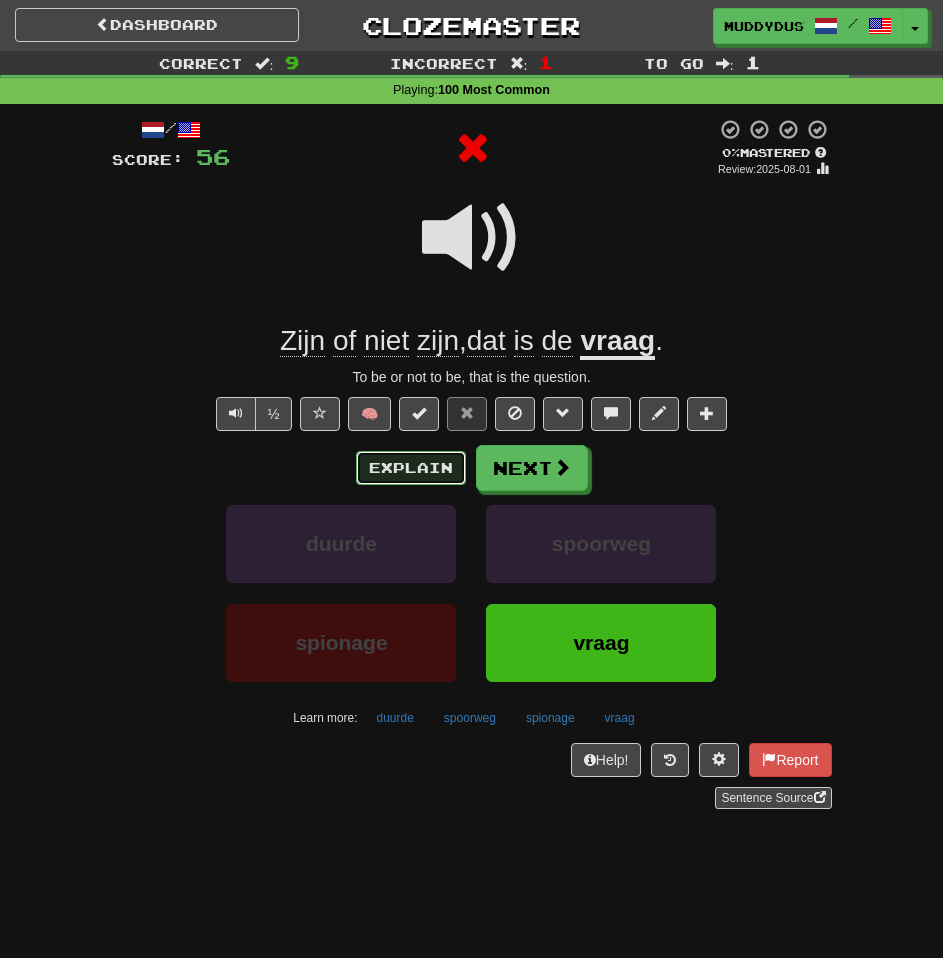 click on "Explain" at bounding box center (411, 468) 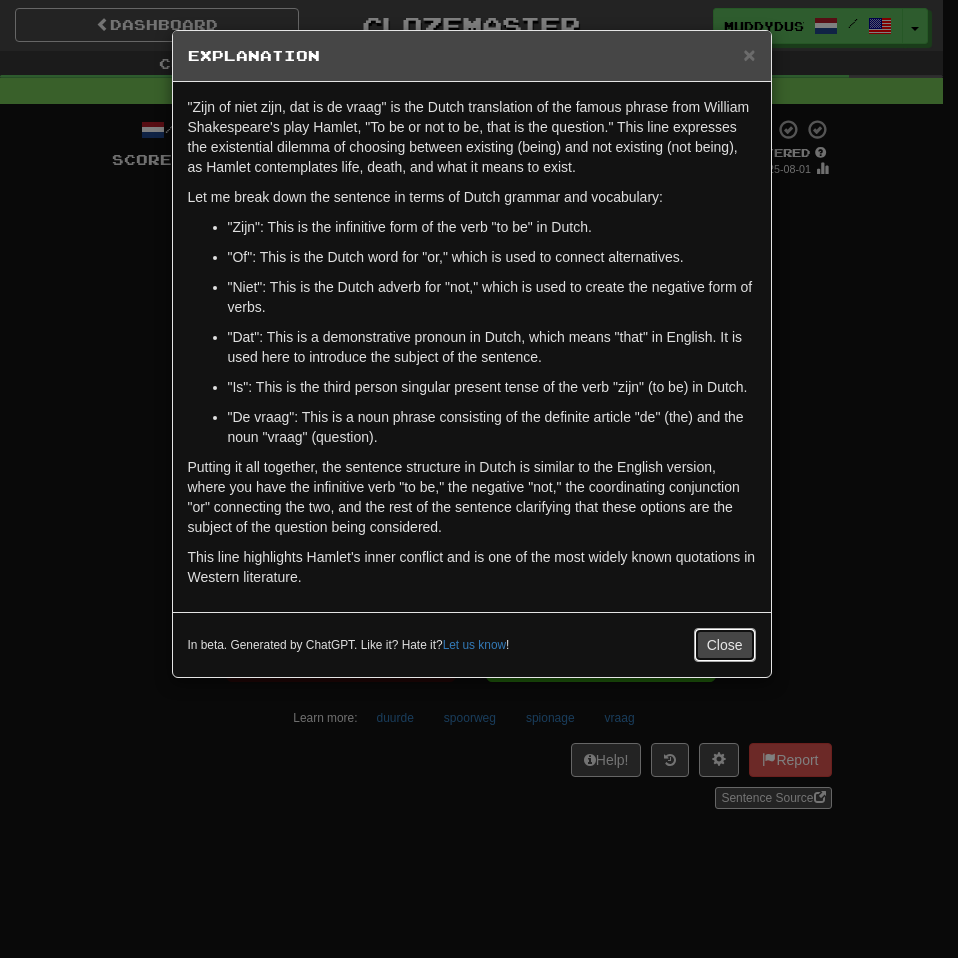 click on "Close" at bounding box center (725, 645) 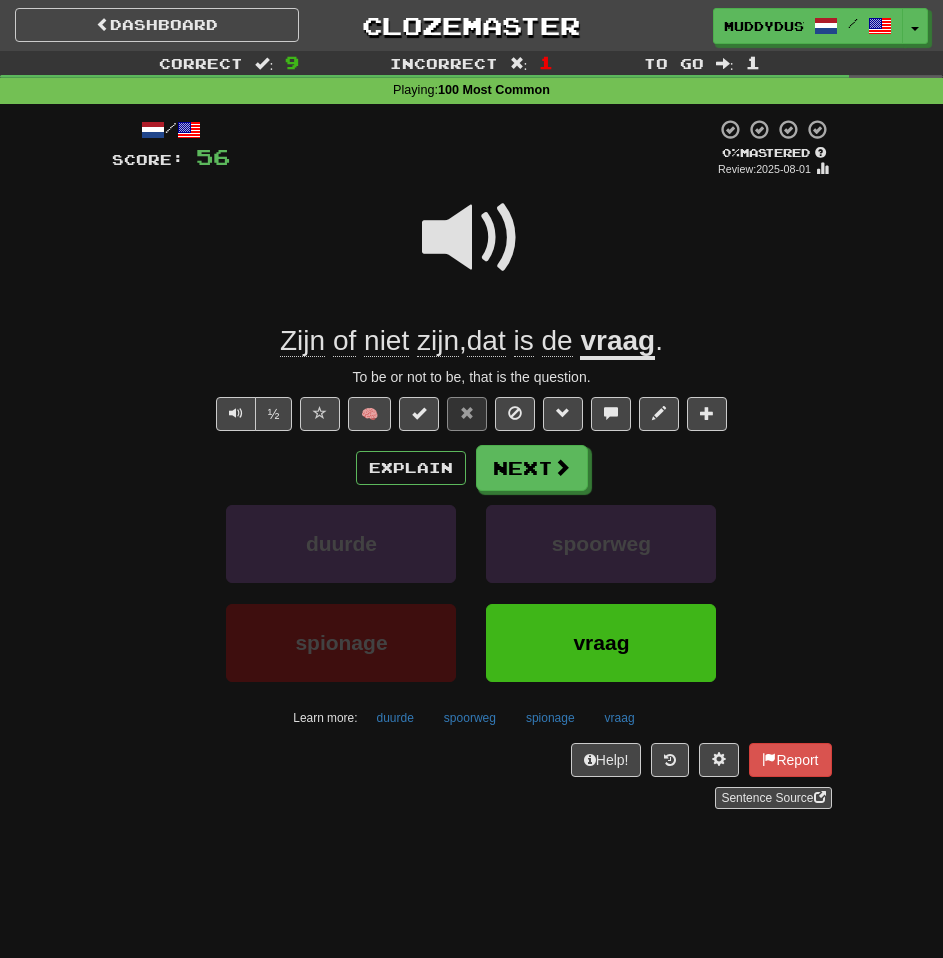 click on "/  Score:   56 0 %  Mastered Review:  2025-08-01 Zijn   of   niet   zijn ,  dat   is   de   vraag . To be or not to be, that is the question. ½ 🧠 Explain Next duurde spoorweg spionage vraag Learn more: duurde spoorweg spionage vraag  Help!  Report Sentence Source" at bounding box center [472, 464] 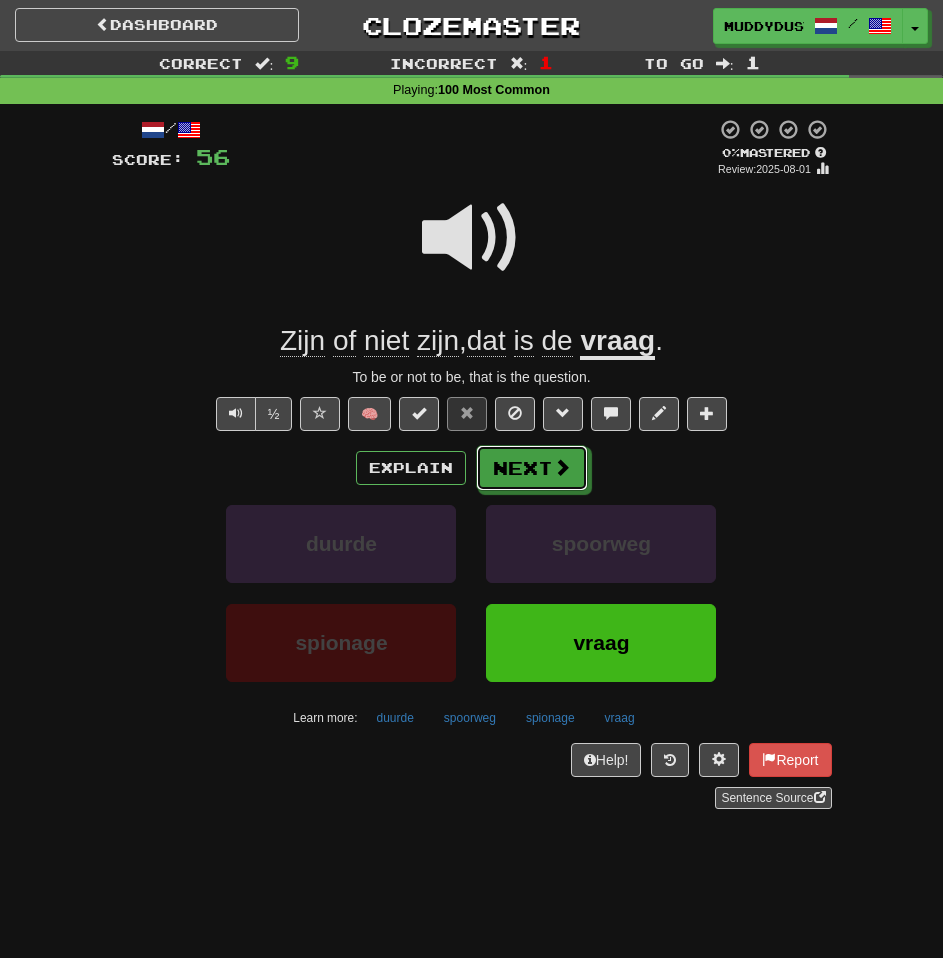 click on "Next" at bounding box center (532, 468) 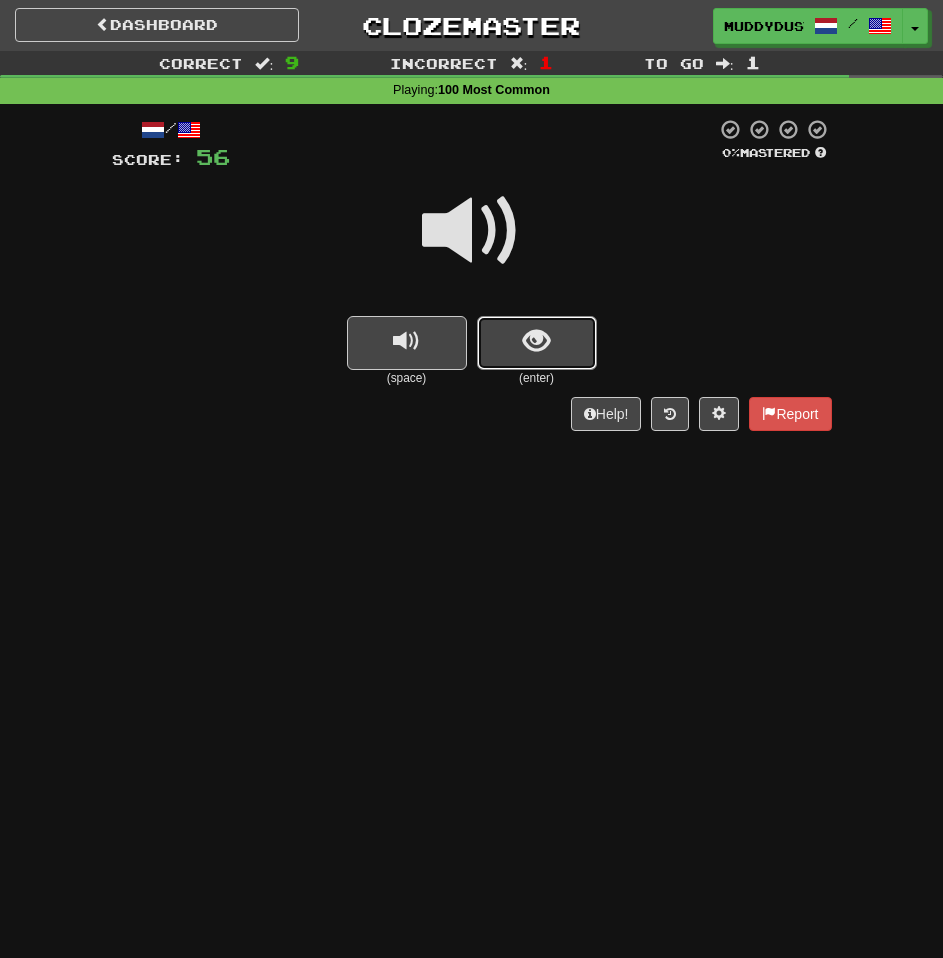 click at bounding box center (537, 343) 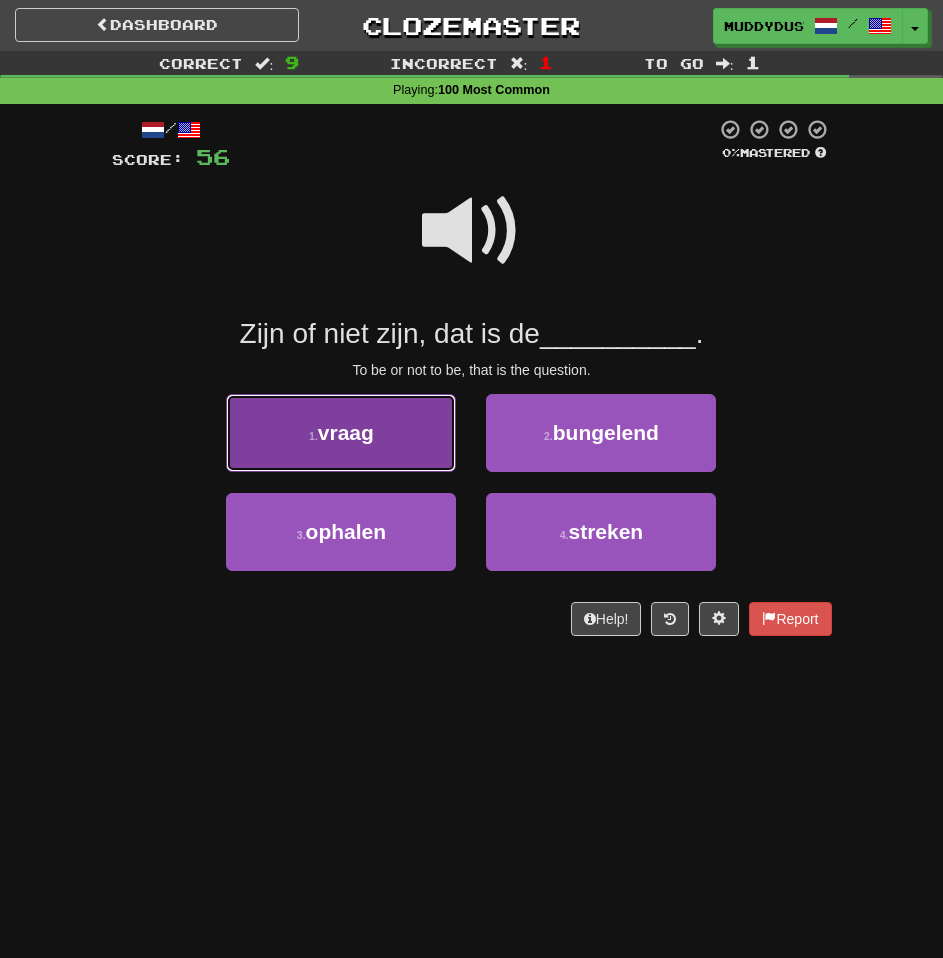 click on "1 .  vraag" at bounding box center (341, 433) 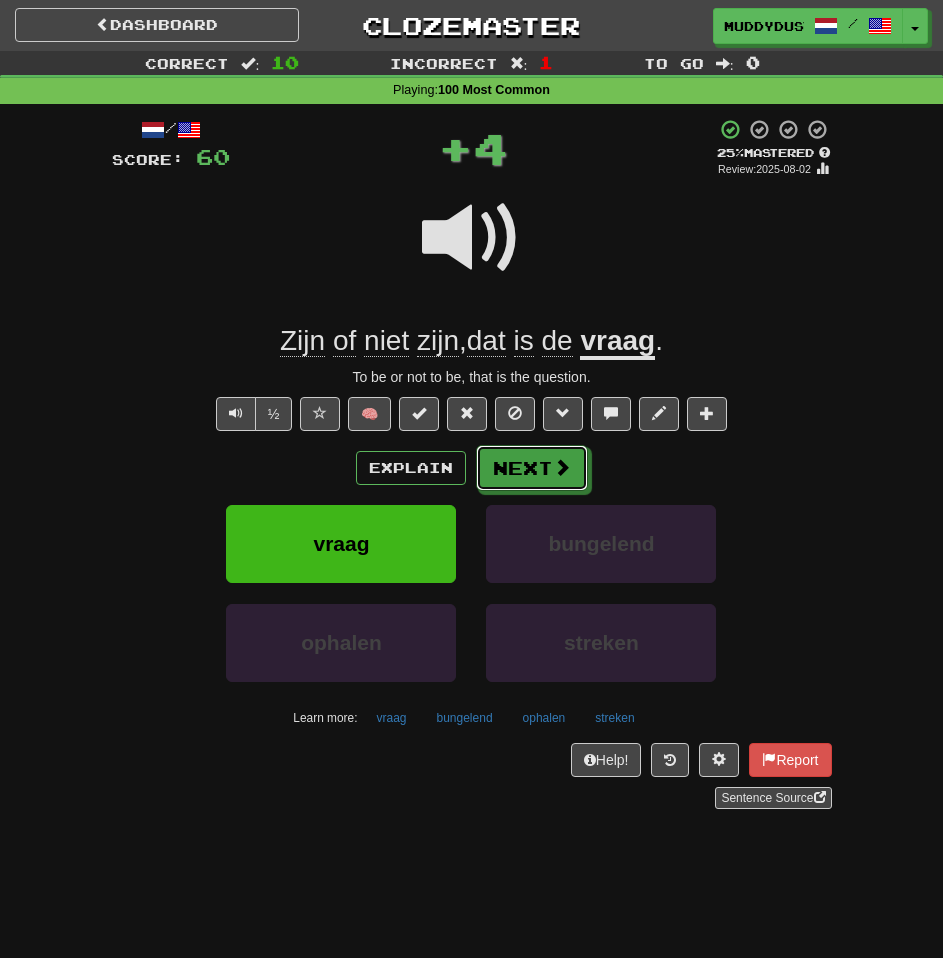 click on "Next" at bounding box center (532, 468) 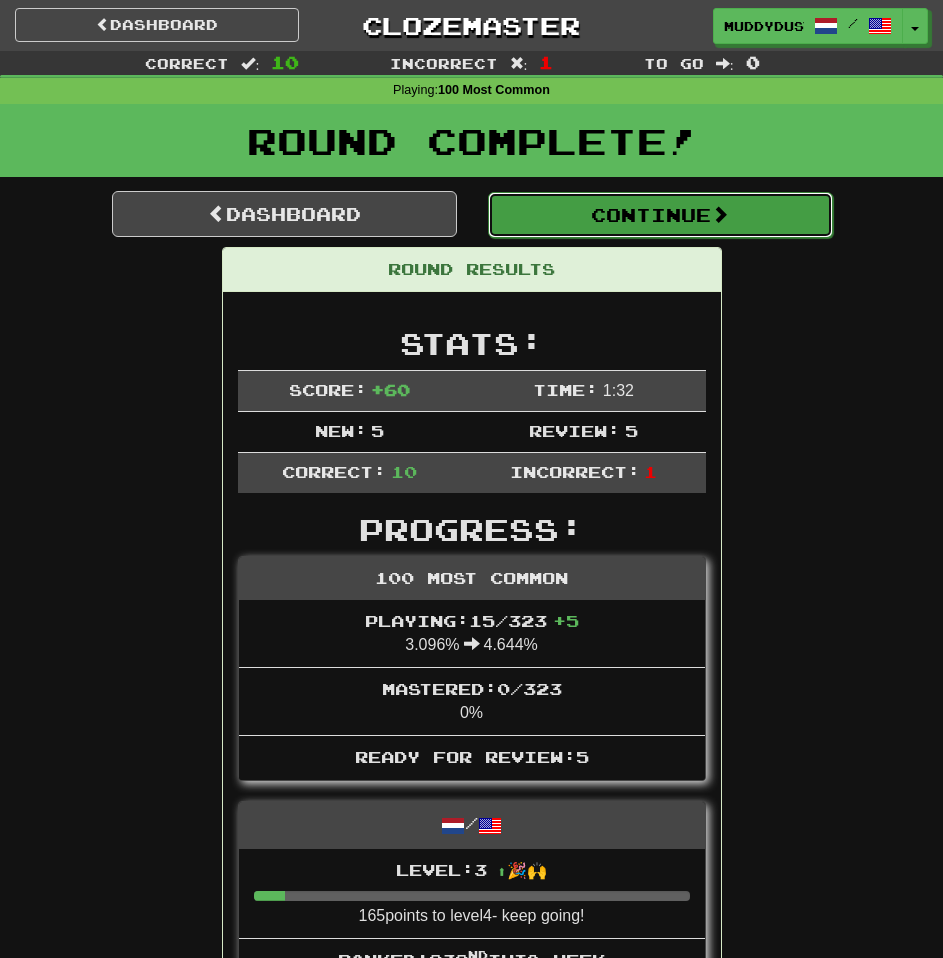 click on "Continue" at bounding box center [660, 215] 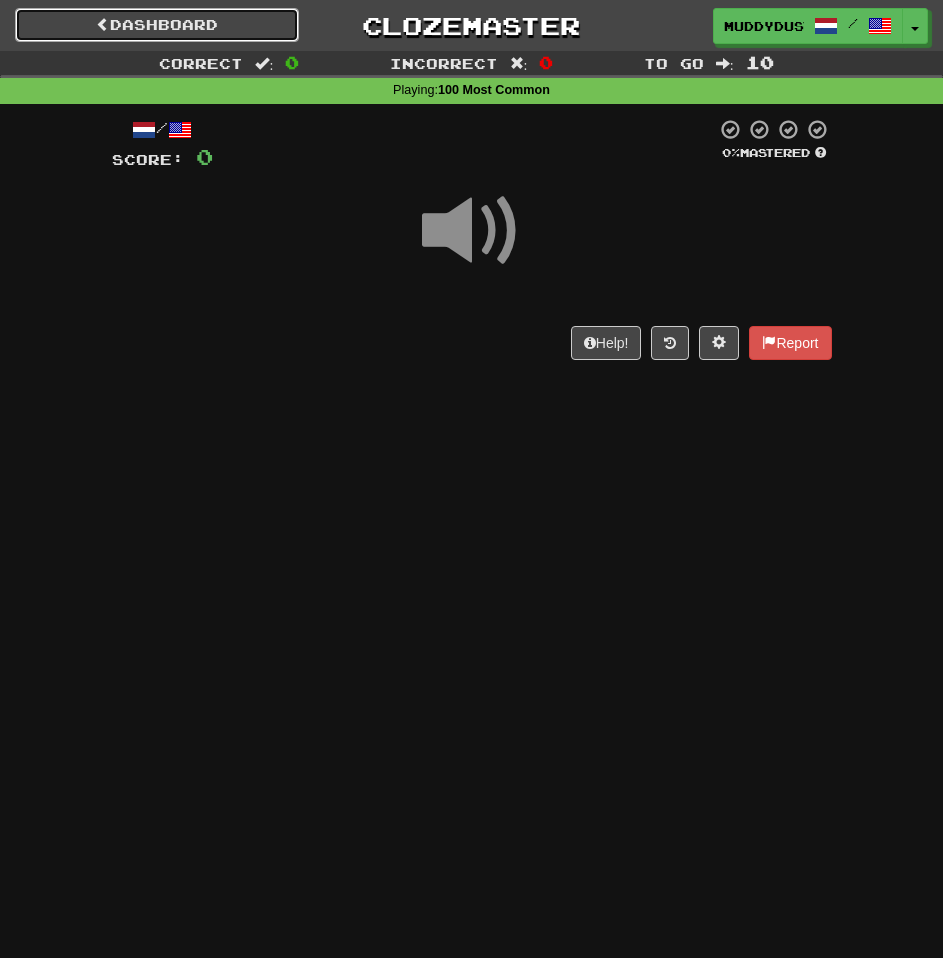 click on "Dashboard" at bounding box center [157, 25] 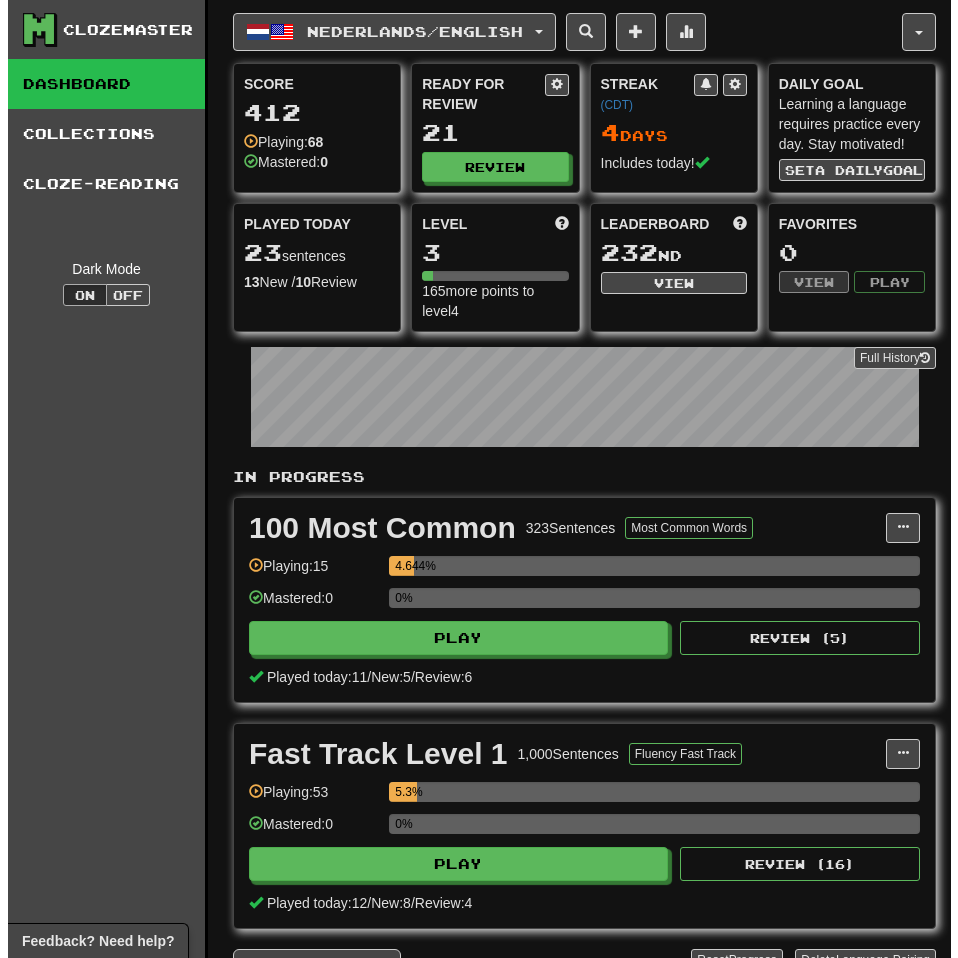 scroll, scrollTop: 0, scrollLeft: 0, axis: both 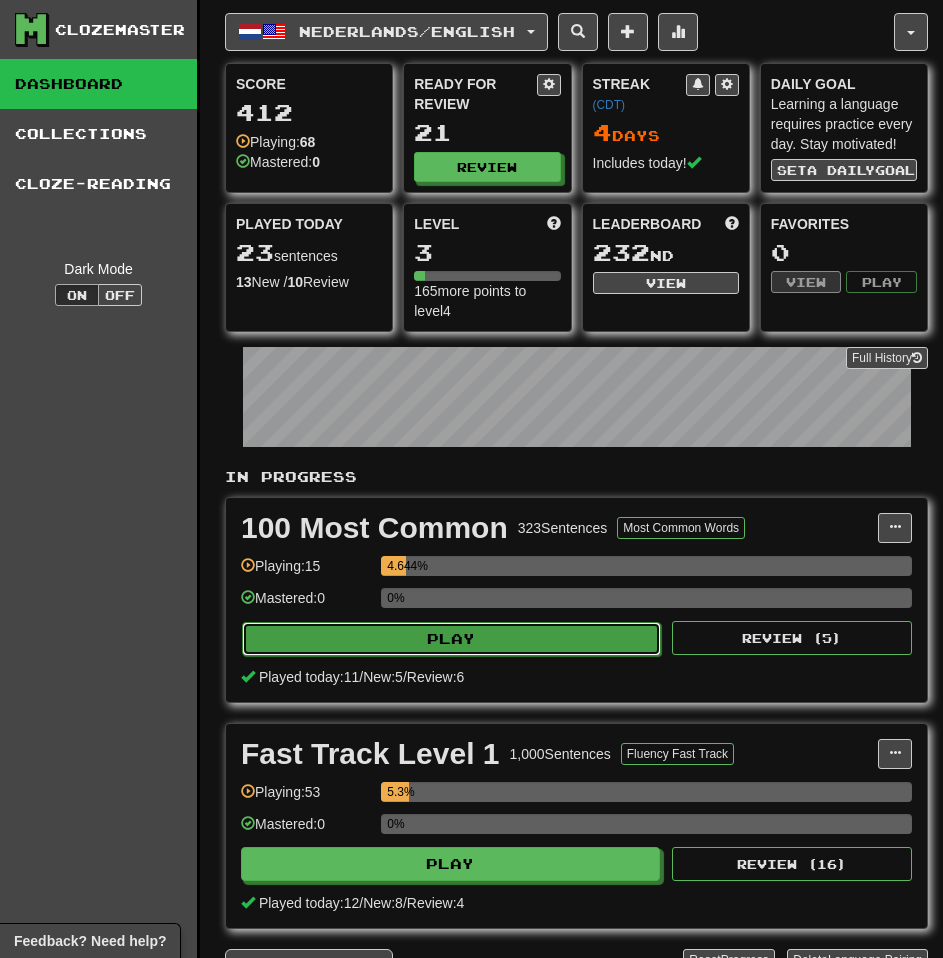 click on "Play" at bounding box center [451, 639] 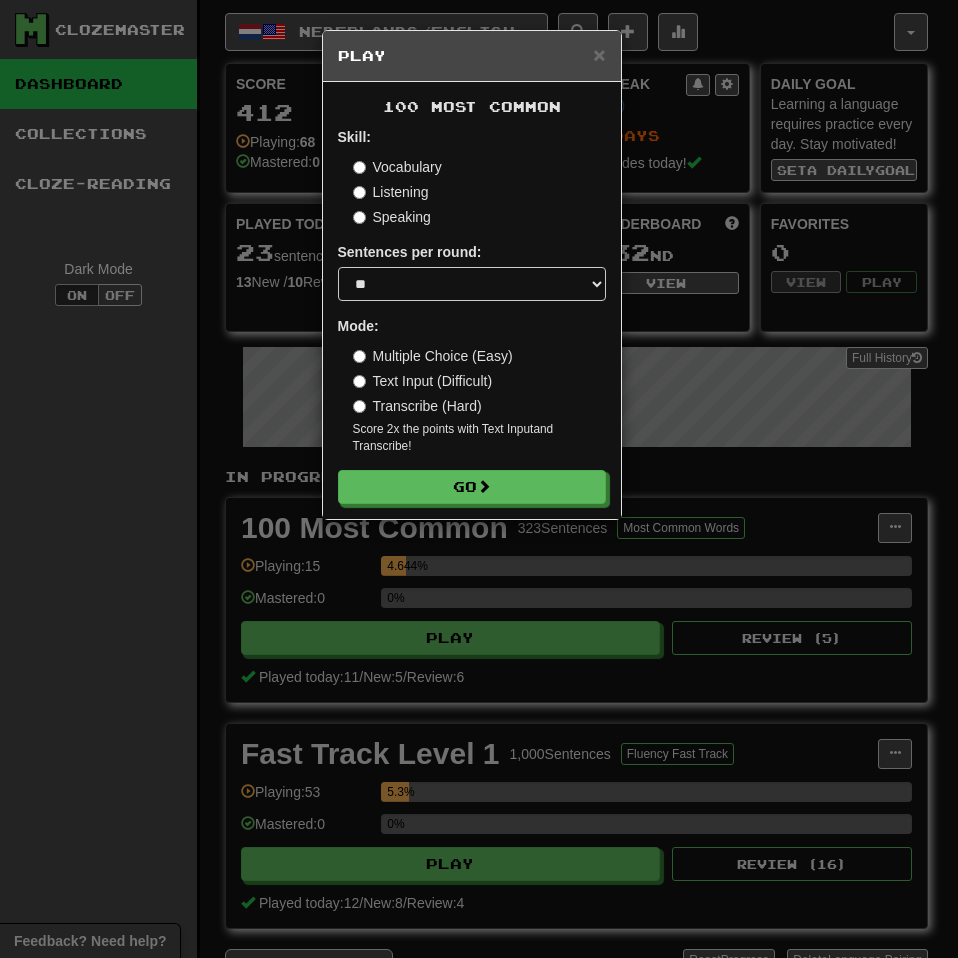 click on "Text Input (Difficult)" at bounding box center [423, 381] 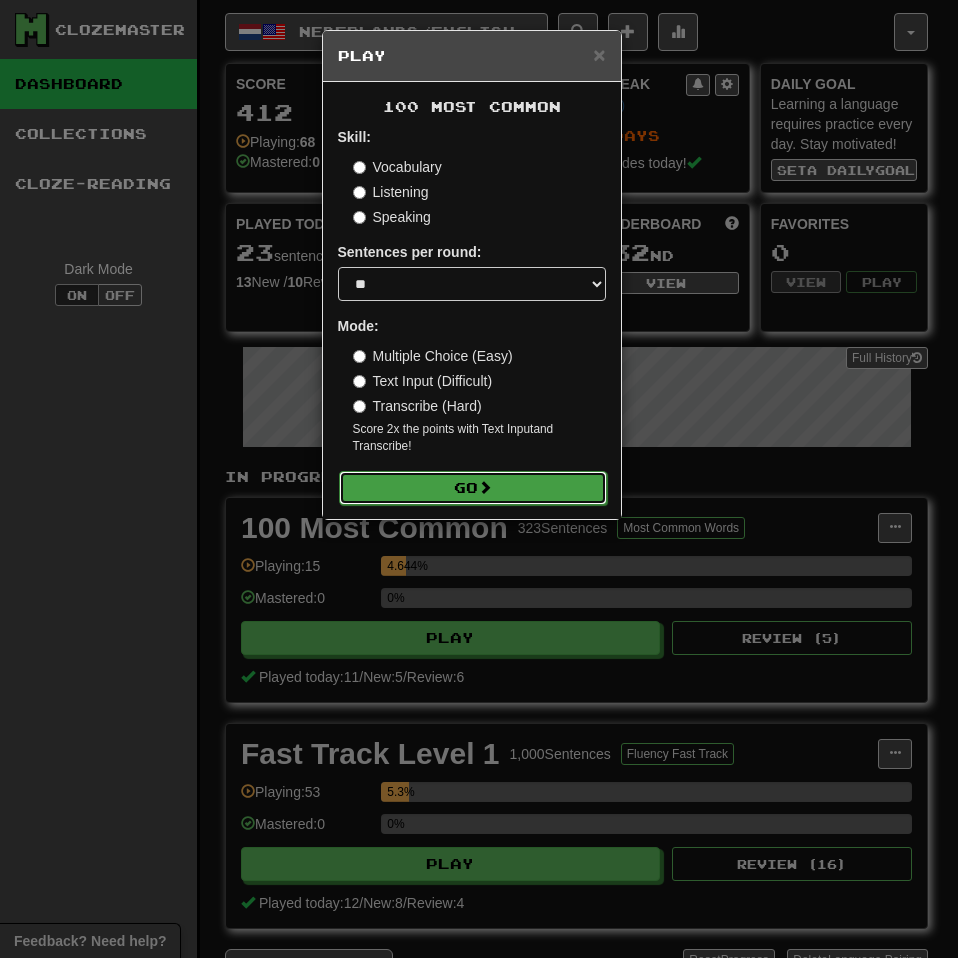 click on "Go" at bounding box center (473, 488) 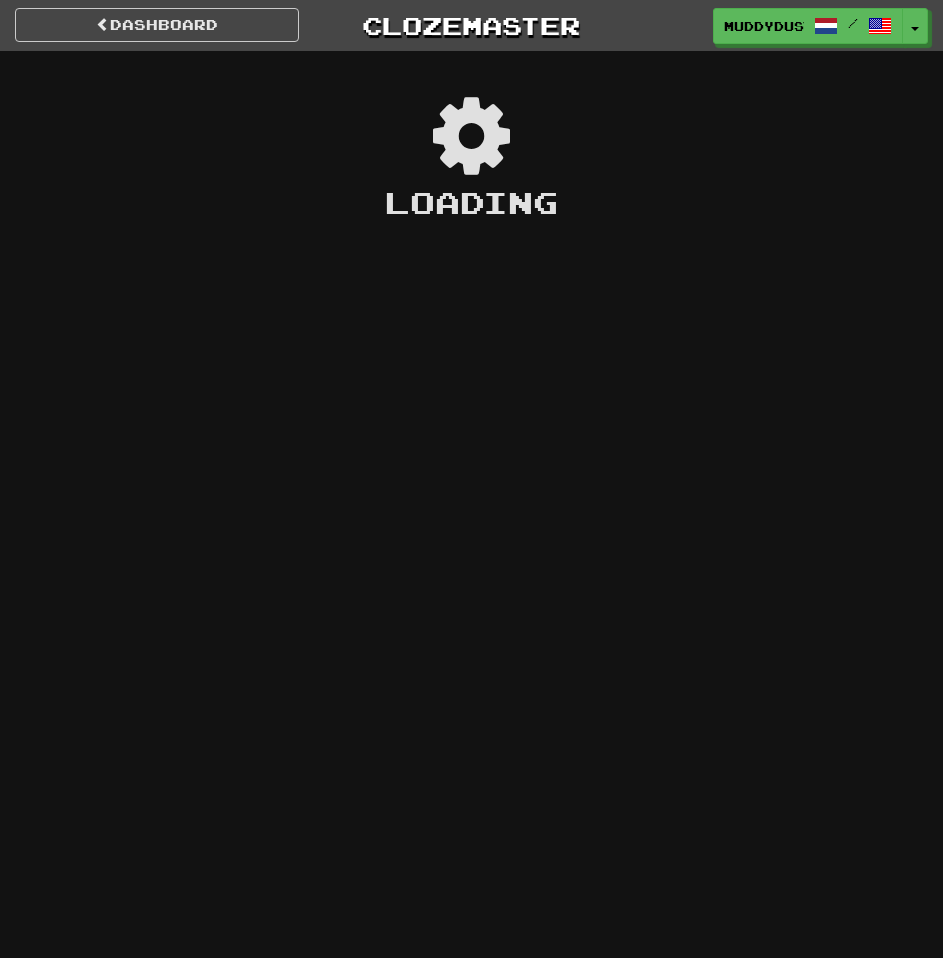 scroll, scrollTop: 0, scrollLeft: 0, axis: both 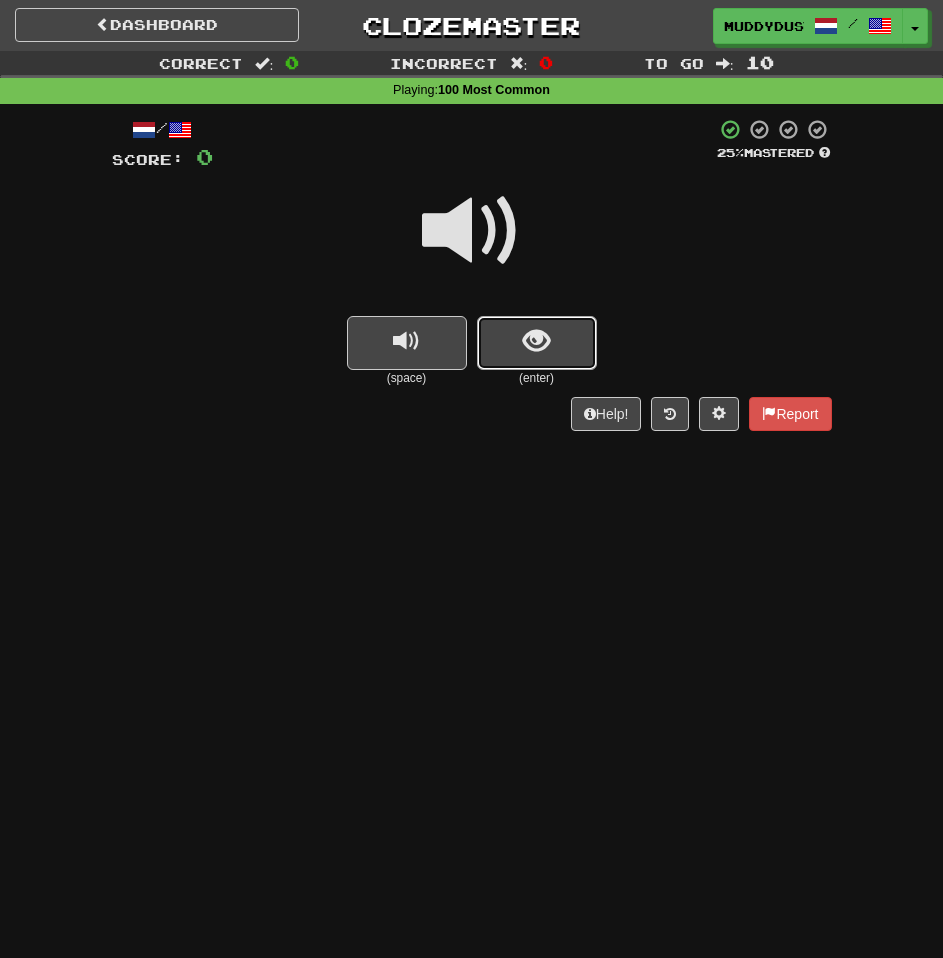 click at bounding box center (537, 343) 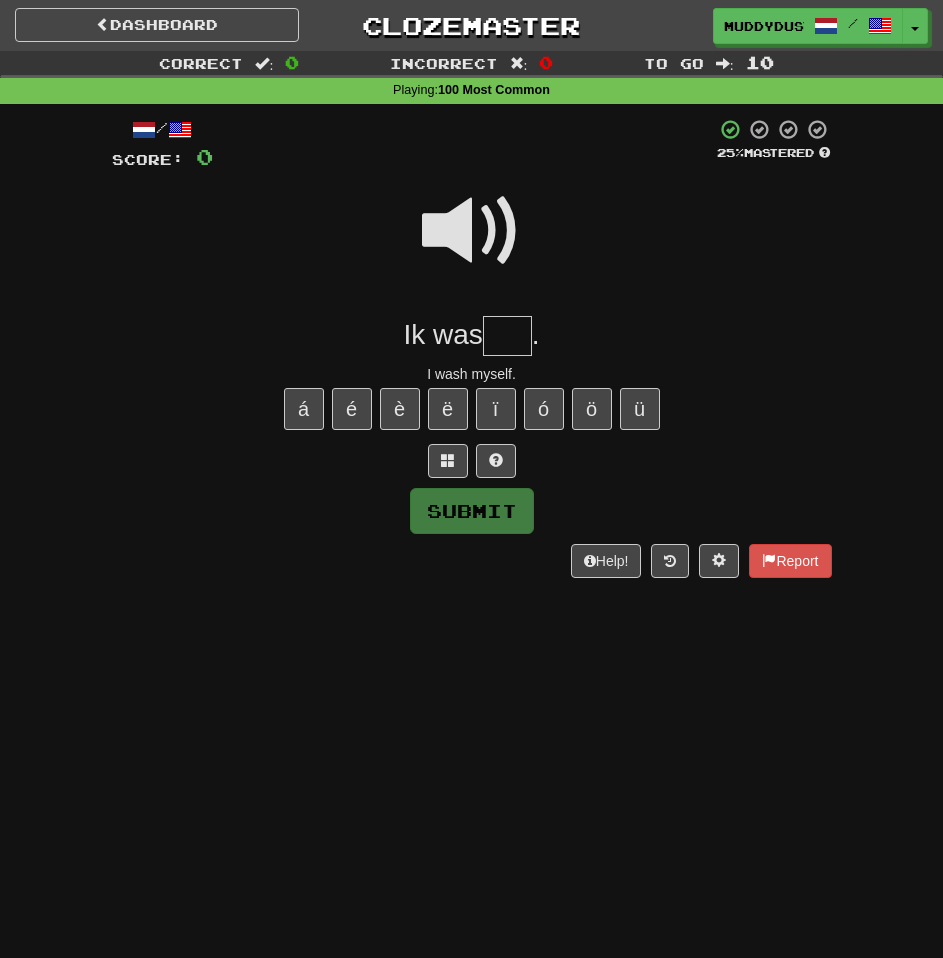 click at bounding box center [472, 231] 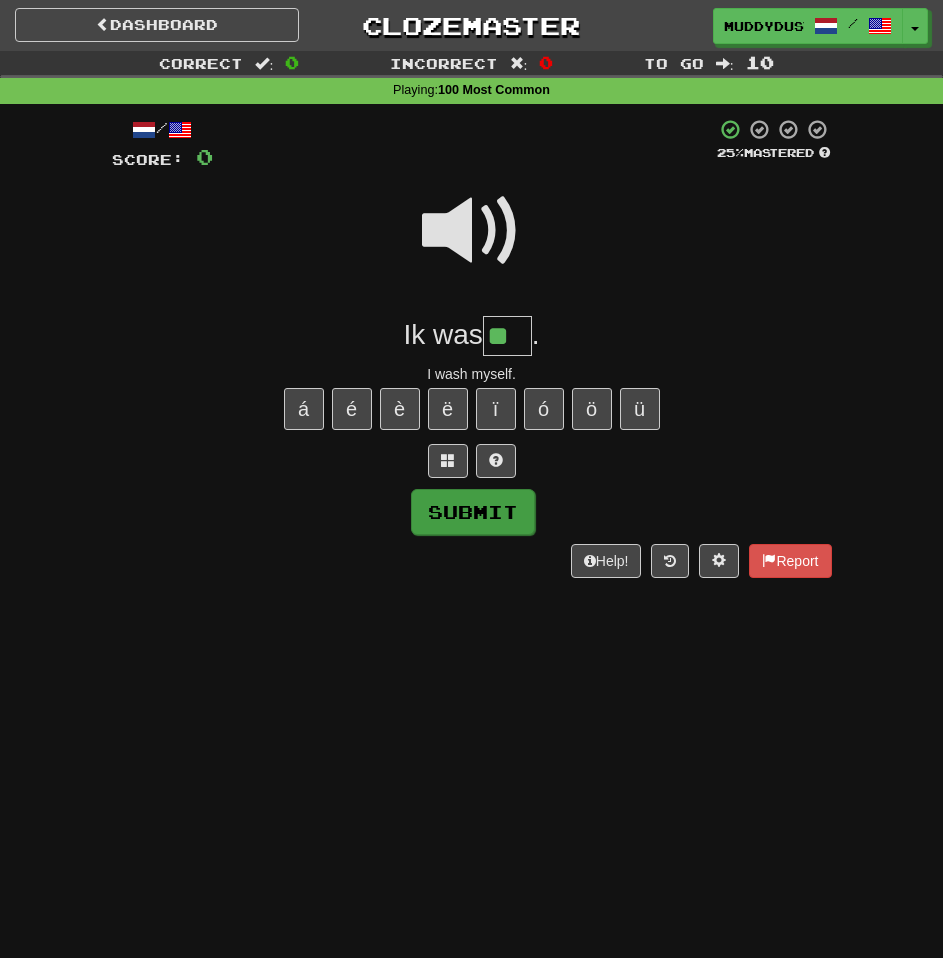type on "**" 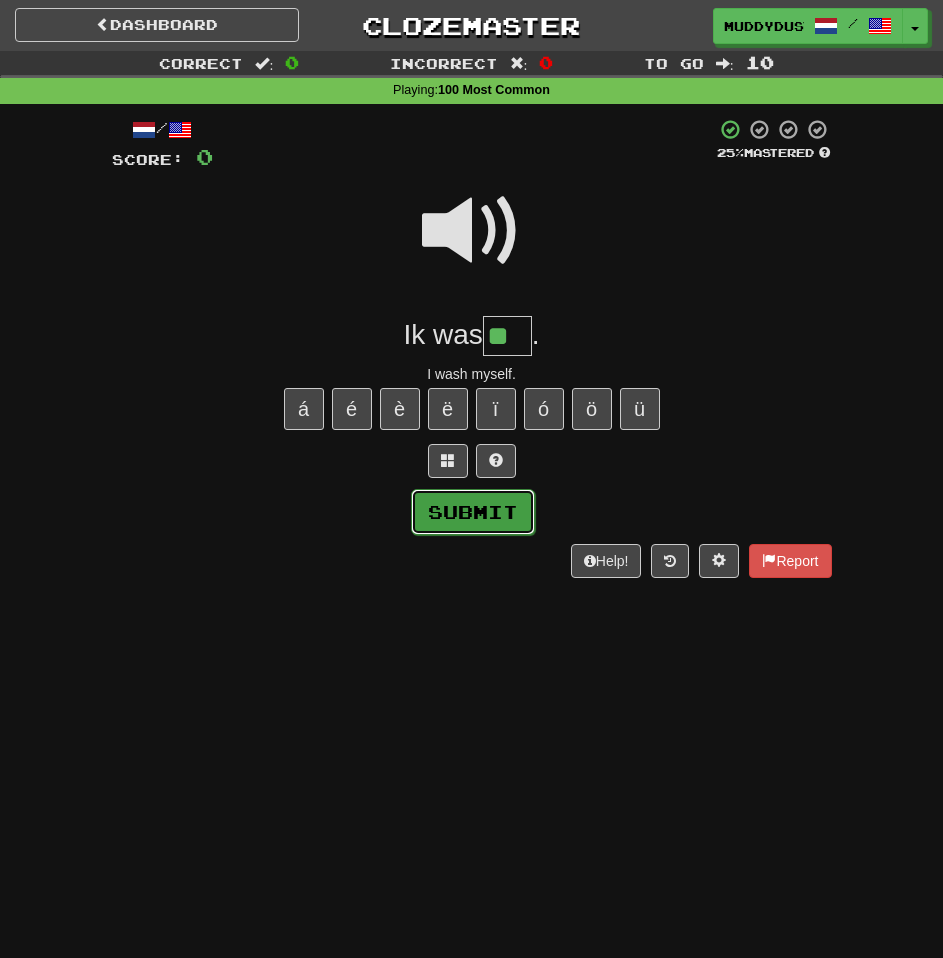 click on "Submit" at bounding box center (473, 512) 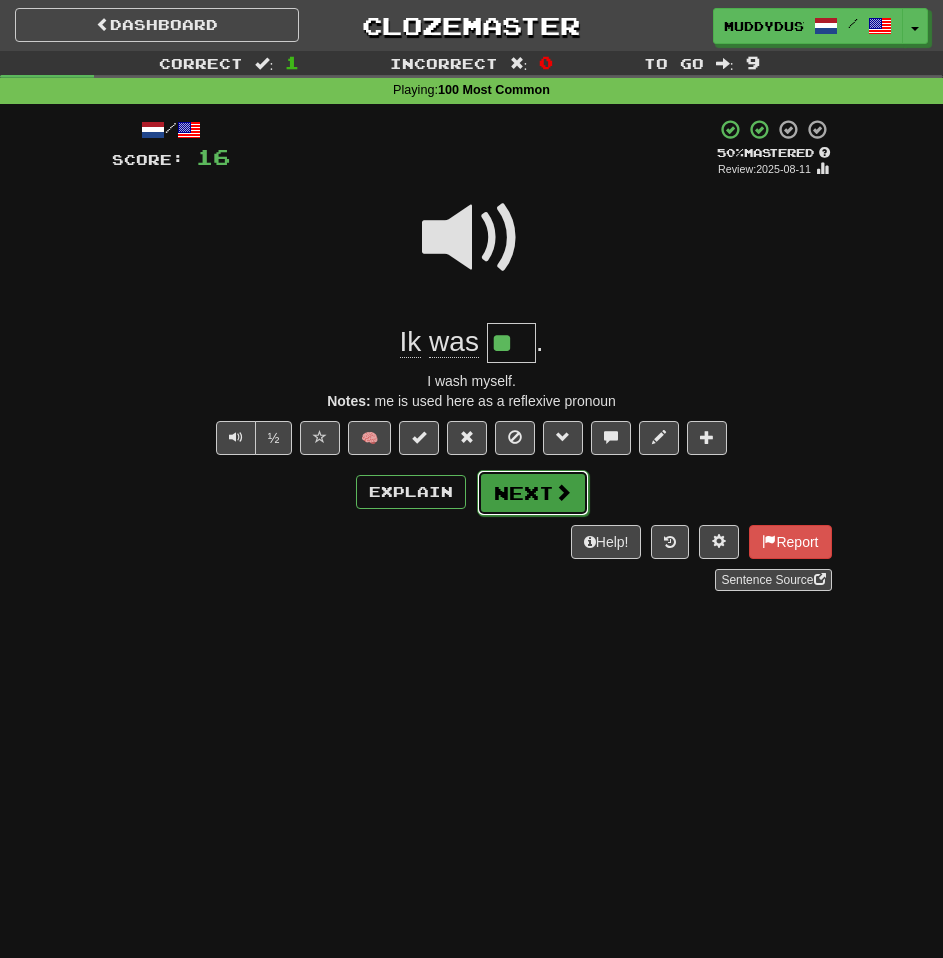 click on "Next" at bounding box center (533, 493) 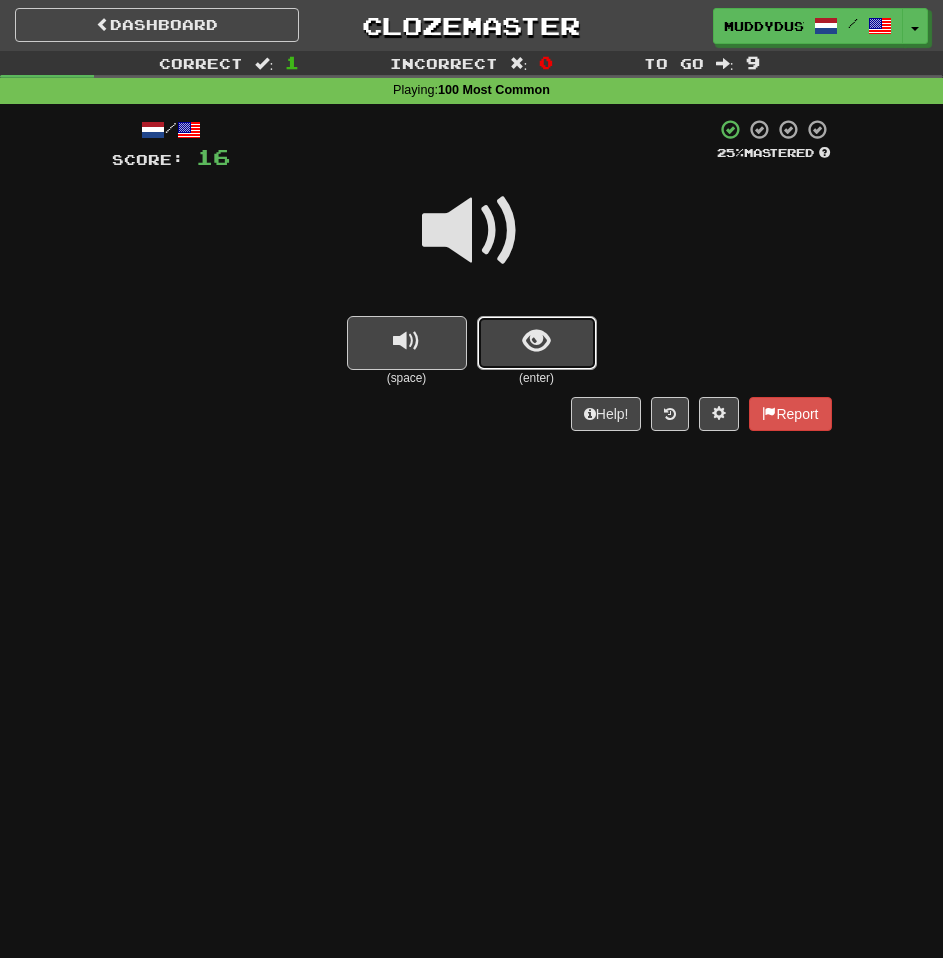 click at bounding box center [536, 341] 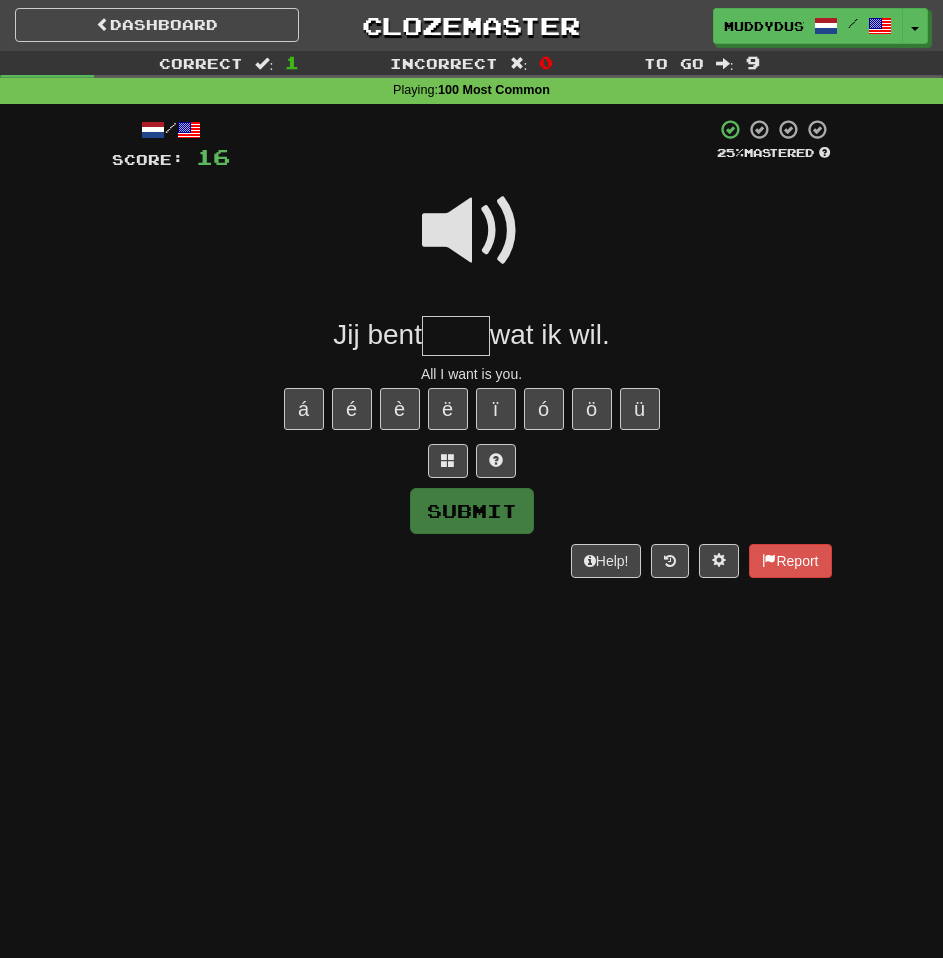 click at bounding box center [472, 231] 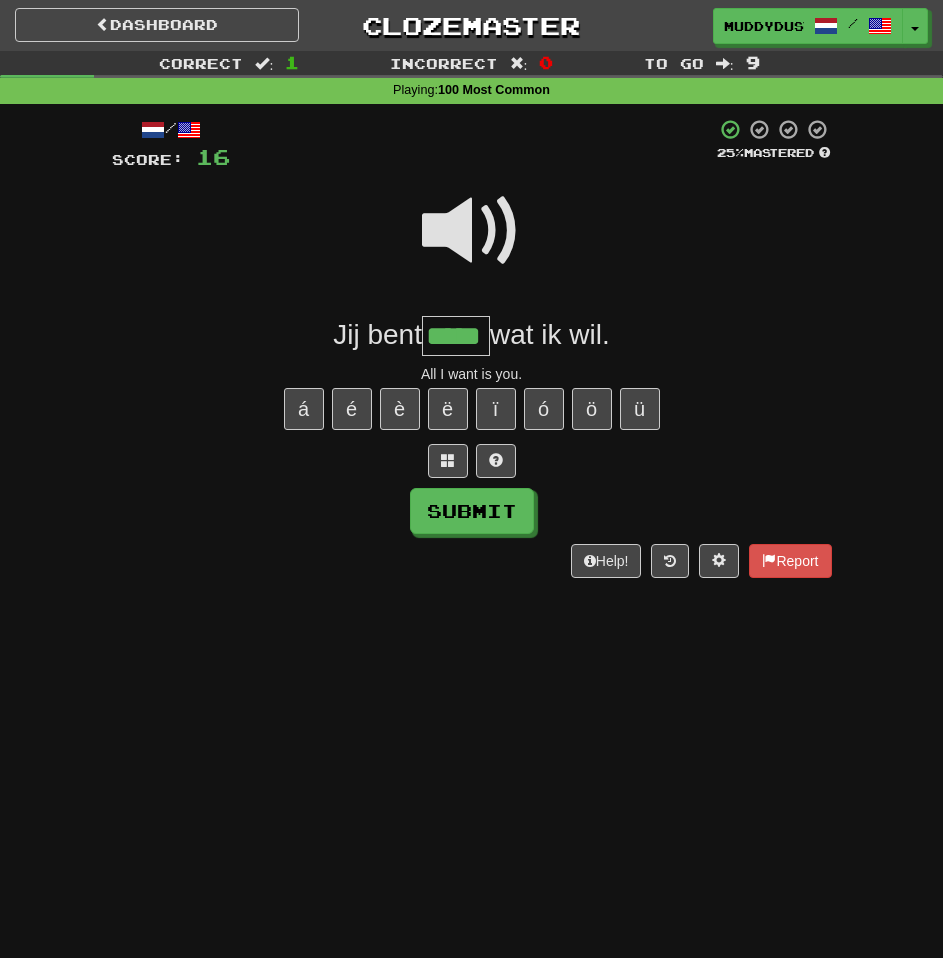 type on "*****" 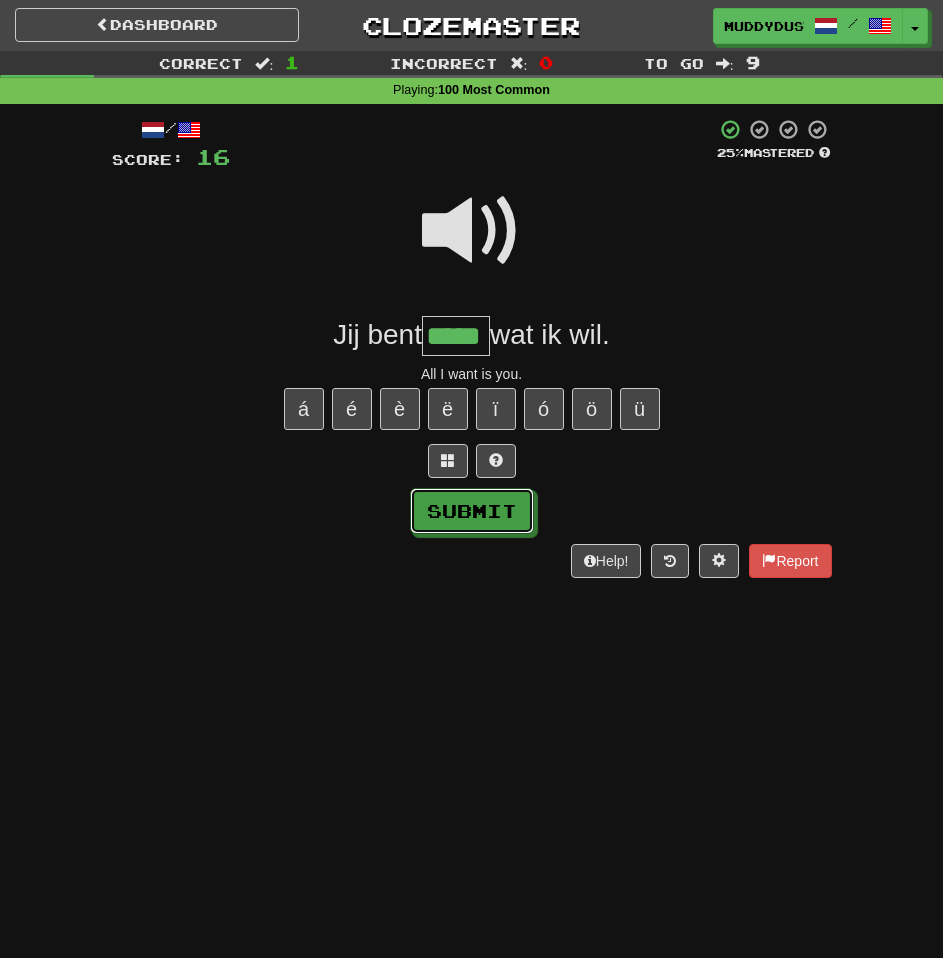 click on "Submit" at bounding box center (472, 511) 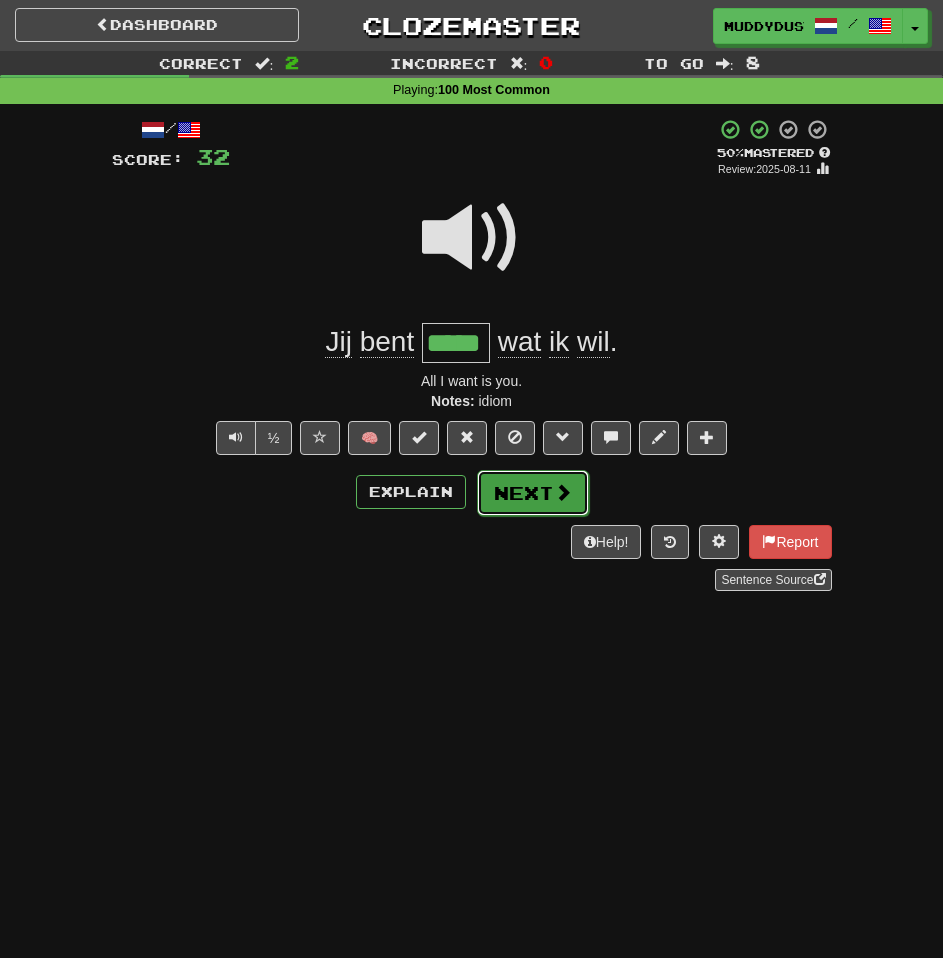 click on "Next" at bounding box center [533, 493] 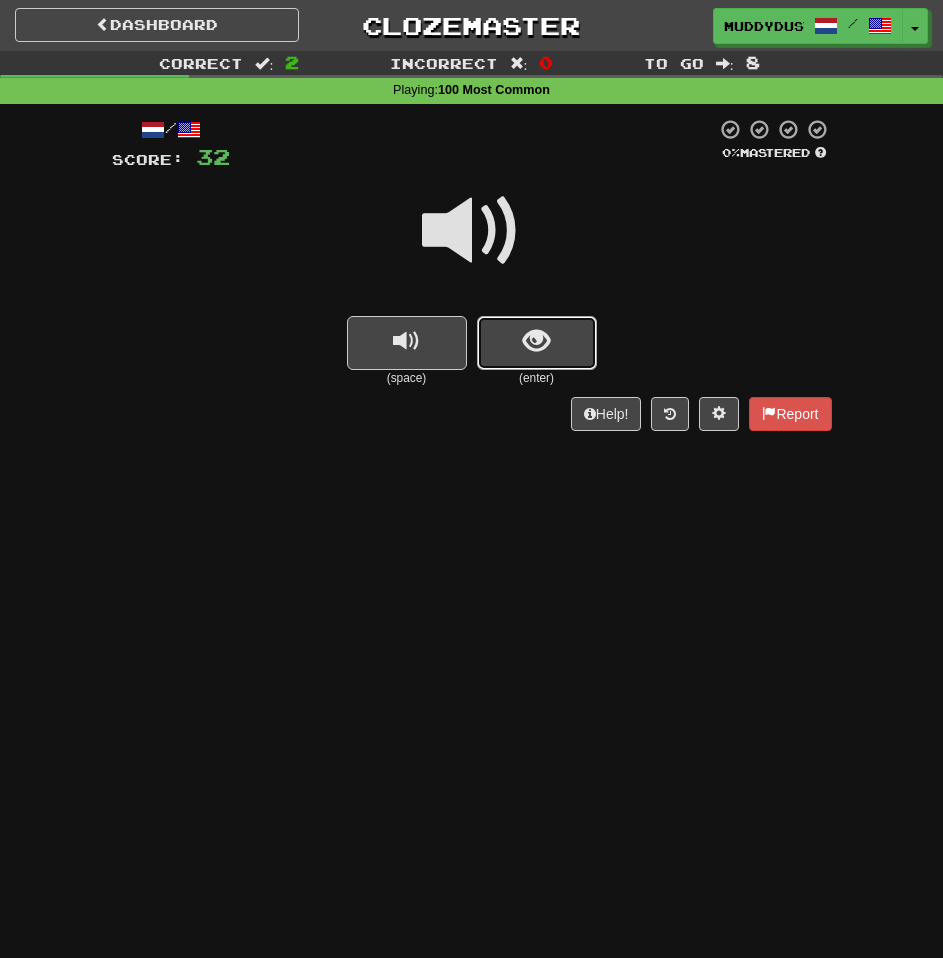 click at bounding box center [537, 343] 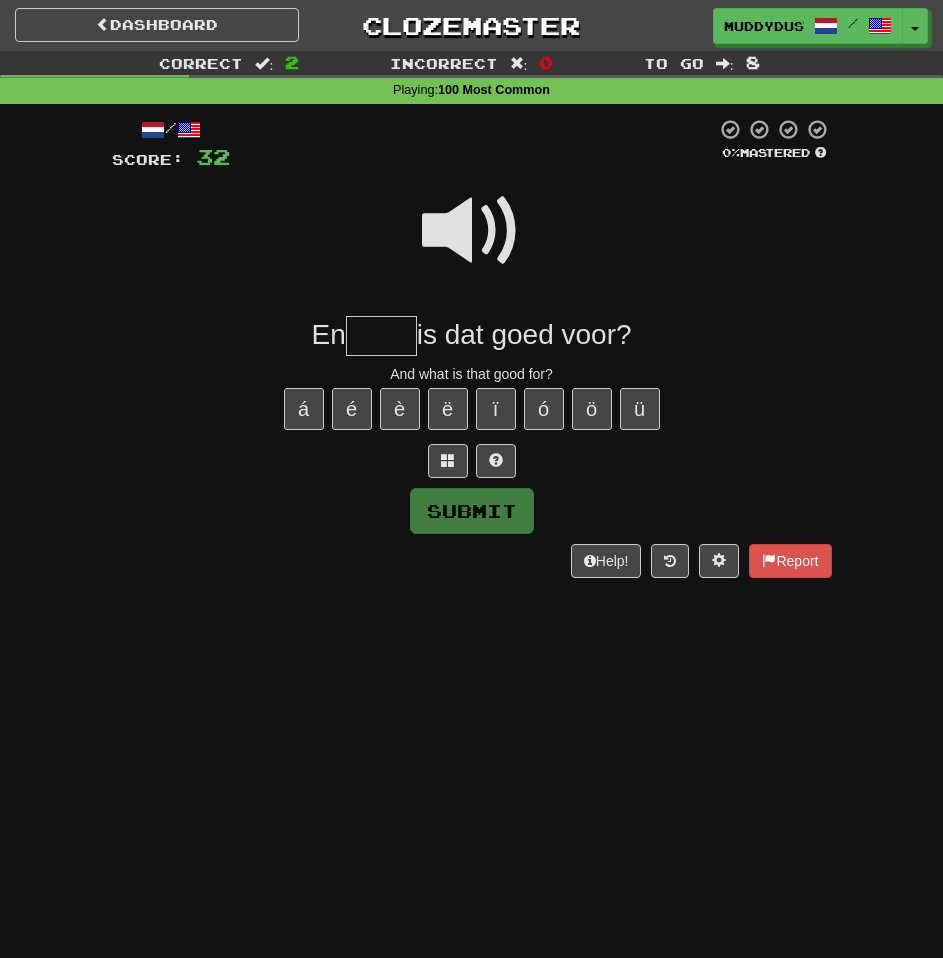 click at bounding box center [472, 231] 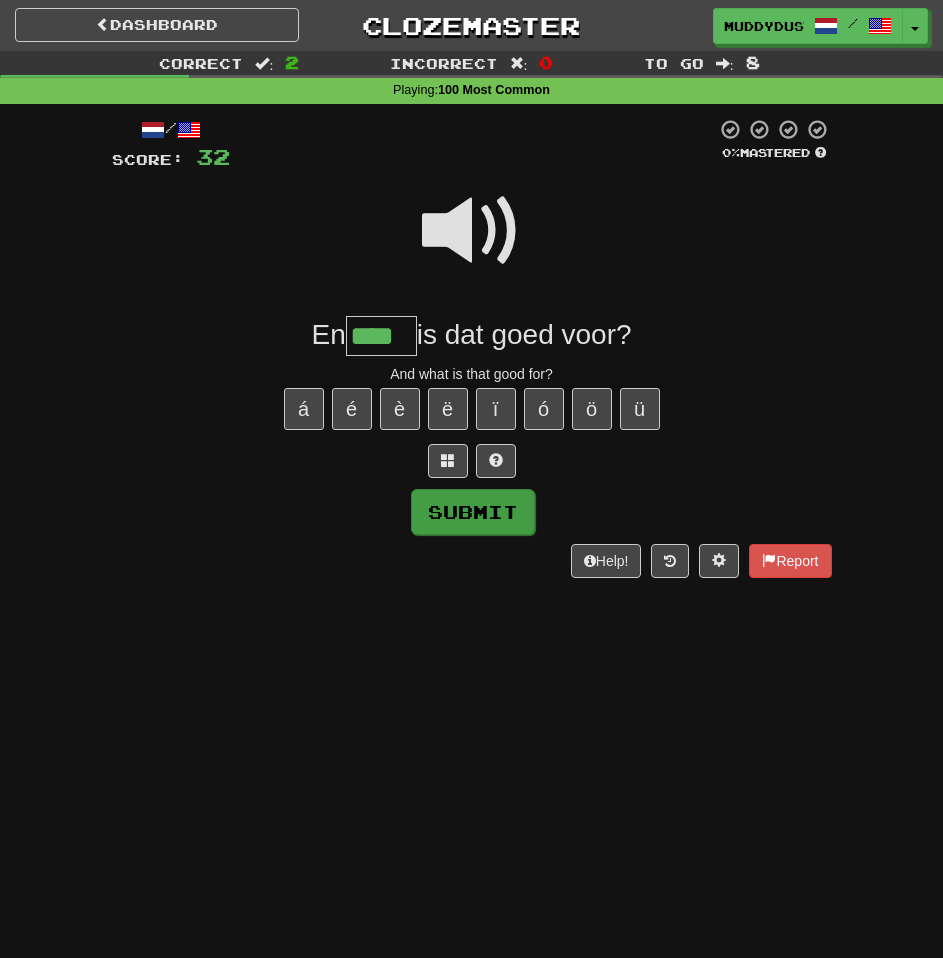 type on "****" 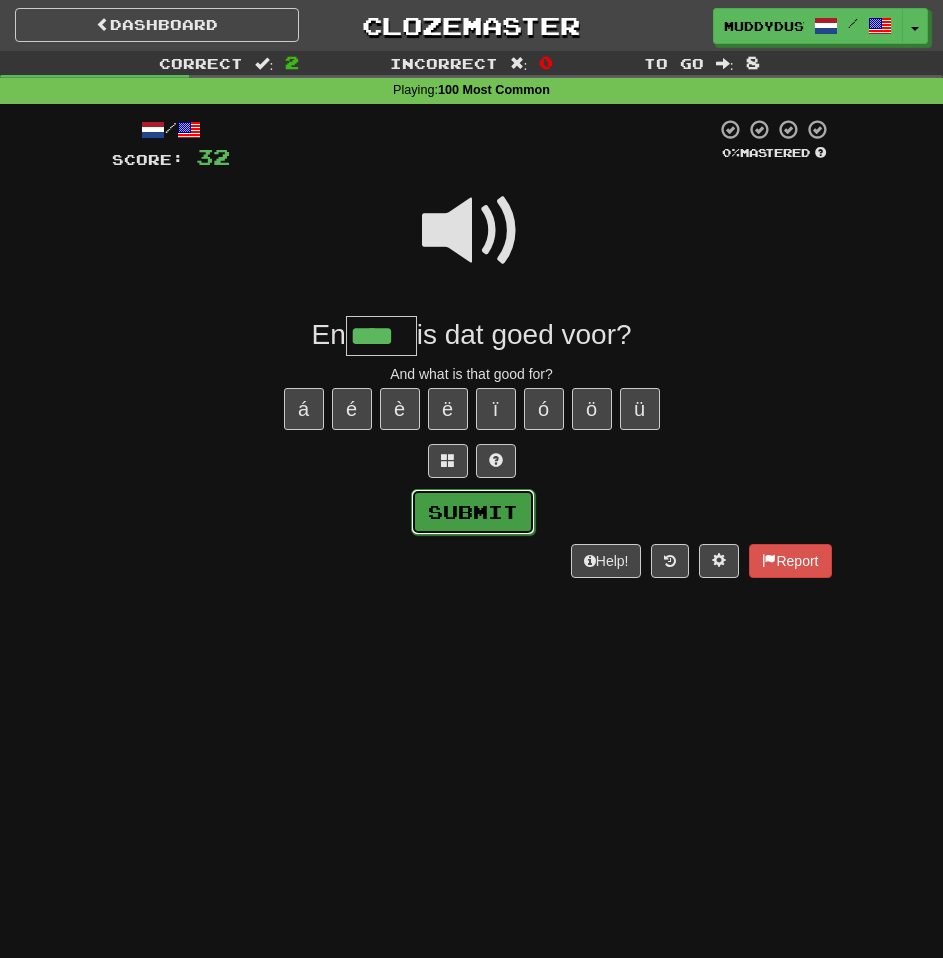 click on "Submit" at bounding box center (473, 512) 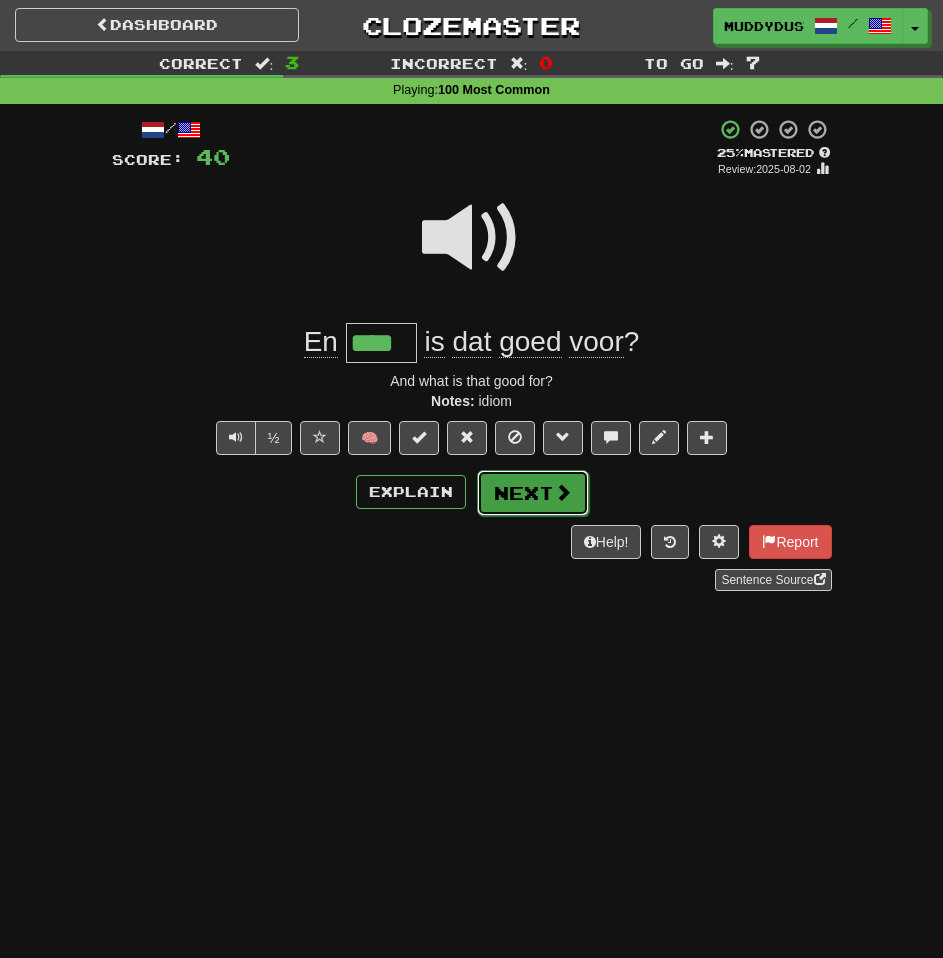 click on "Next" at bounding box center (533, 493) 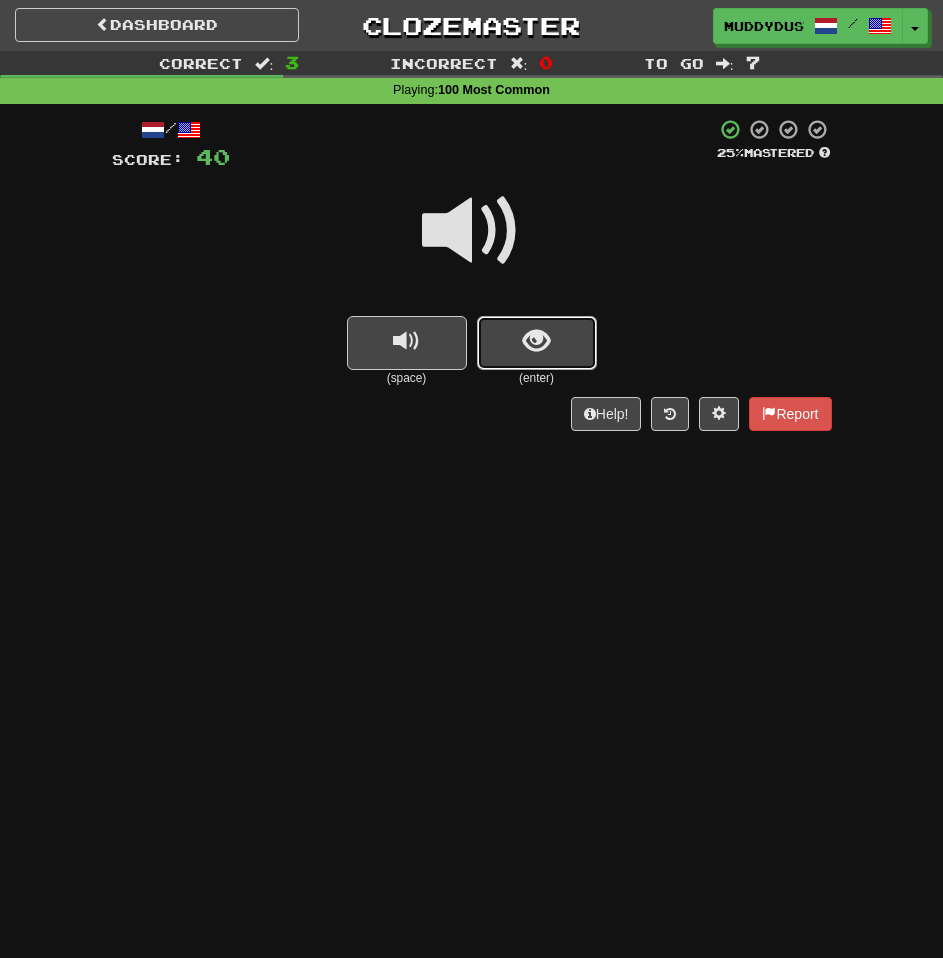 click at bounding box center (536, 341) 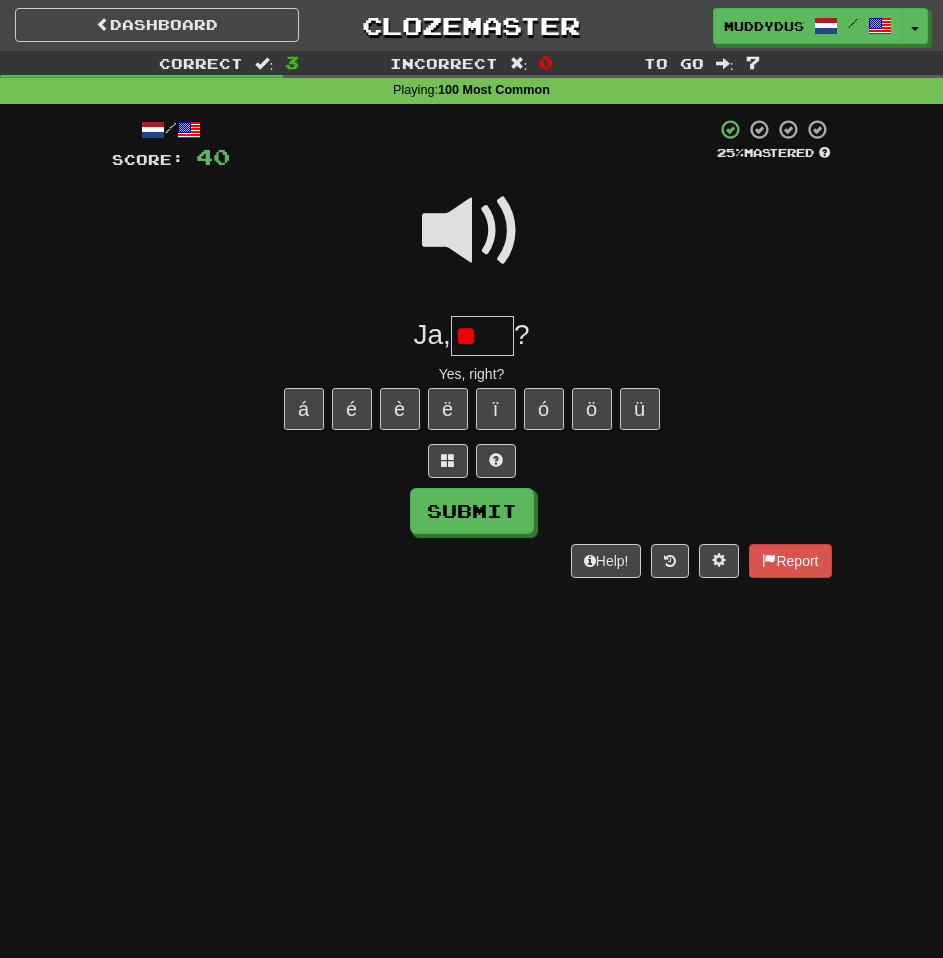 type on "*" 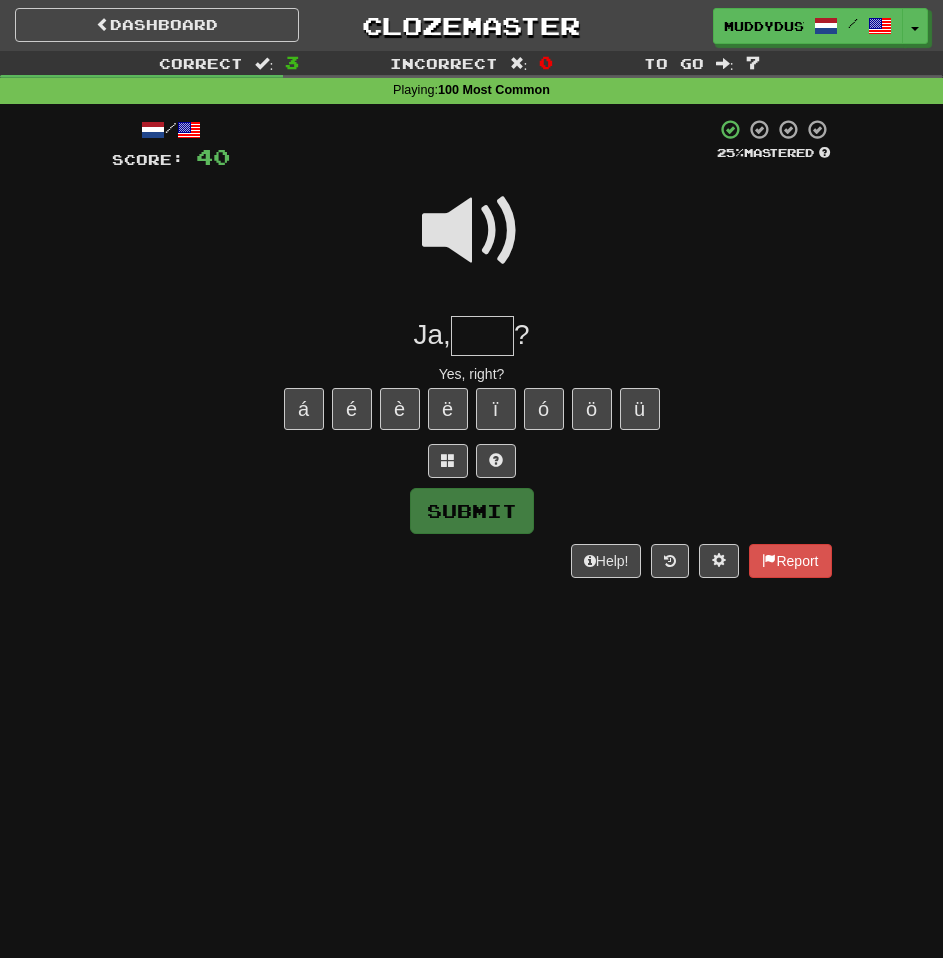 click at bounding box center [472, 231] 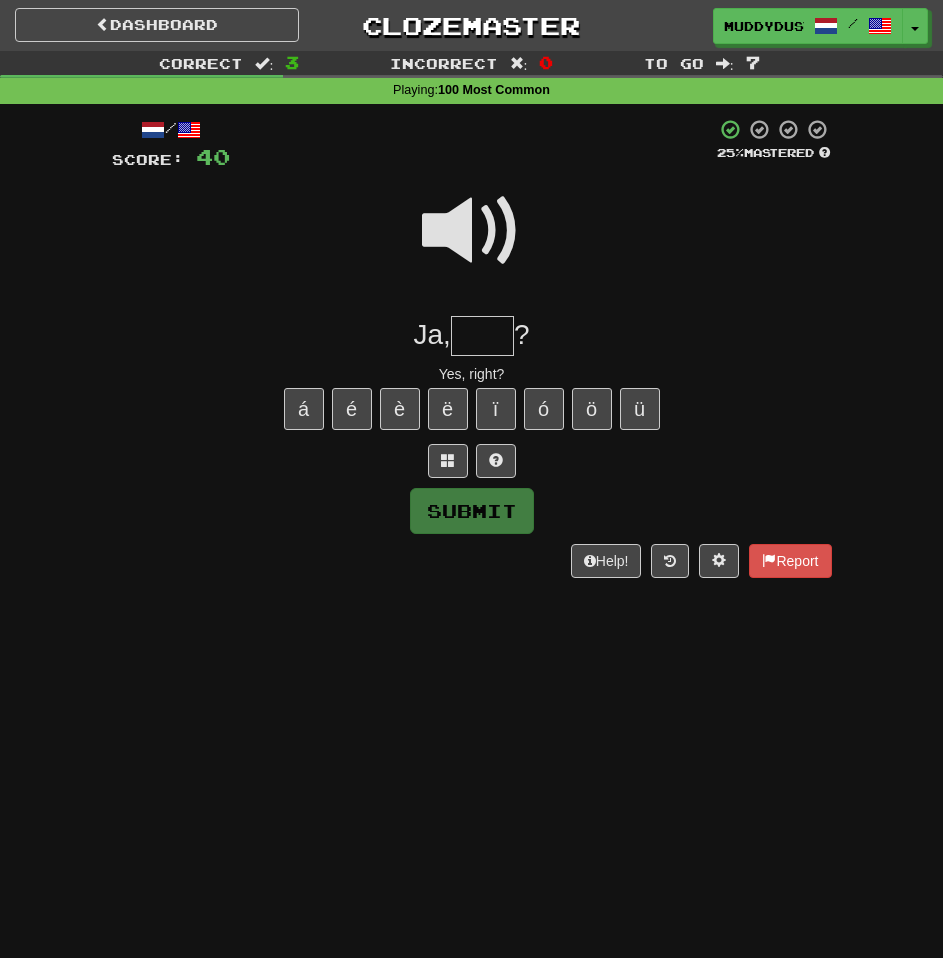 click at bounding box center (482, 336) 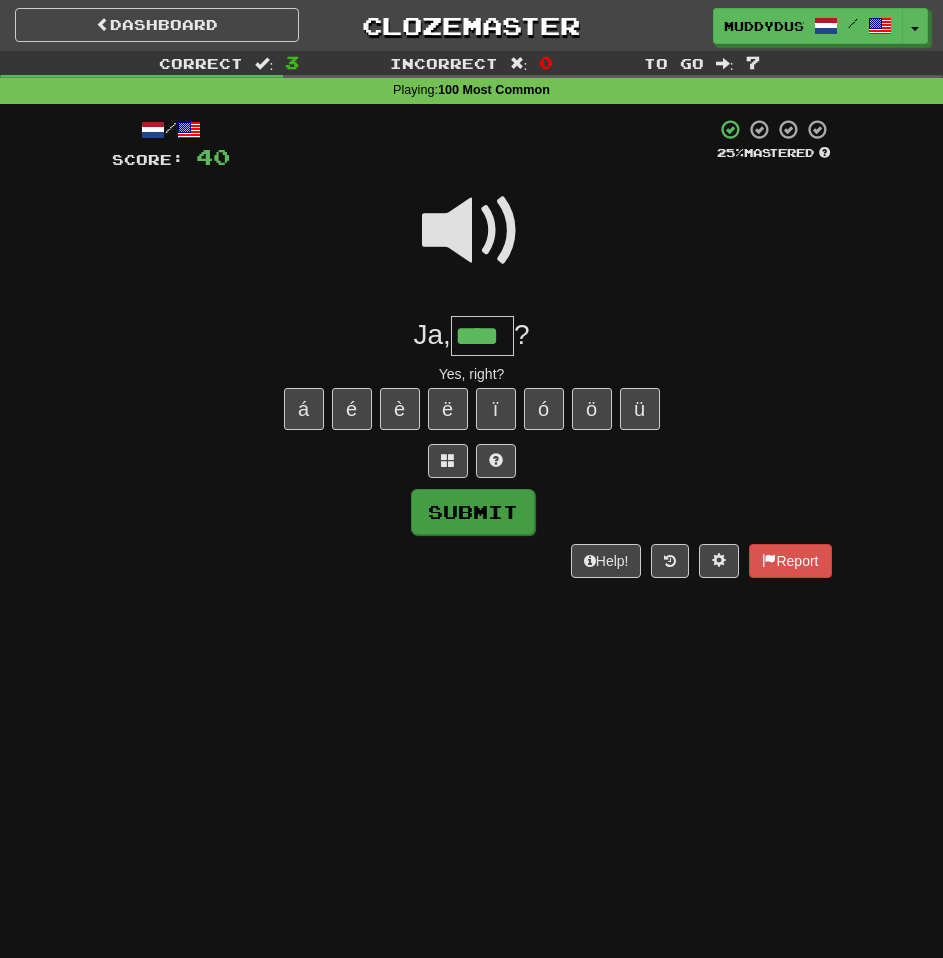 type on "****" 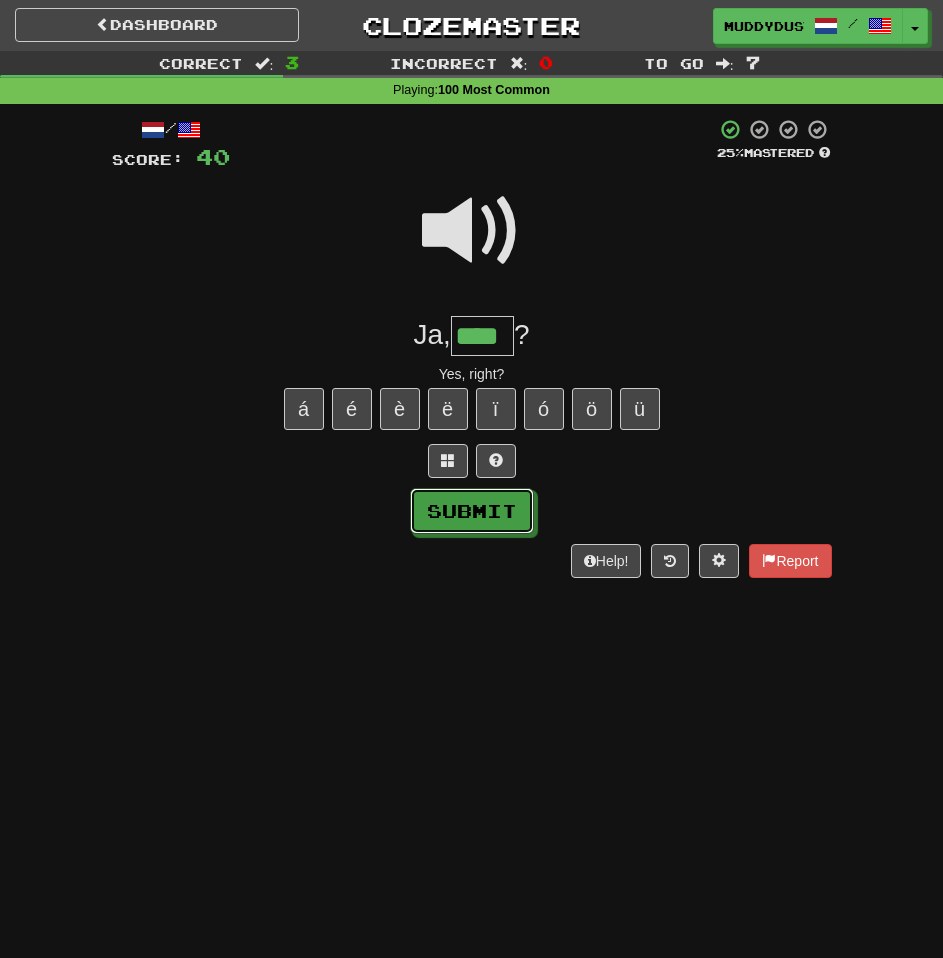 click on "Submit" at bounding box center (472, 511) 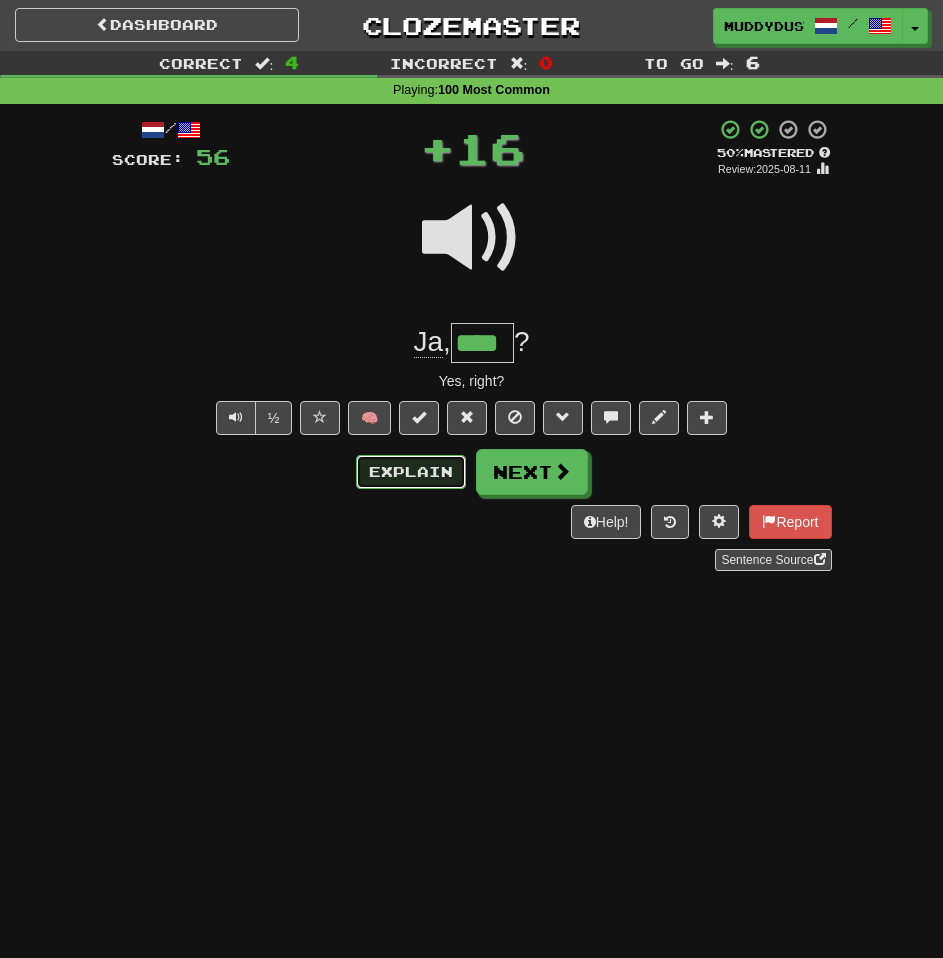 click on "Explain" at bounding box center (411, 472) 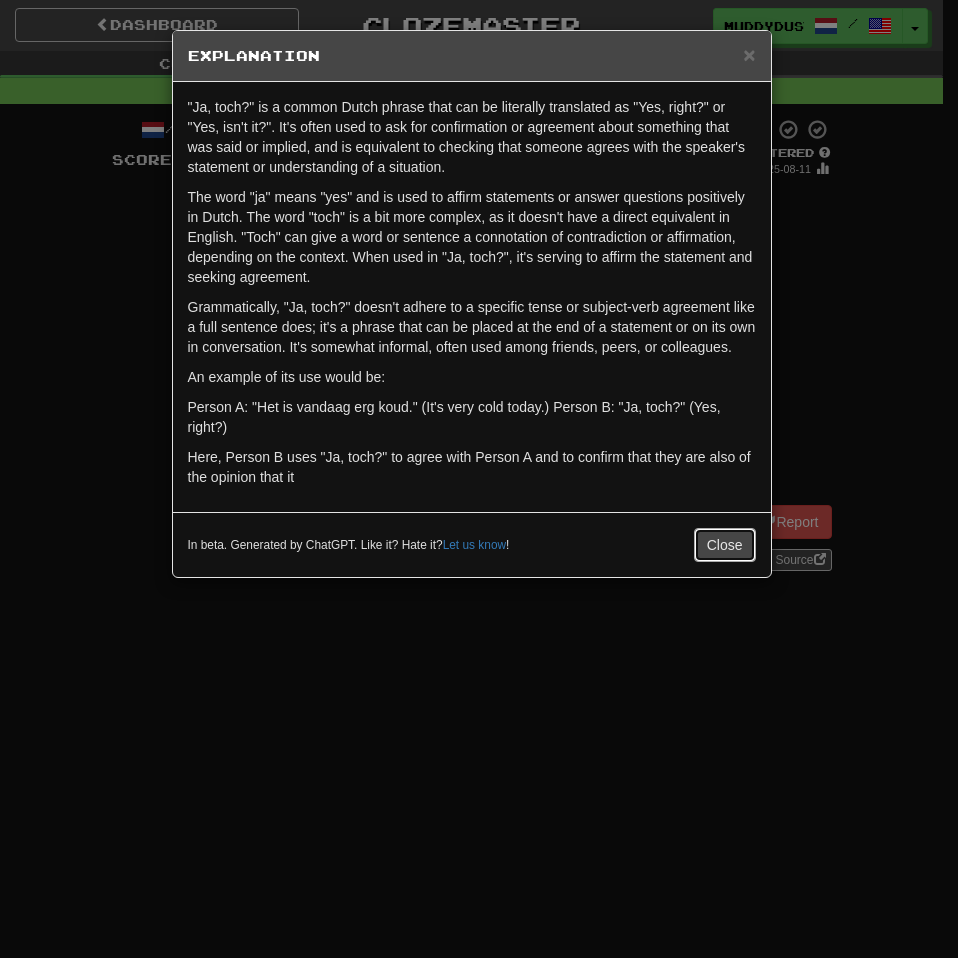 click on "Close" at bounding box center [725, 545] 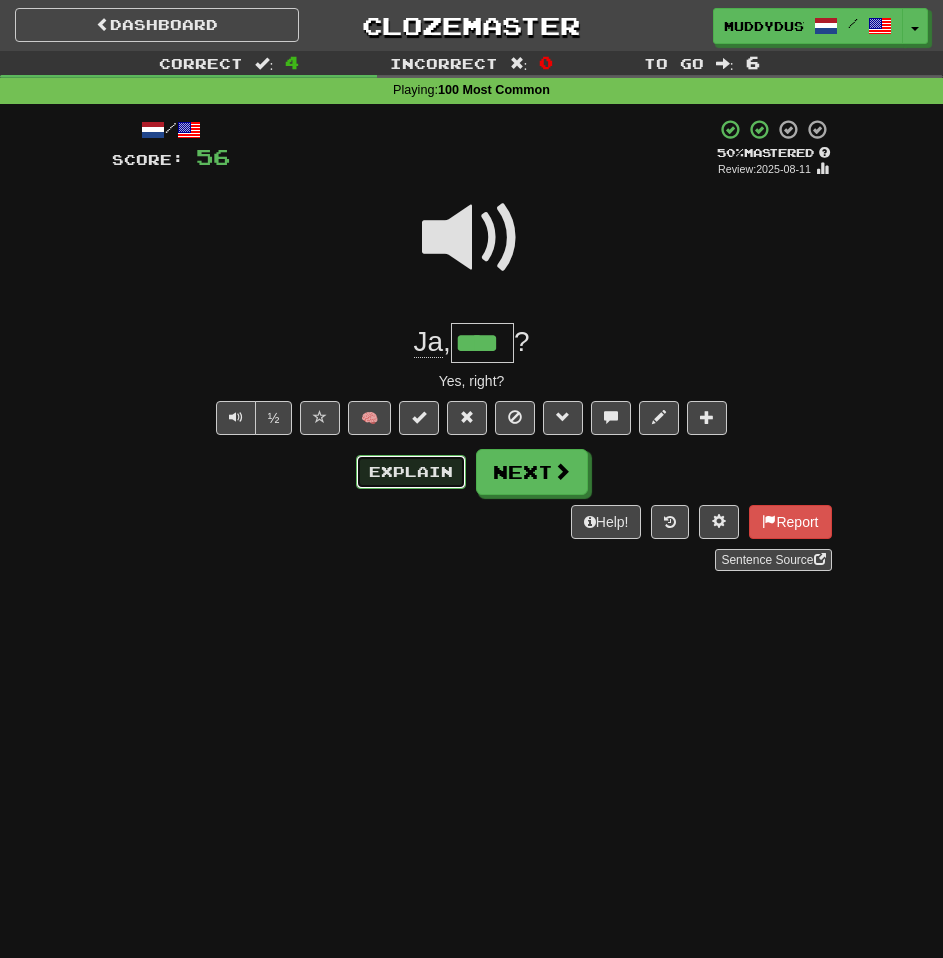 click on "Explain" at bounding box center (411, 472) 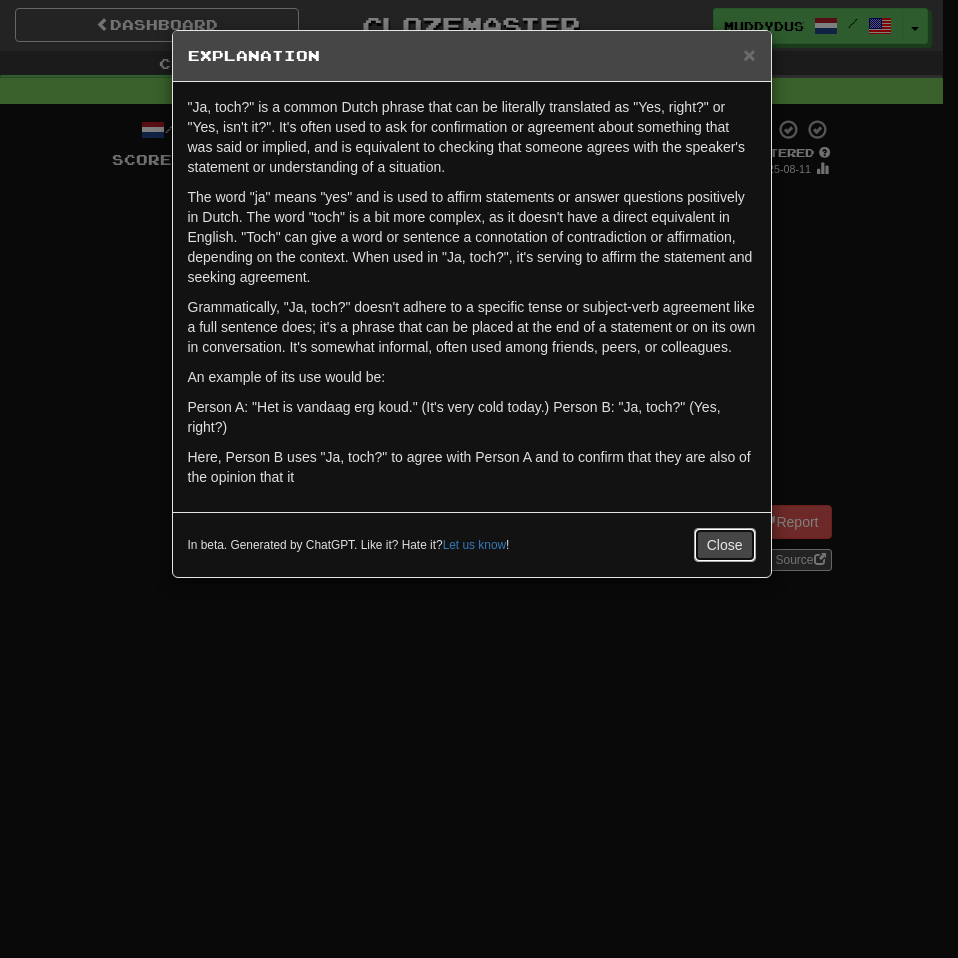 click on "Close" at bounding box center (725, 545) 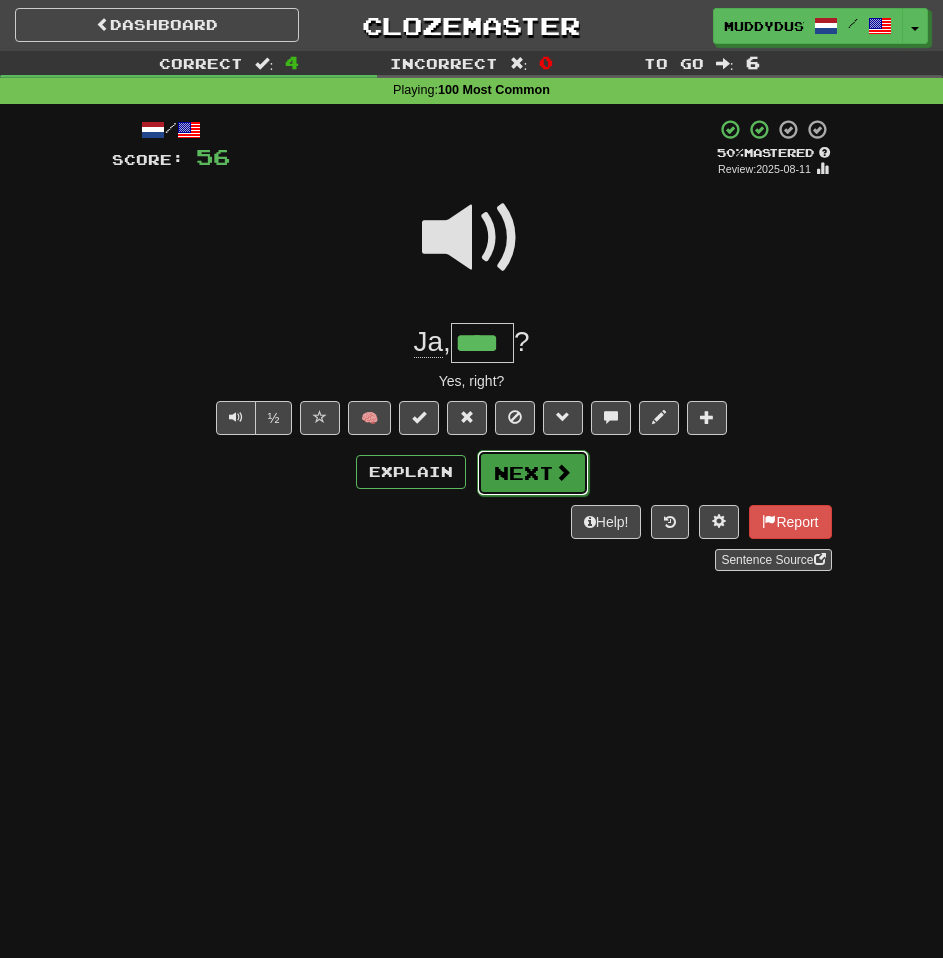 click on "Next" at bounding box center [533, 473] 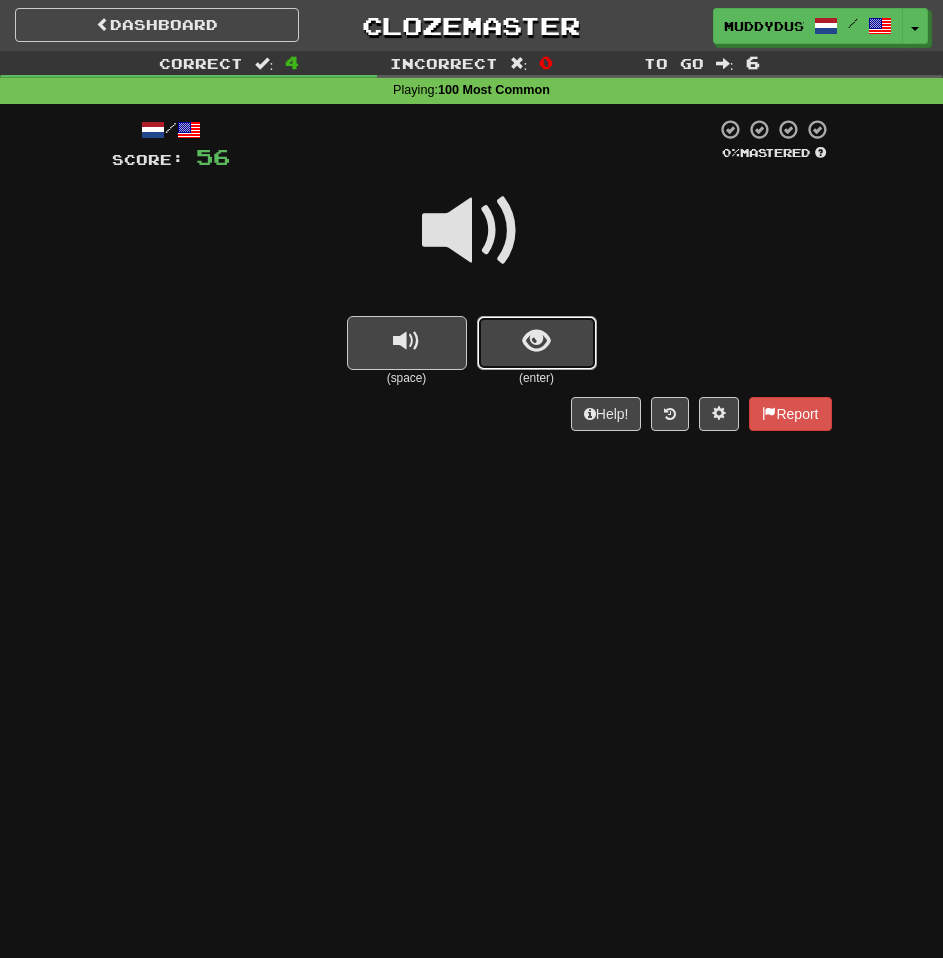 click at bounding box center (537, 343) 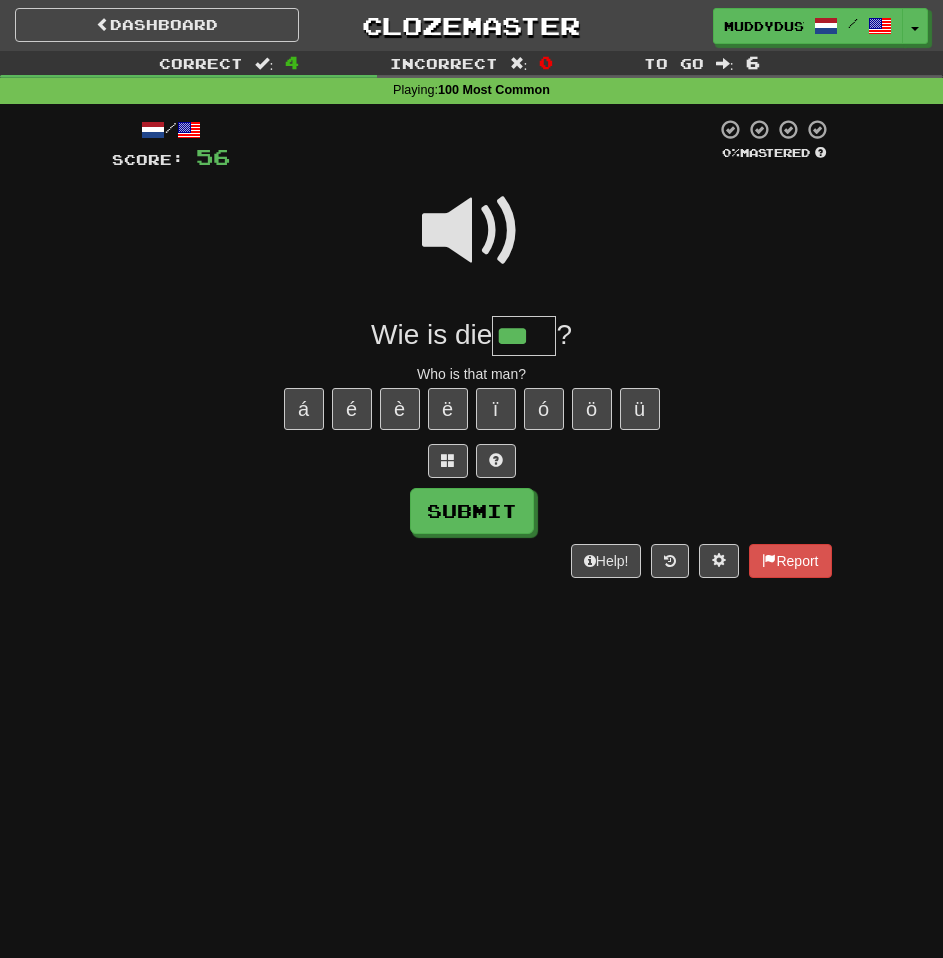 type on "***" 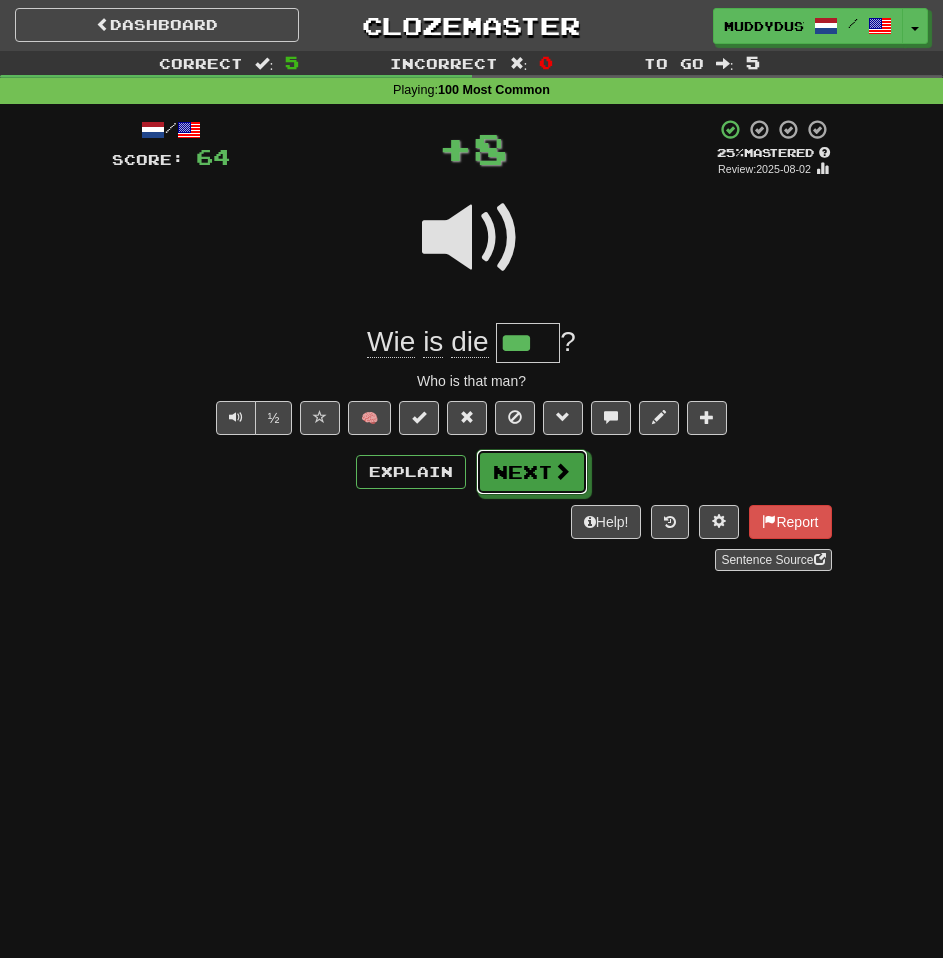 click on "Next" at bounding box center (532, 472) 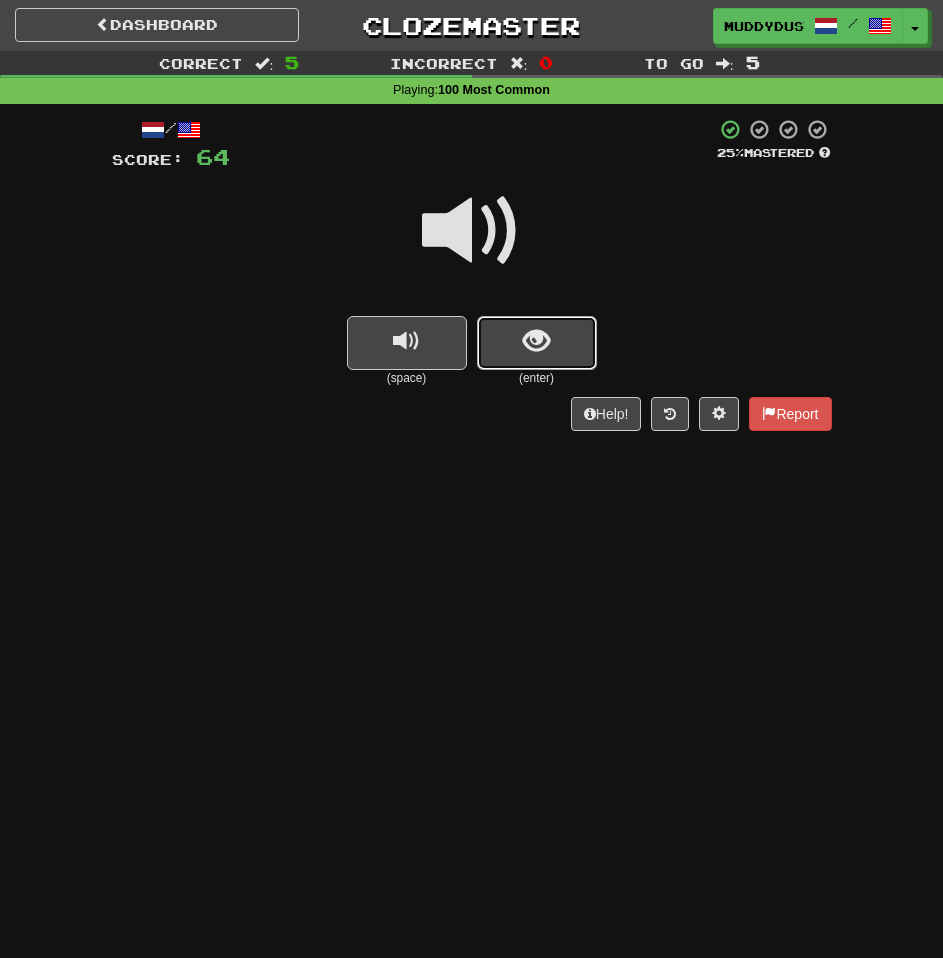 click at bounding box center (537, 343) 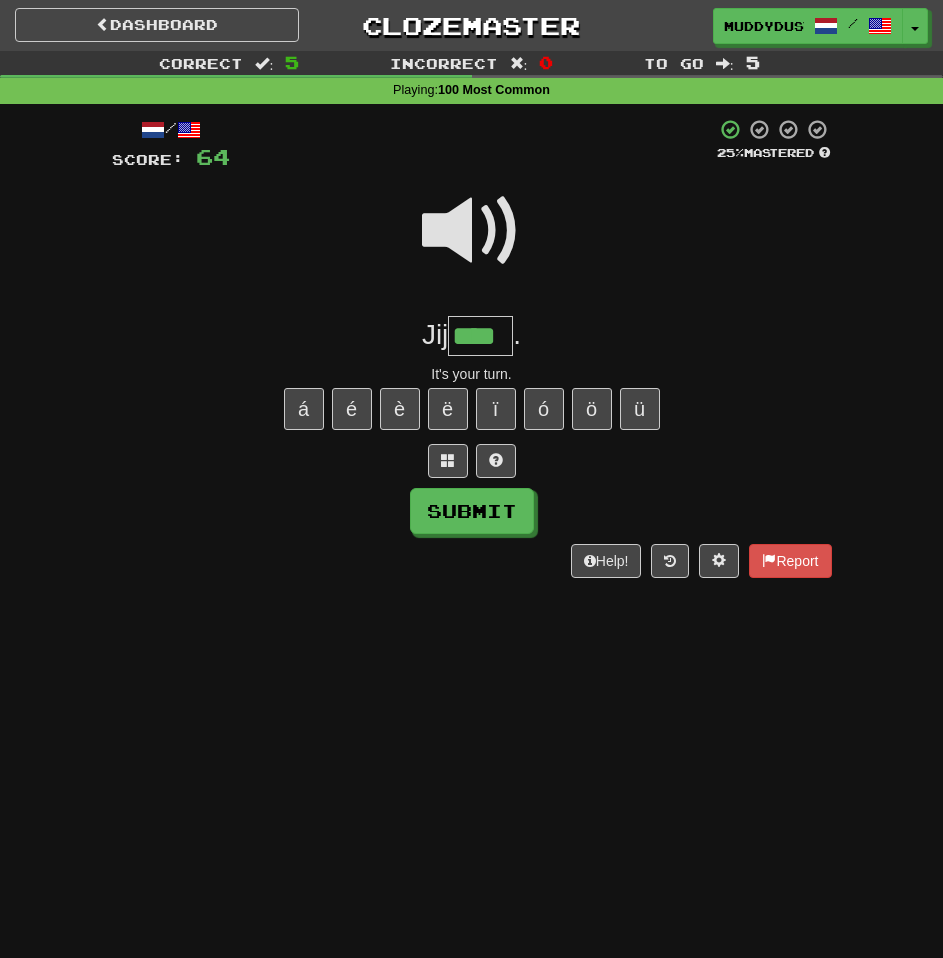 type on "****" 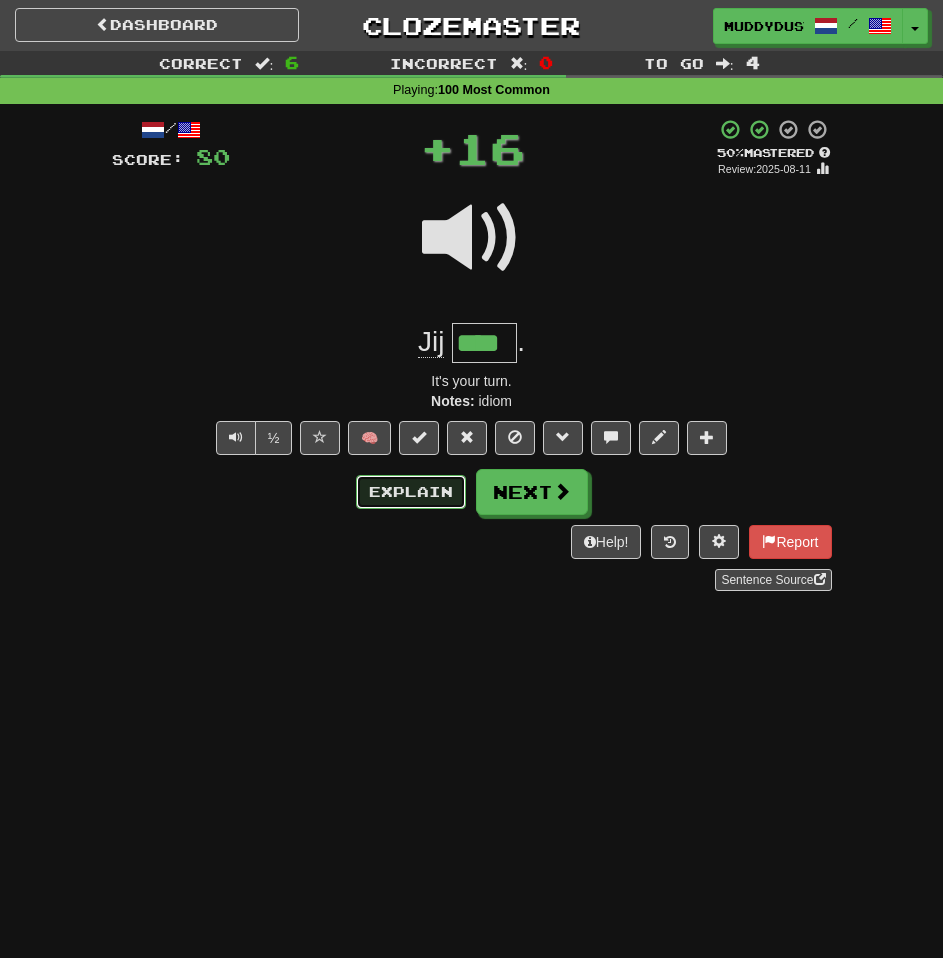 click on "Explain" at bounding box center [411, 492] 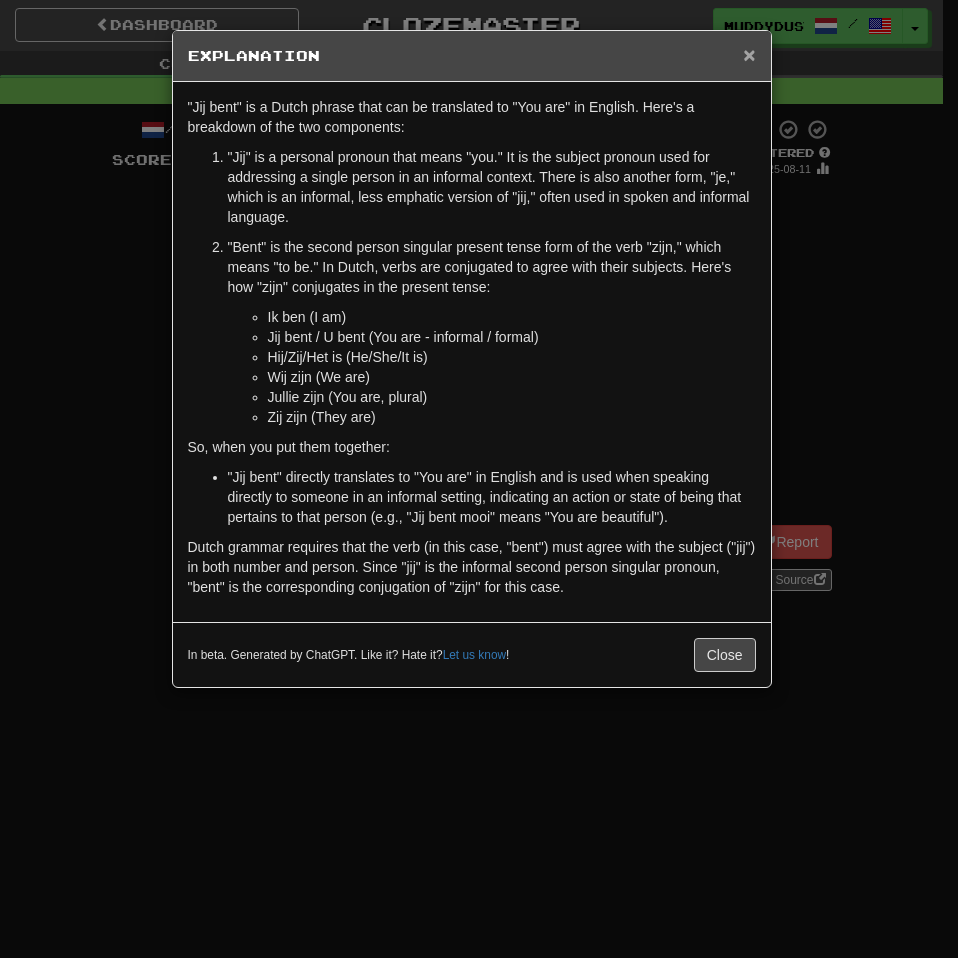 click on "×" at bounding box center (749, 54) 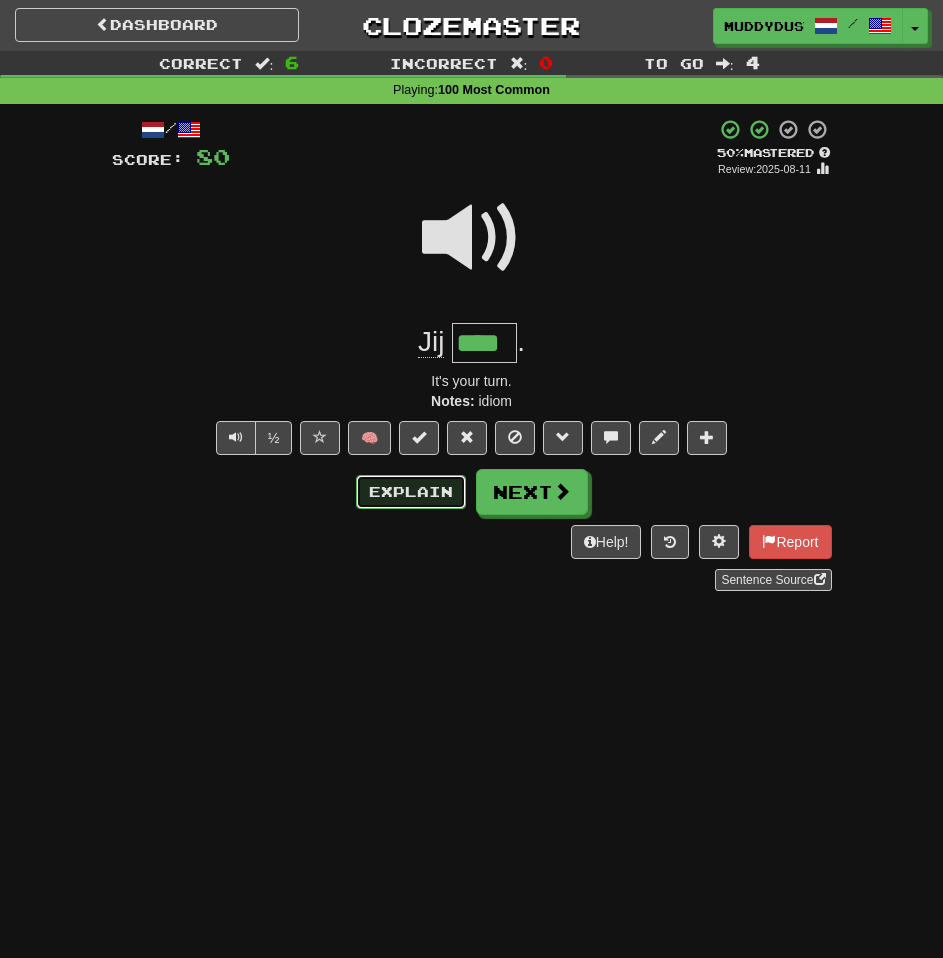 click on "Explain" at bounding box center [411, 492] 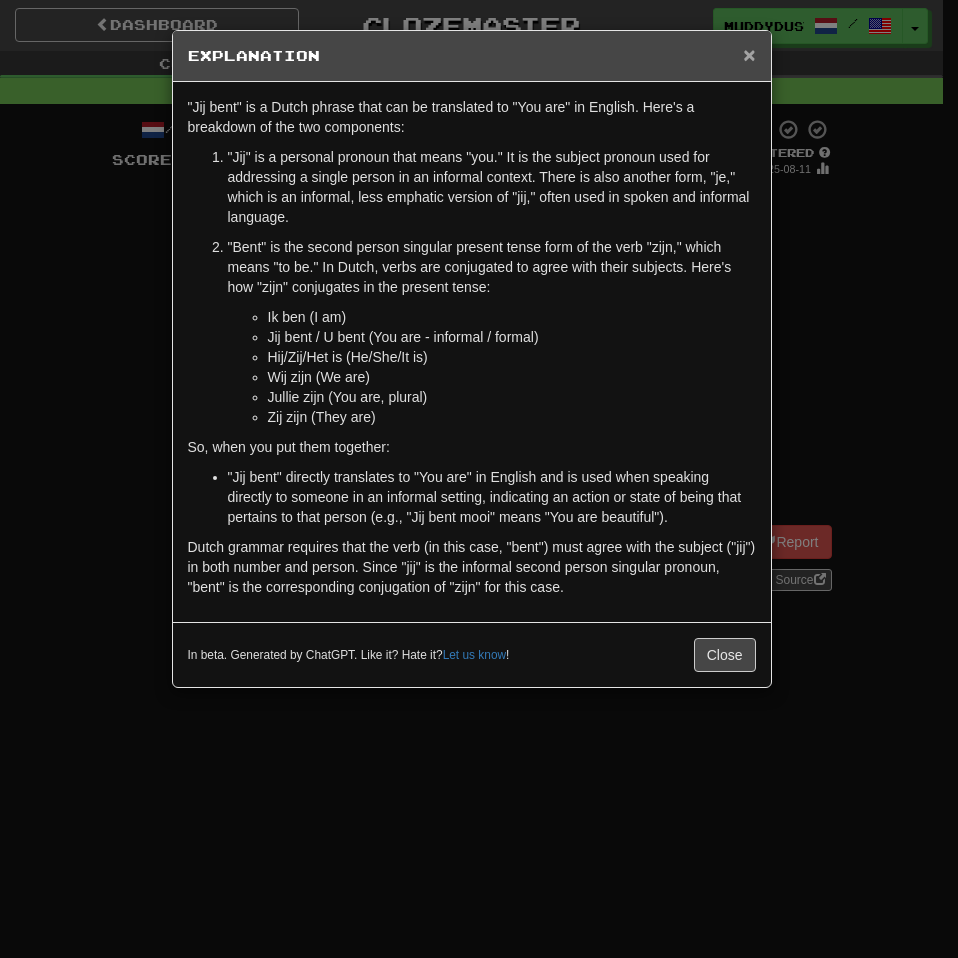click on "×" at bounding box center [749, 54] 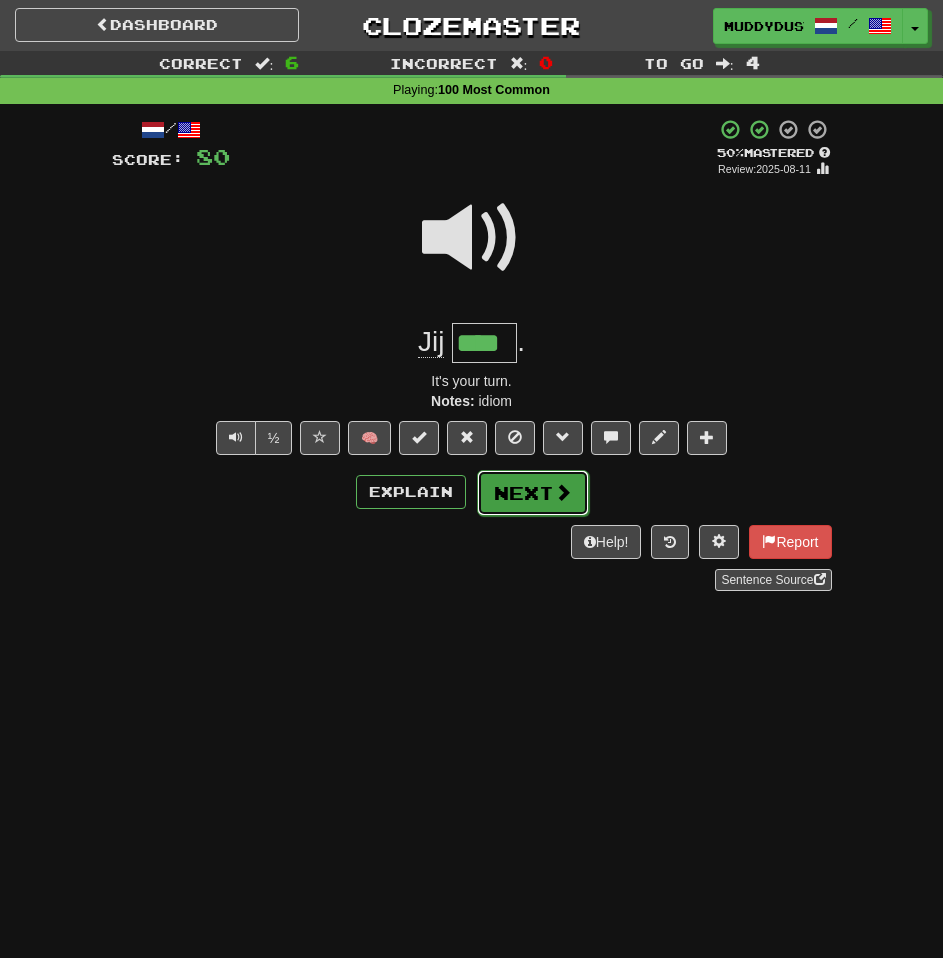 click on "Next" at bounding box center [533, 493] 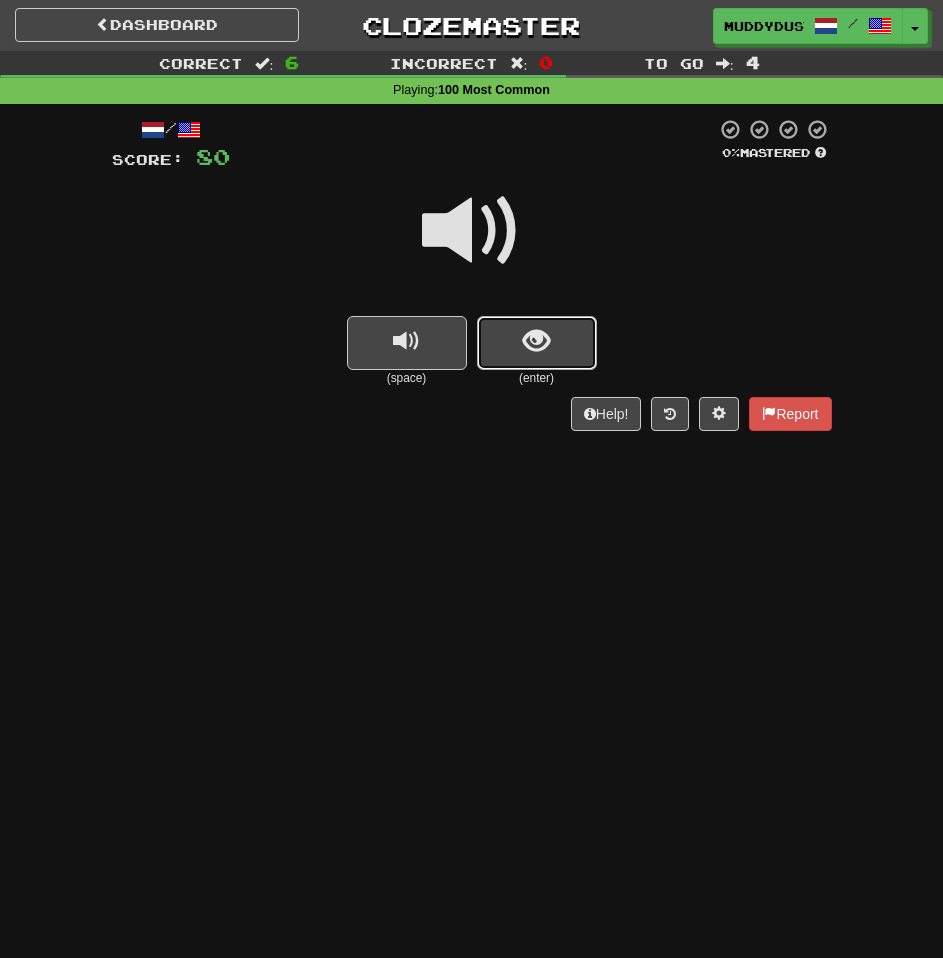 click at bounding box center (537, 343) 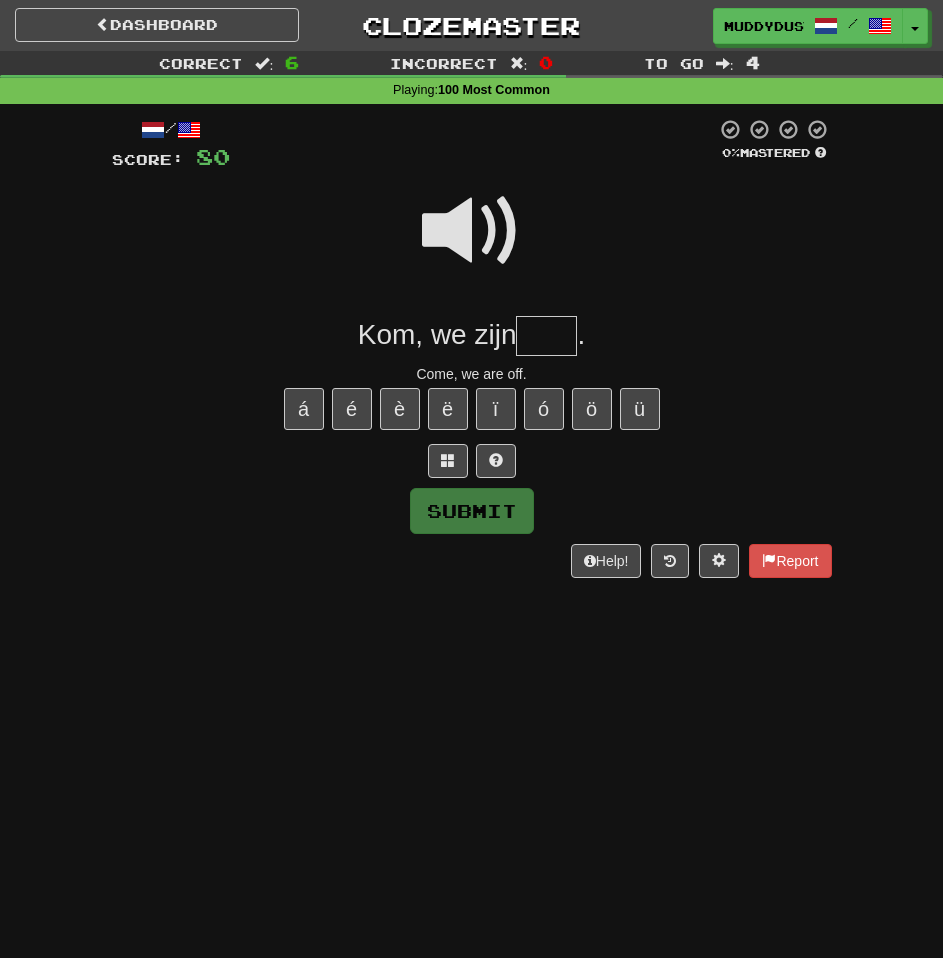 click at bounding box center [472, 231] 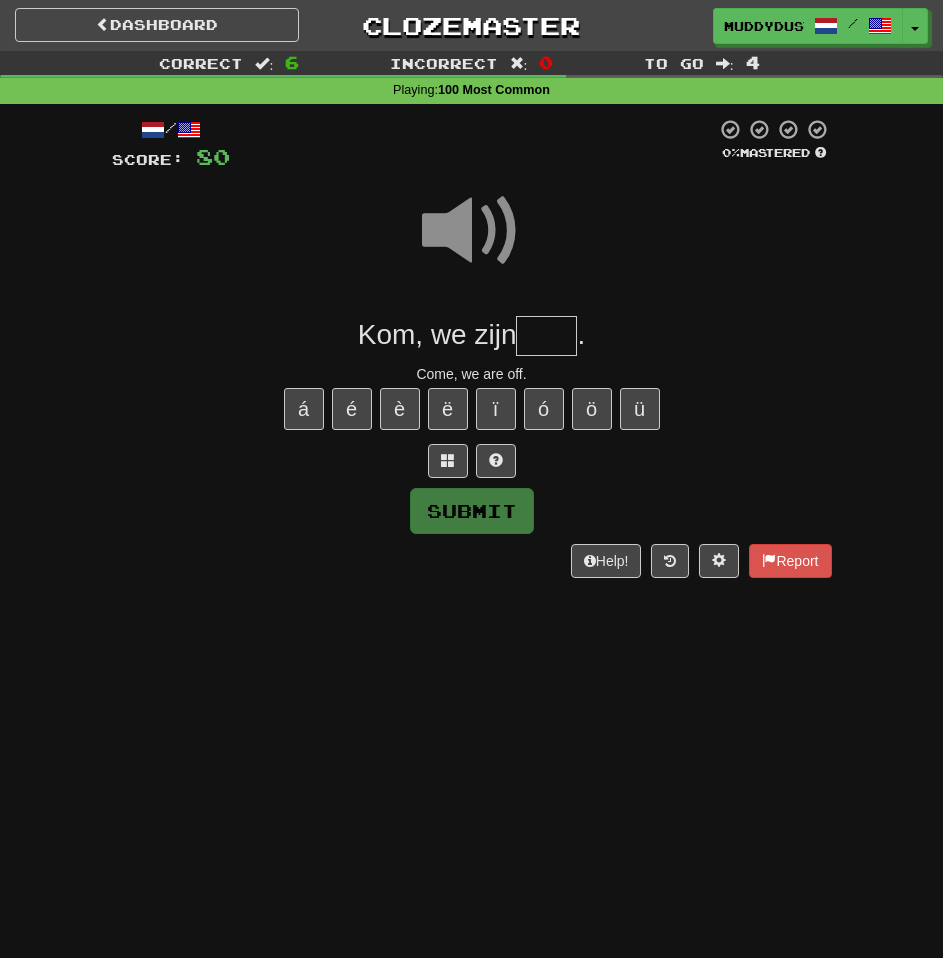 click at bounding box center [546, 336] 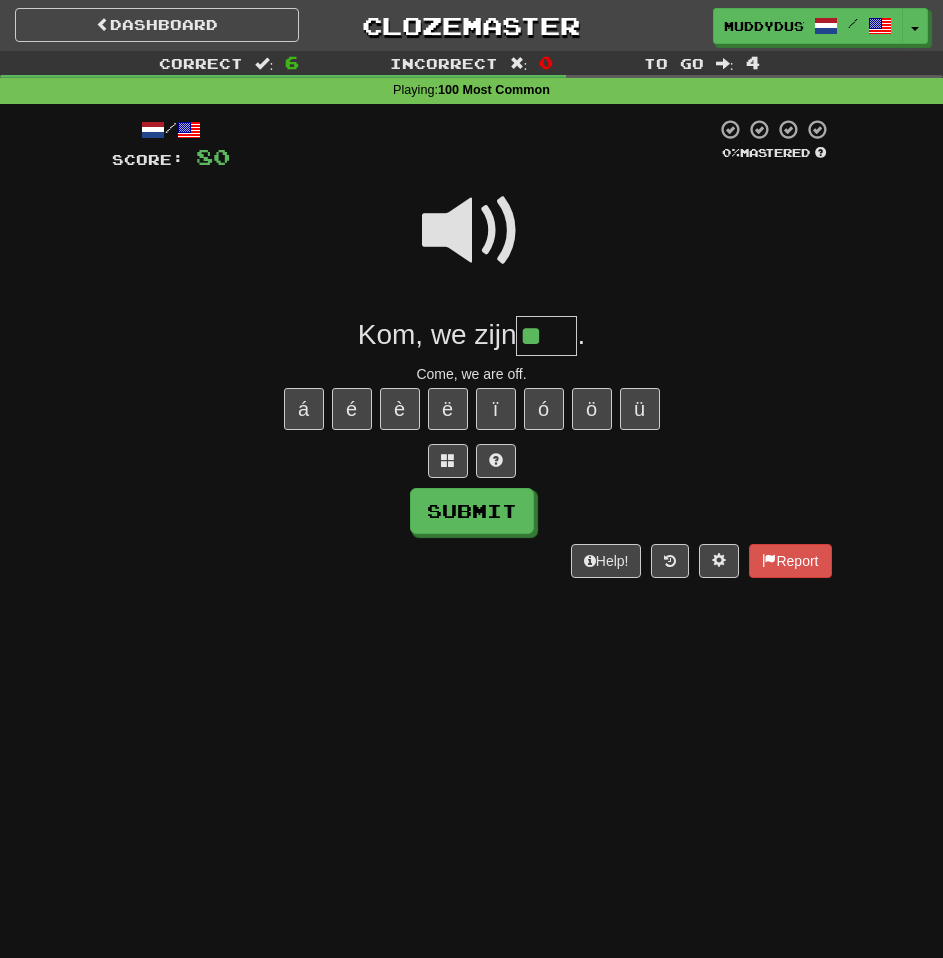 click on "/  Score:   80 0 %  Mastered Kom, we zijn  ** . Come, we are off. á é è ë ï ó ö ü Submit  Help!  Report" at bounding box center (472, 348) 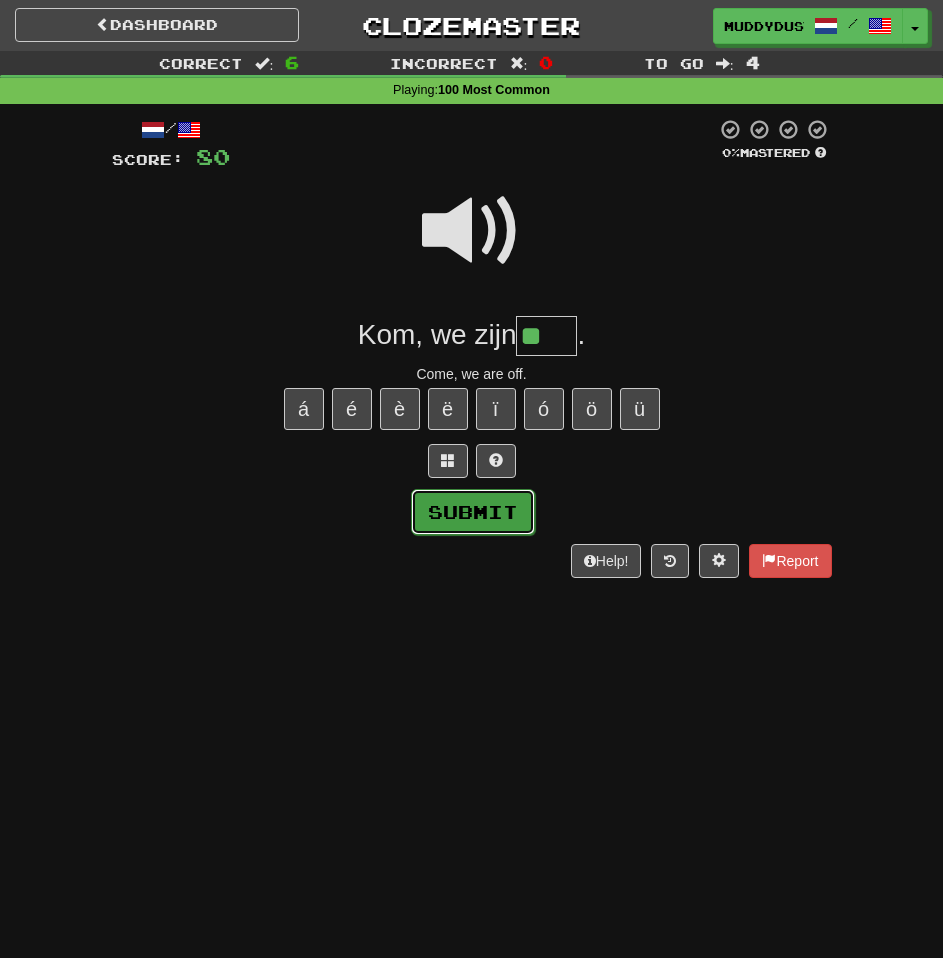 click on "Submit" at bounding box center [473, 512] 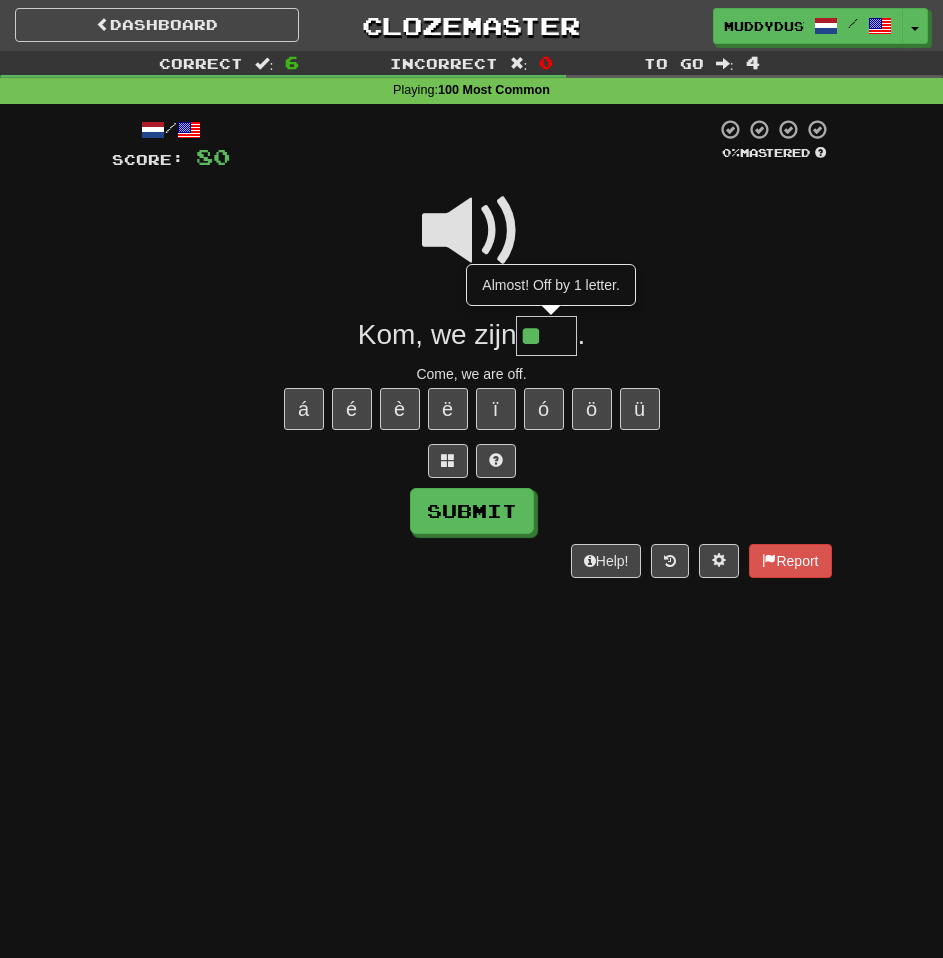 click on "**" at bounding box center (546, 336) 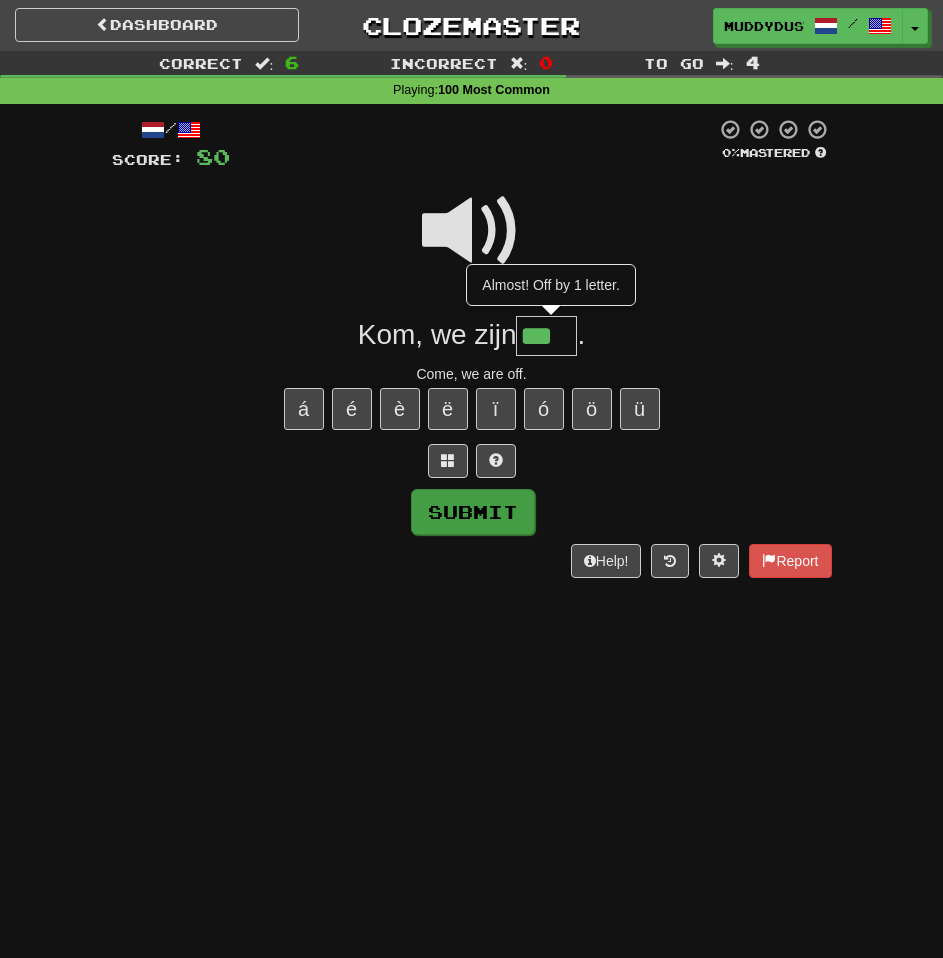 type on "***" 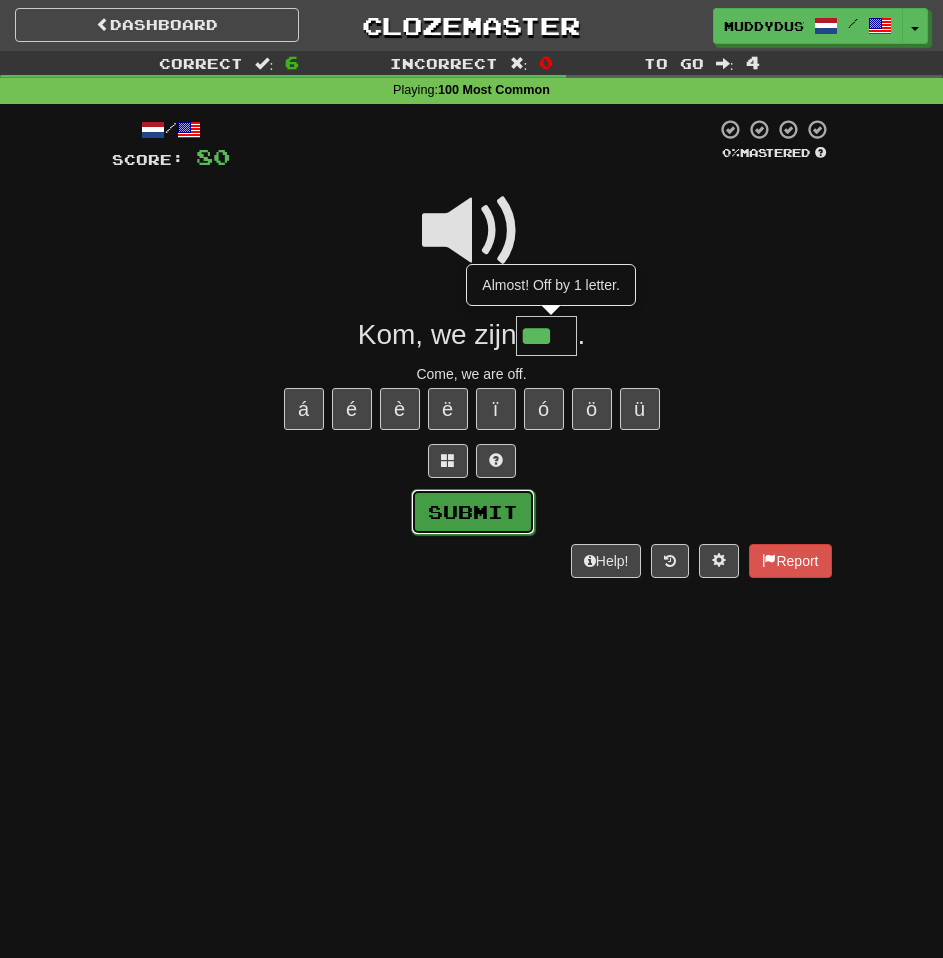 click on "Submit" at bounding box center [473, 512] 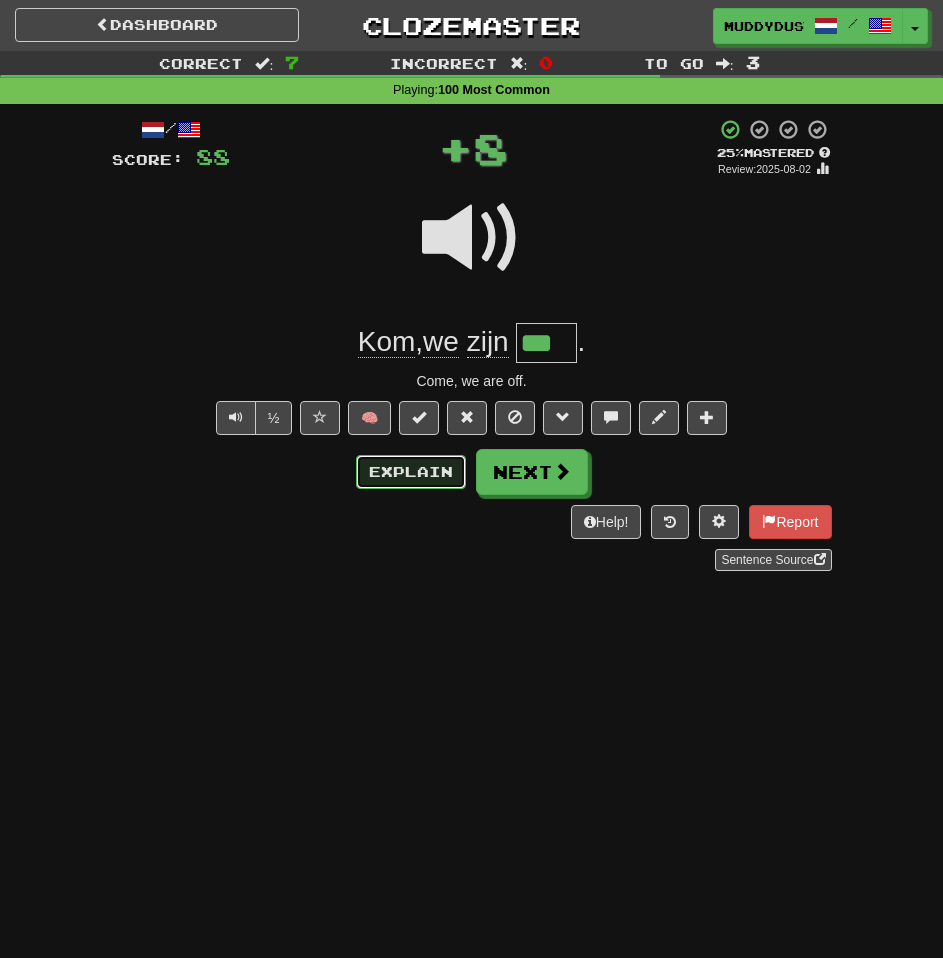 click on "Explain" at bounding box center [411, 472] 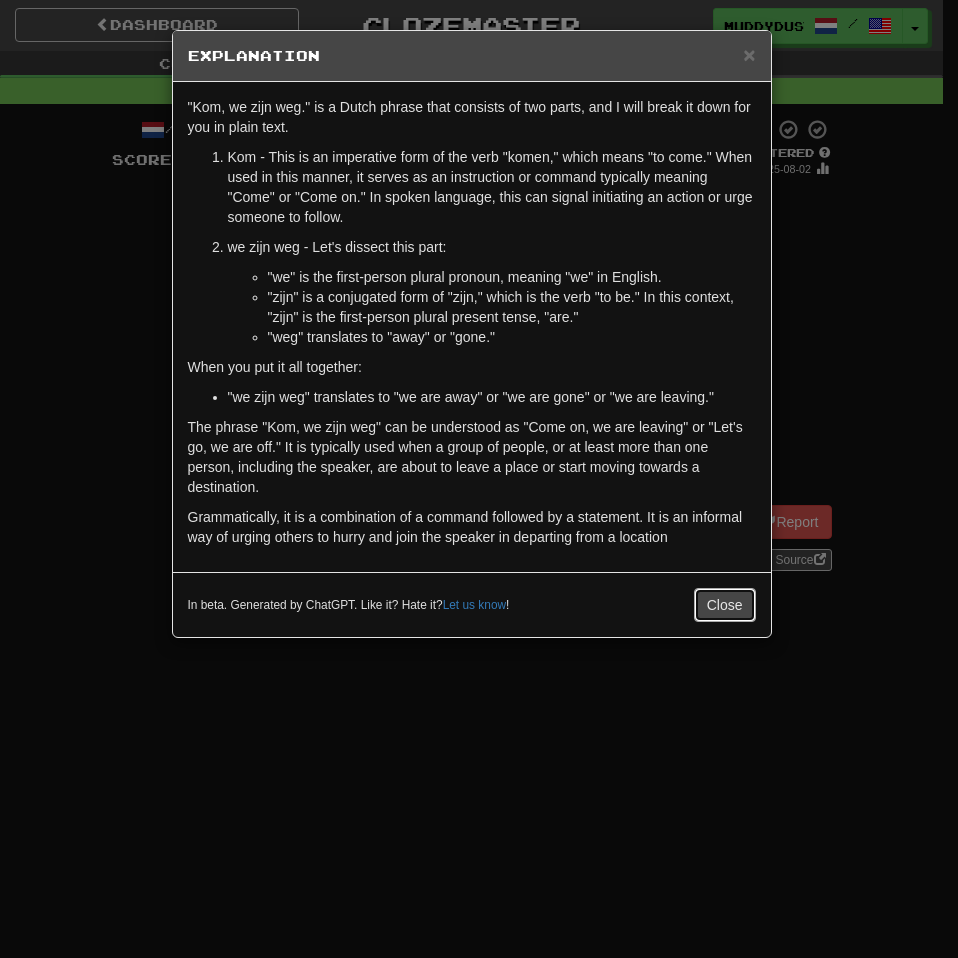 click on "Close" at bounding box center [725, 605] 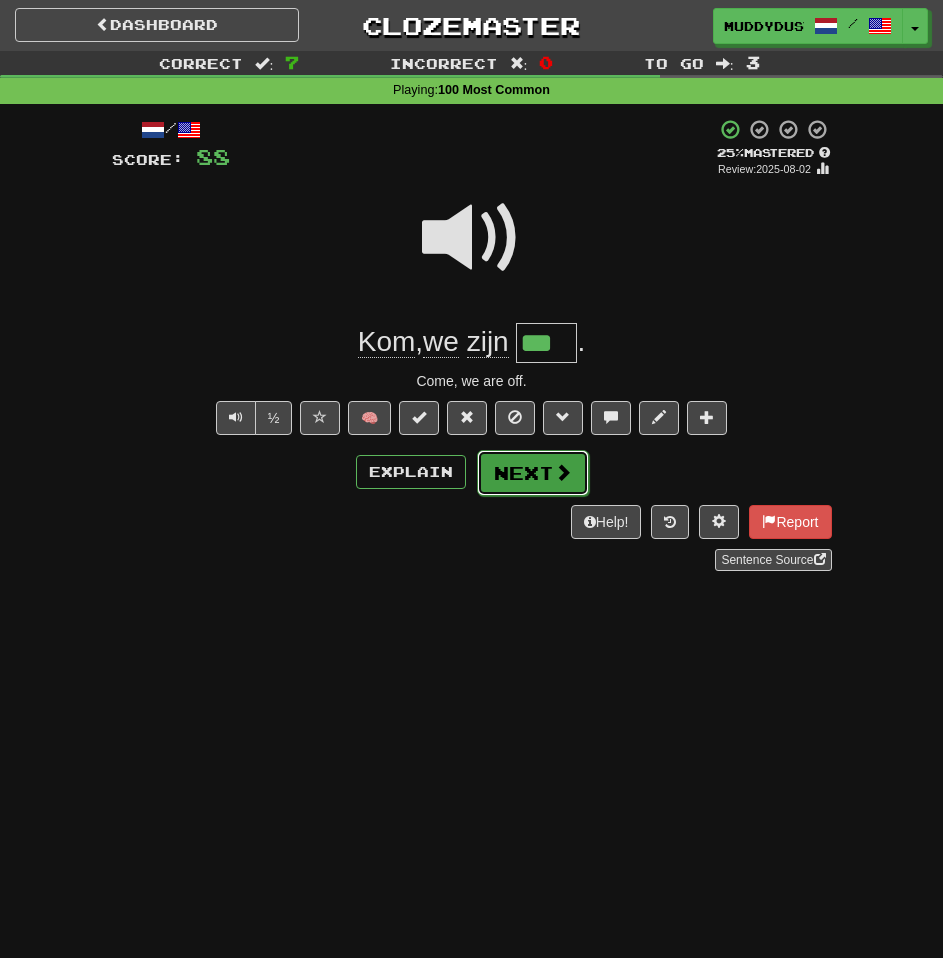 click on "Next" at bounding box center [533, 473] 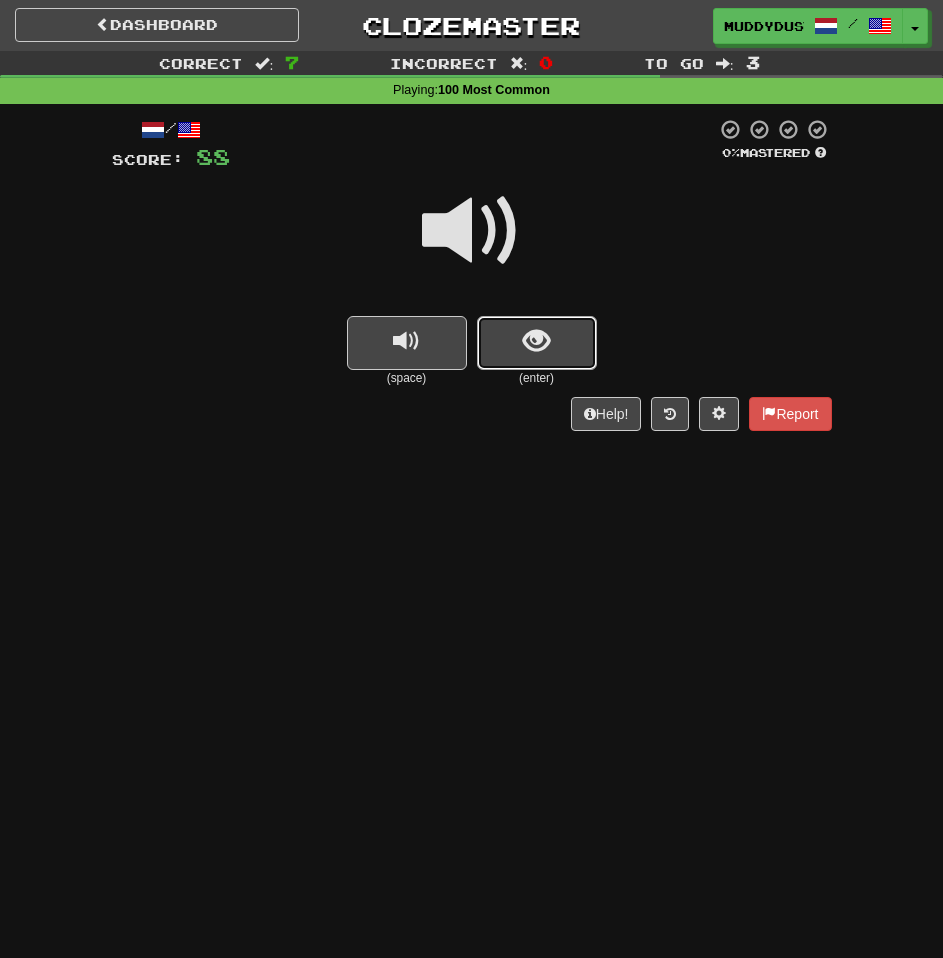 click at bounding box center [536, 341] 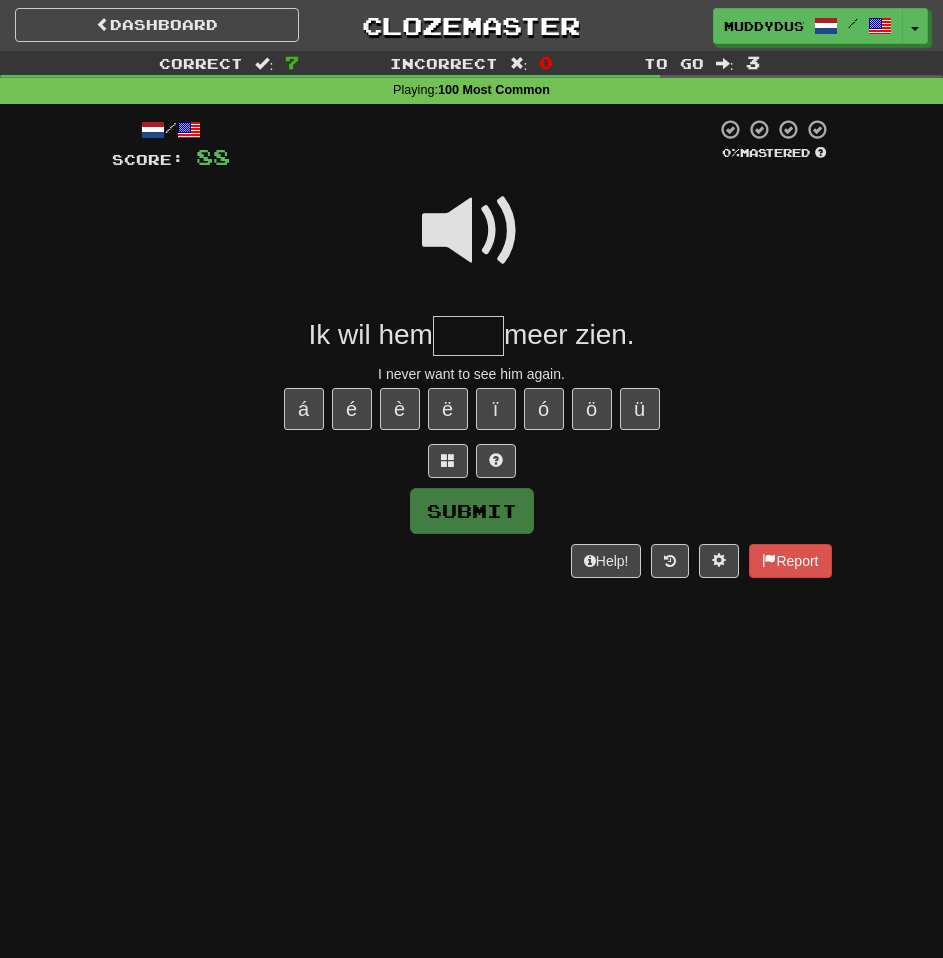 click at bounding box center [472, 231] 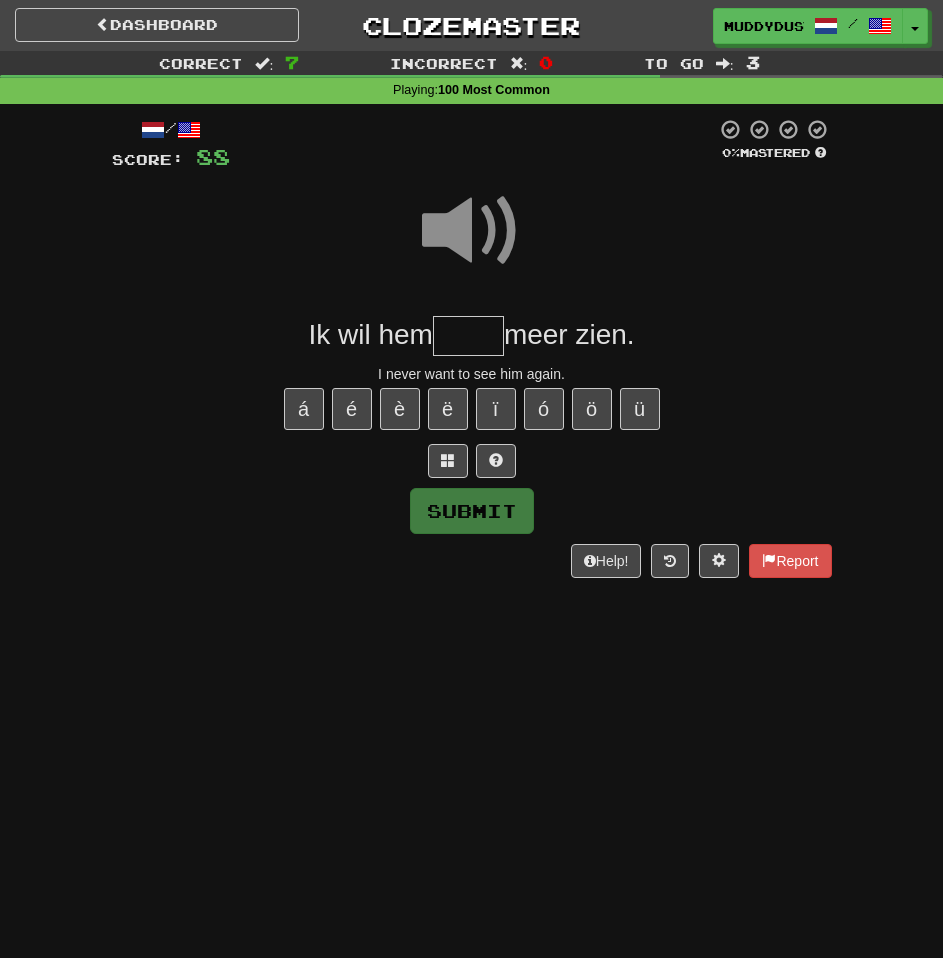 click at bounding box center [468, 336] 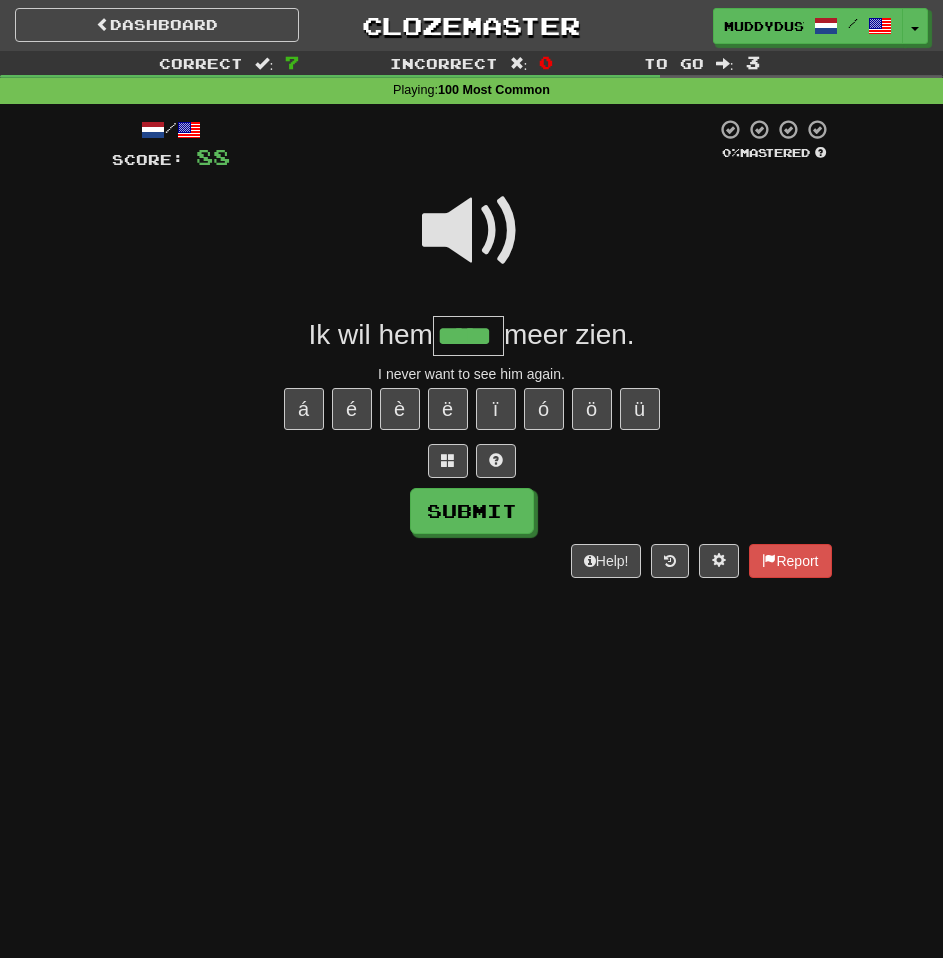 type on "*****" 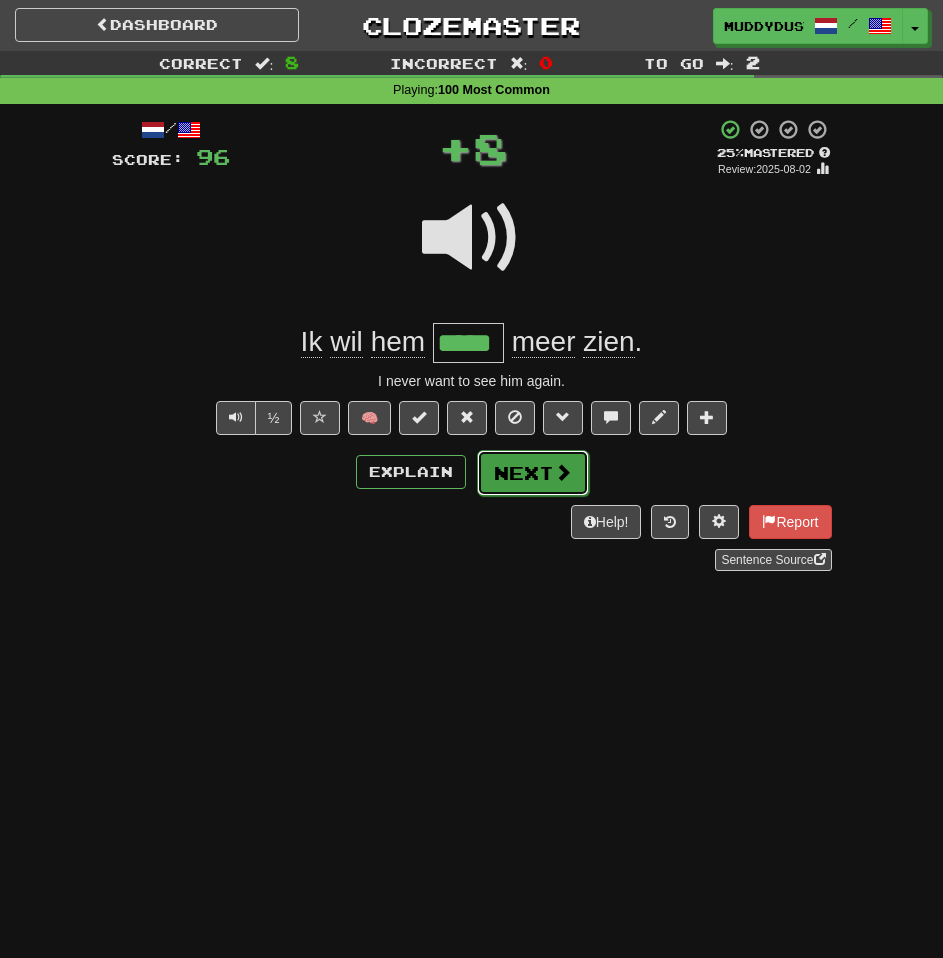 click on "Next" at bounding box center (533, 473) 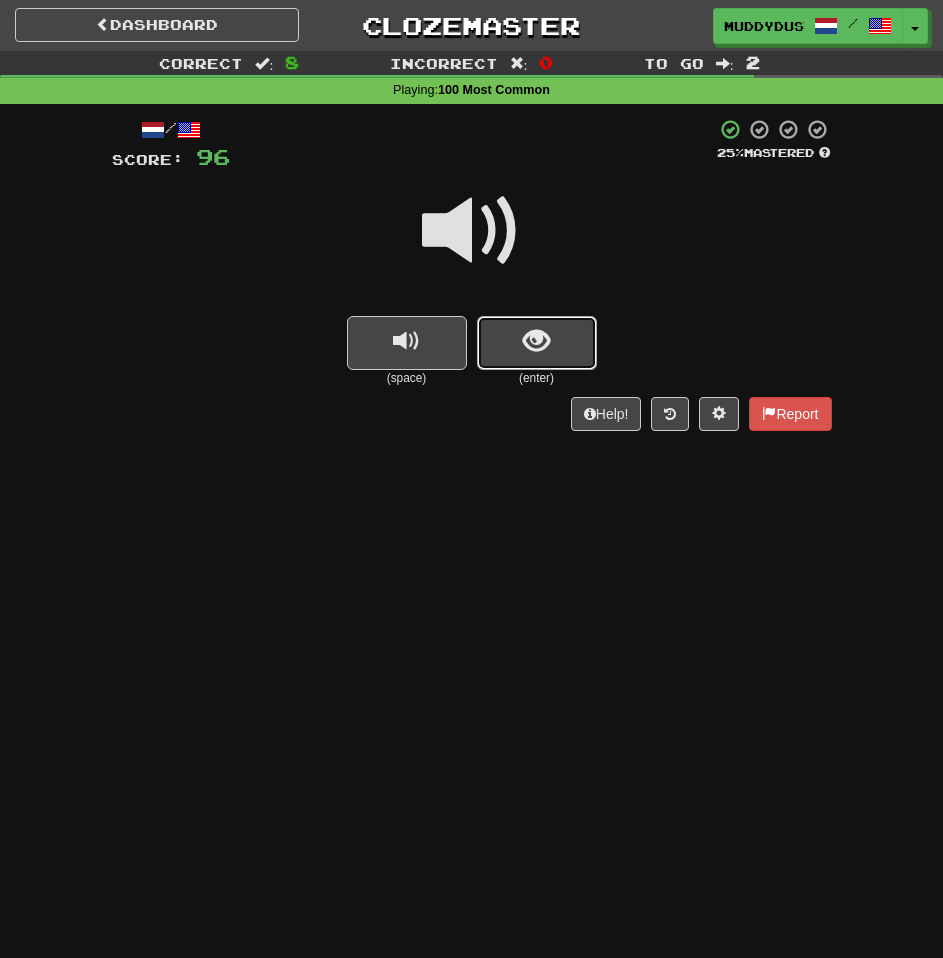 click at bounding box center (536, 341) 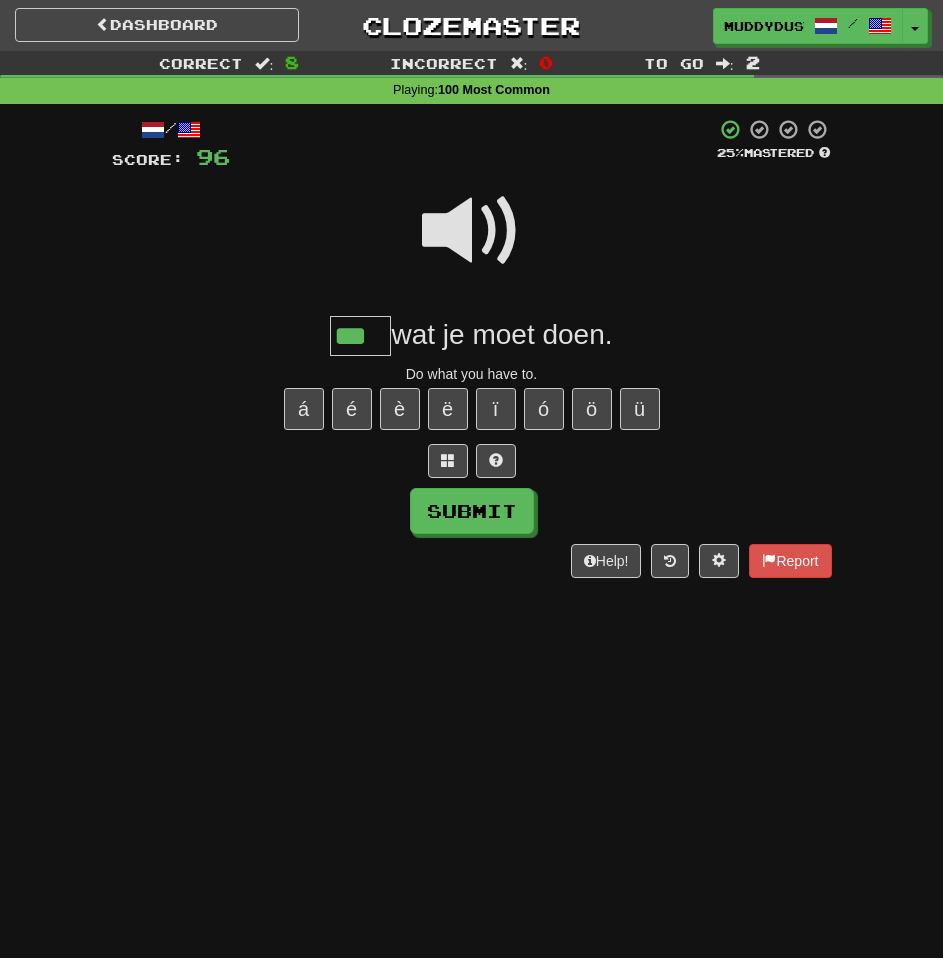 type on "***" 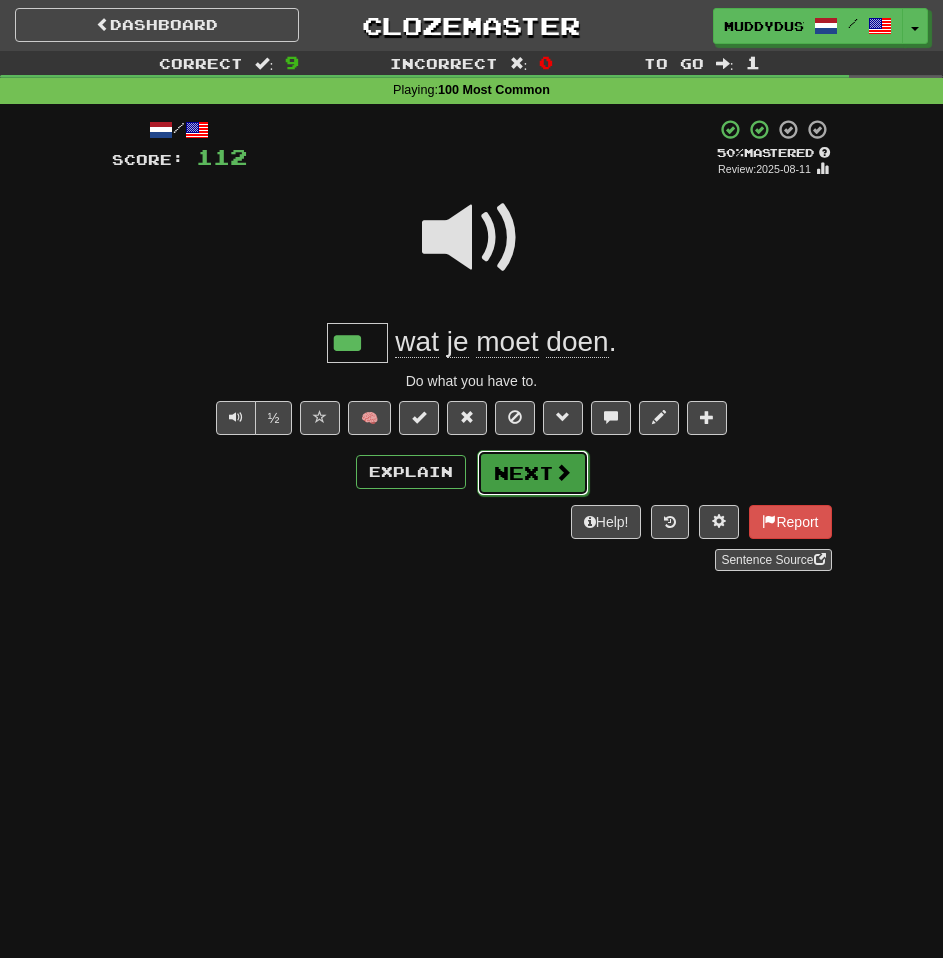 click on "Next" at bounding box center (533, 473) 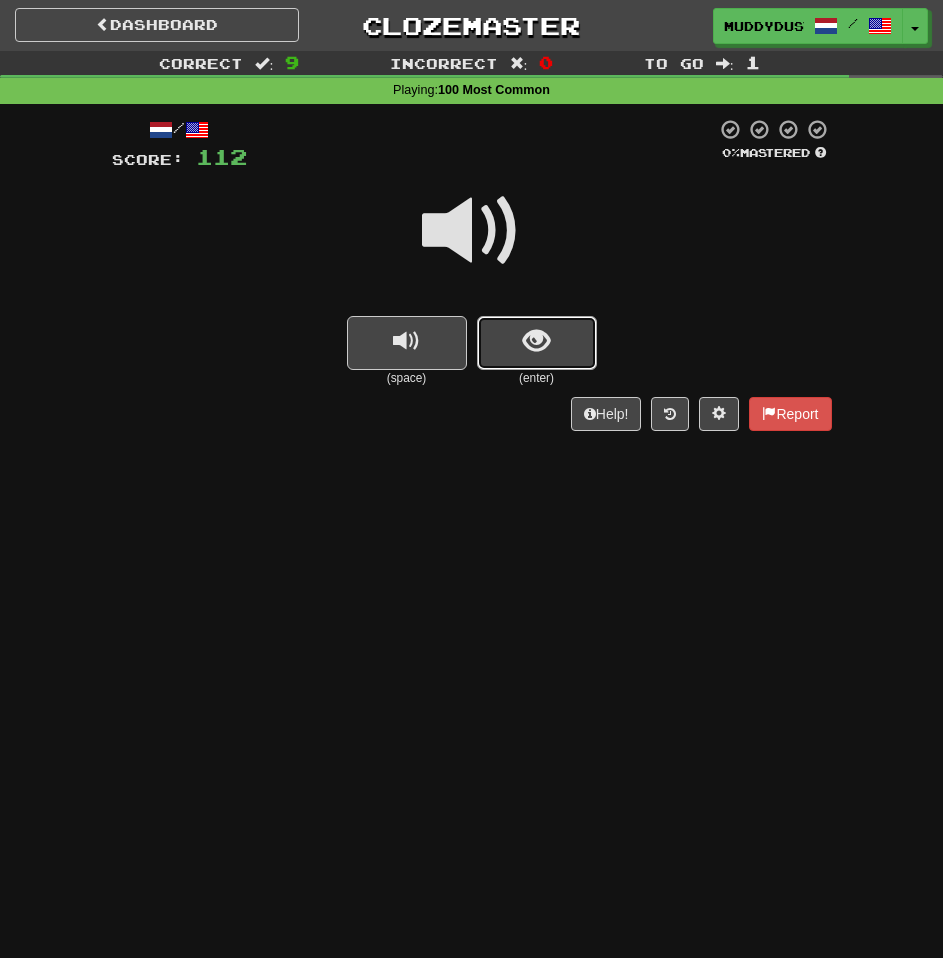 click at bounding box center [537, 343] 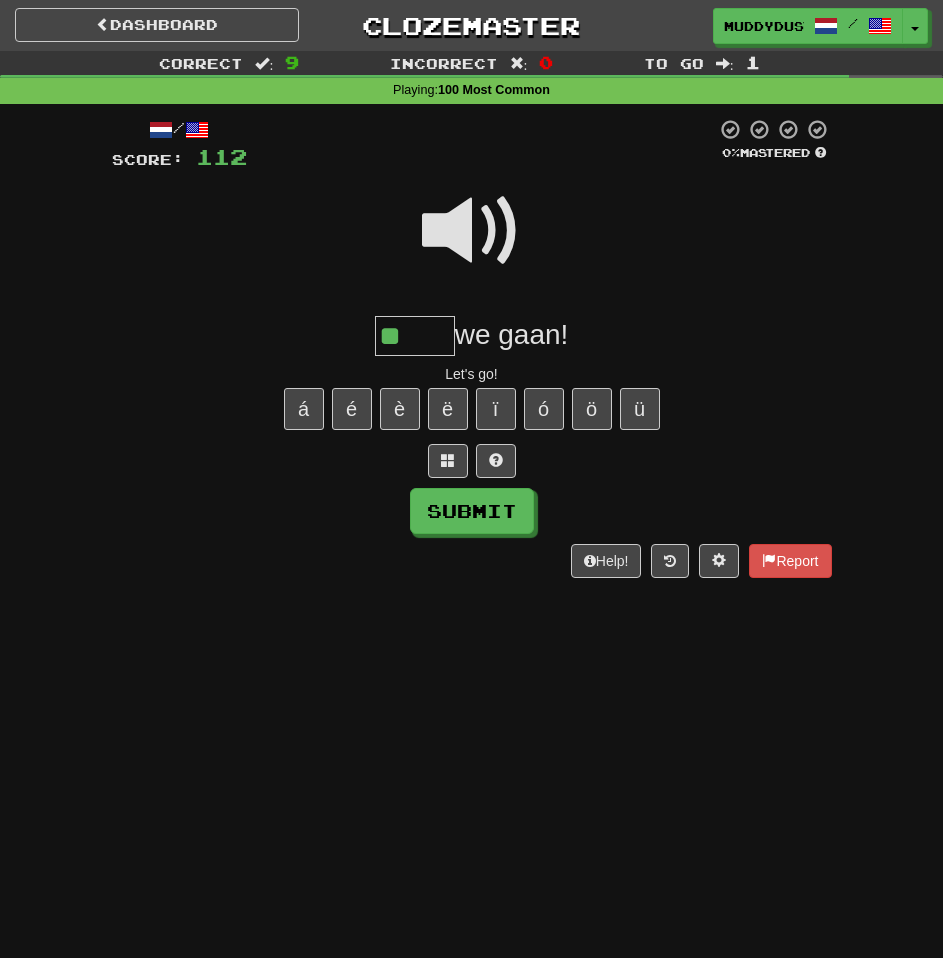 type on "*" 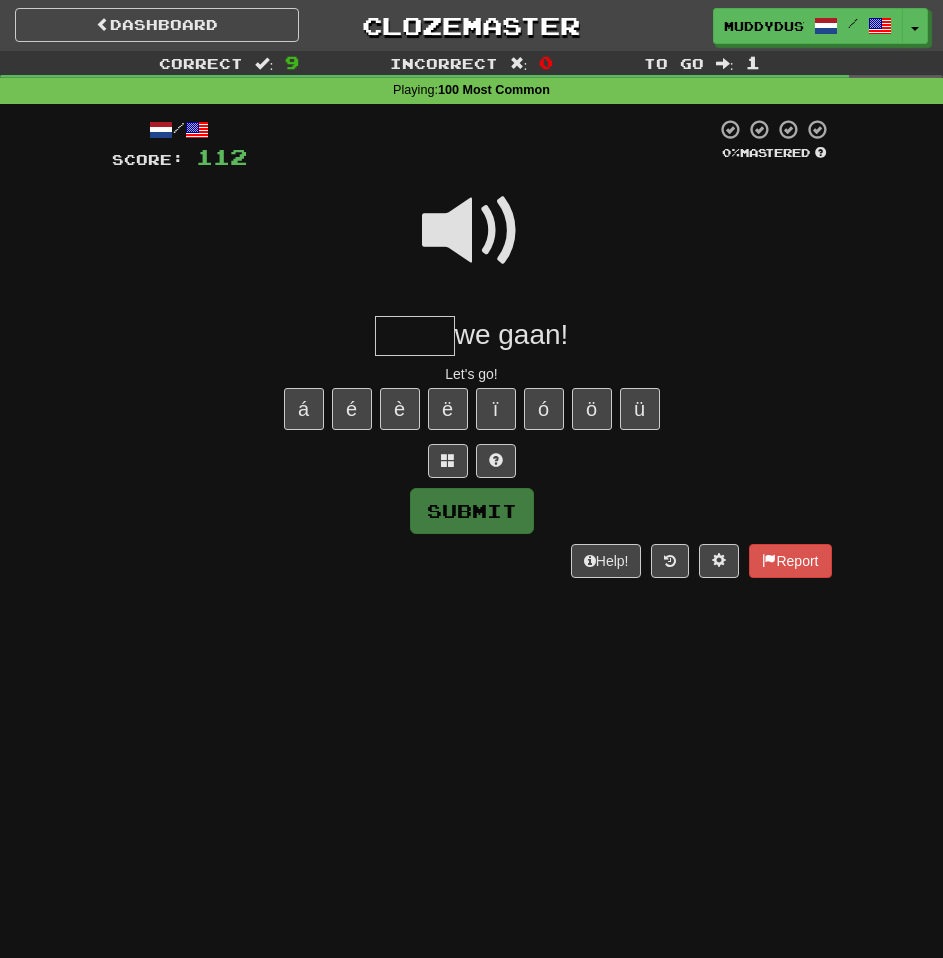 type on "*" 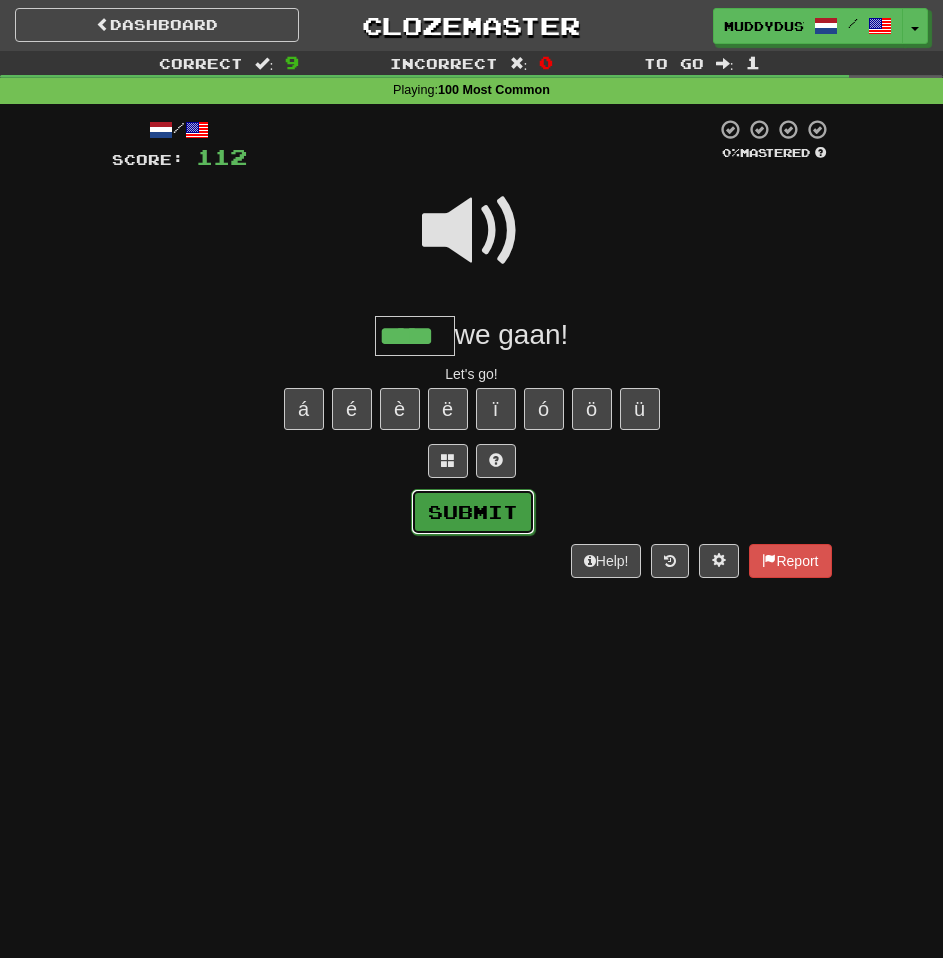 click on "Submit" at bounding box center (473, 512) 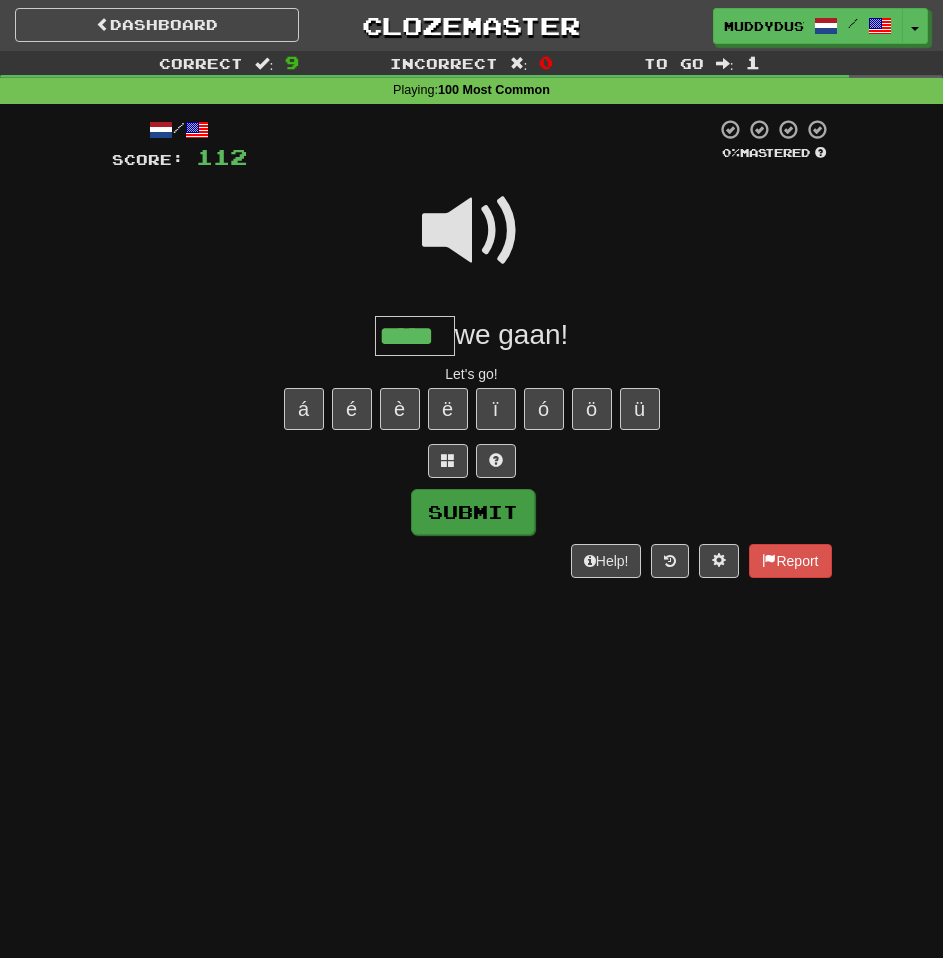 type on "*****" 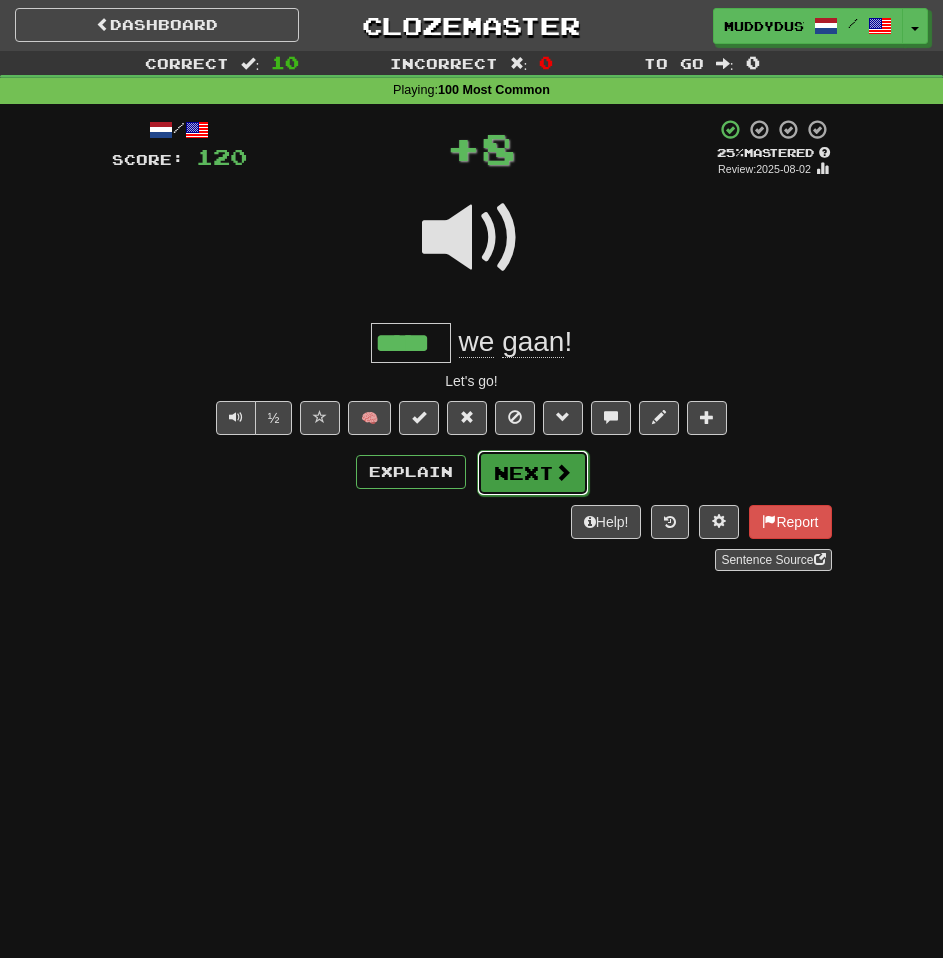 click on "Next" at bounding box center [533, 473] 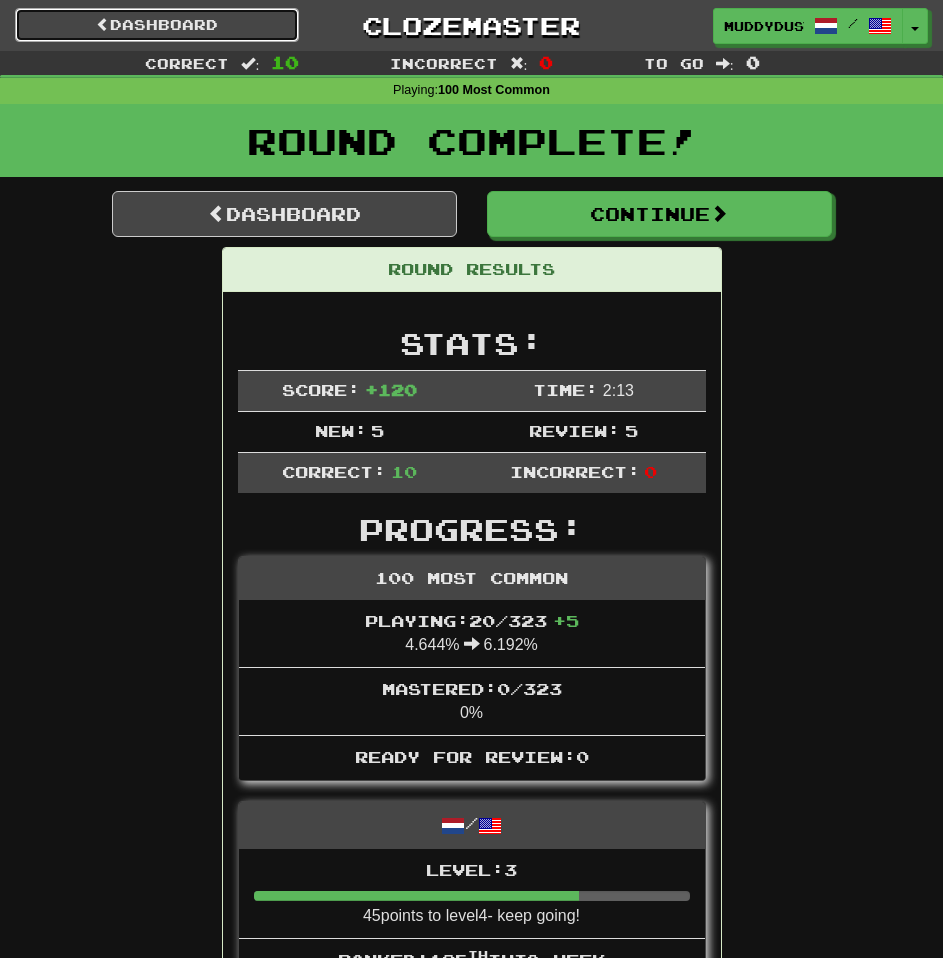 click on "Dashboard" at bounding box center [157, 25] 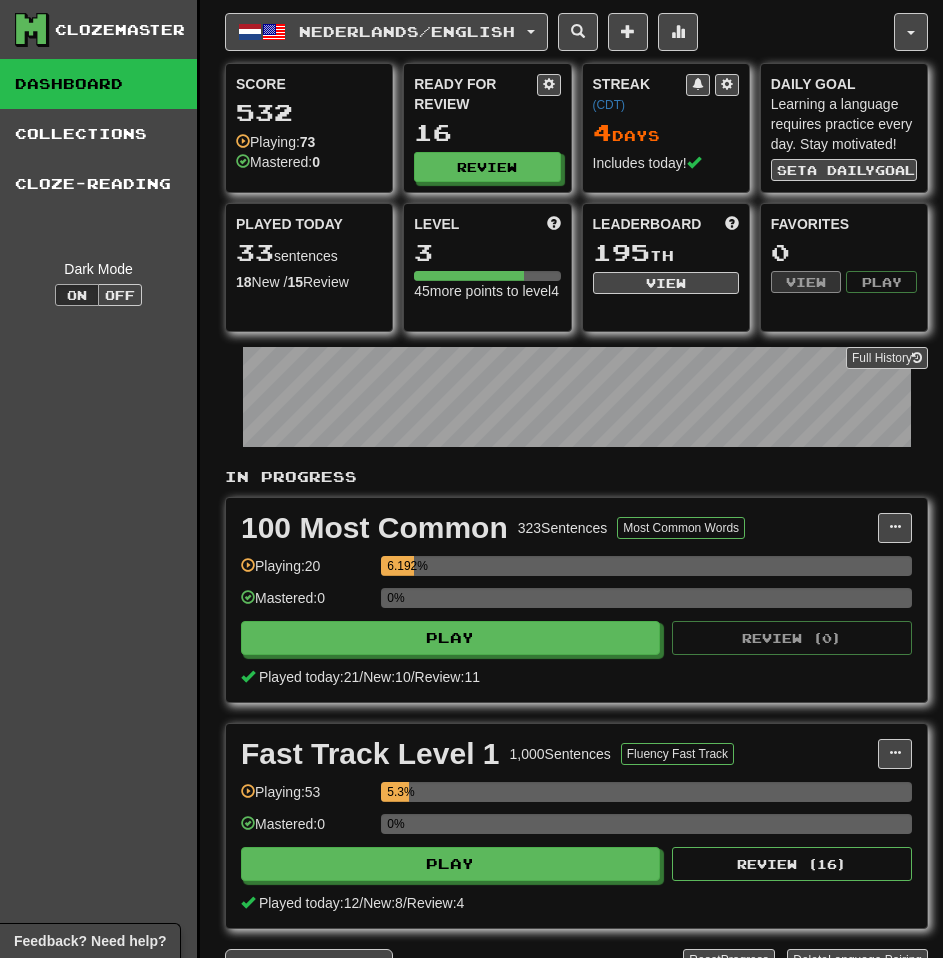 scroll, scrollTop: 0, scrollLeft: 0, axis: both 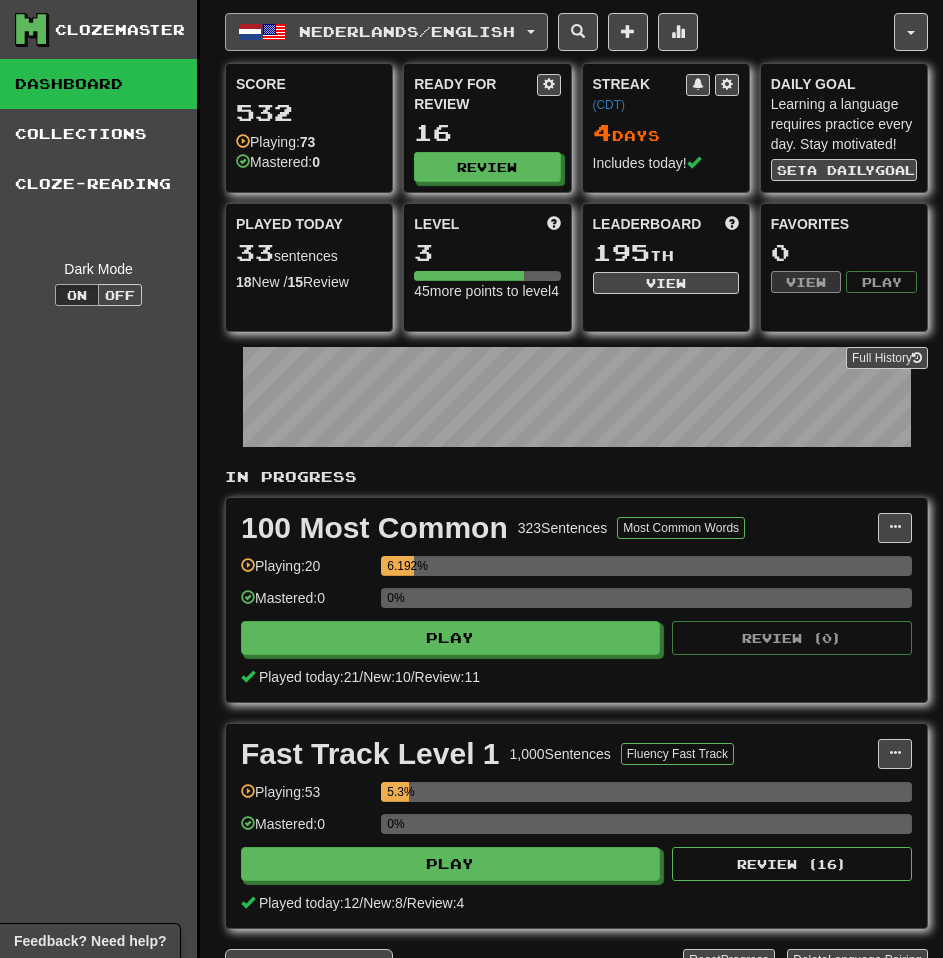 click on "Nederlands  /  English" at bounding box center [407, 31] 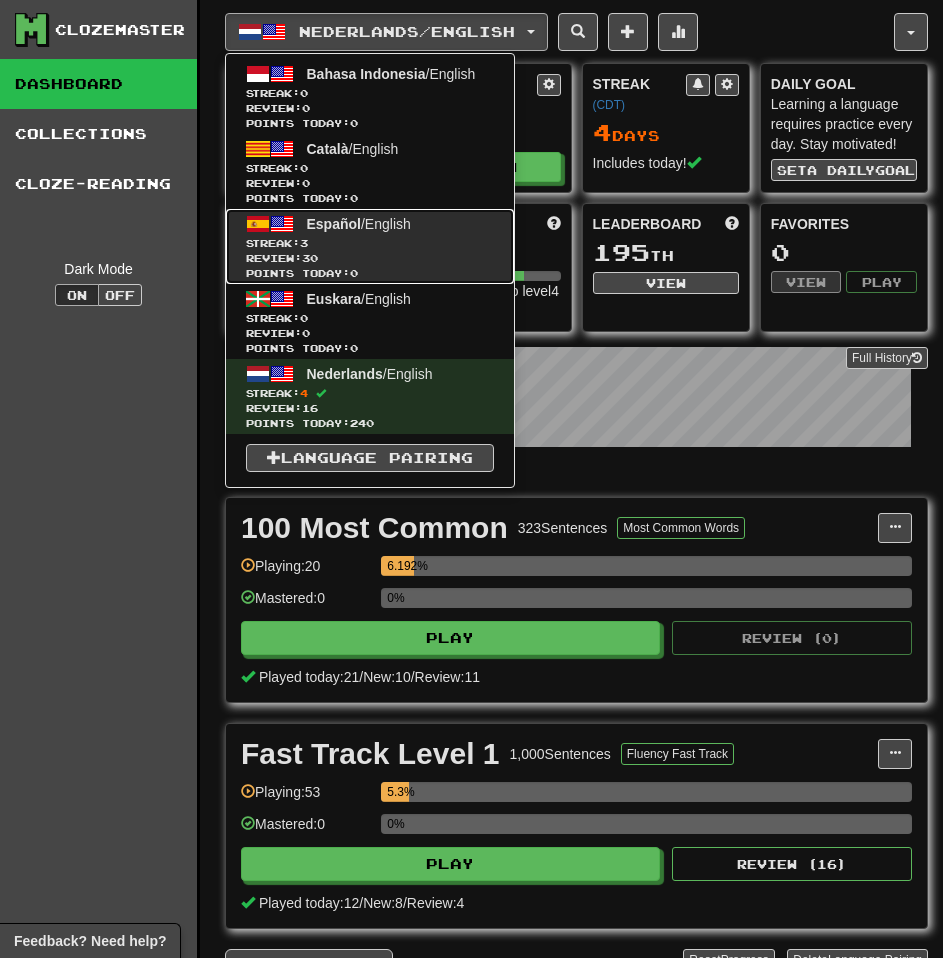 click on "Streak:  3" at bounding box center (370, 243) 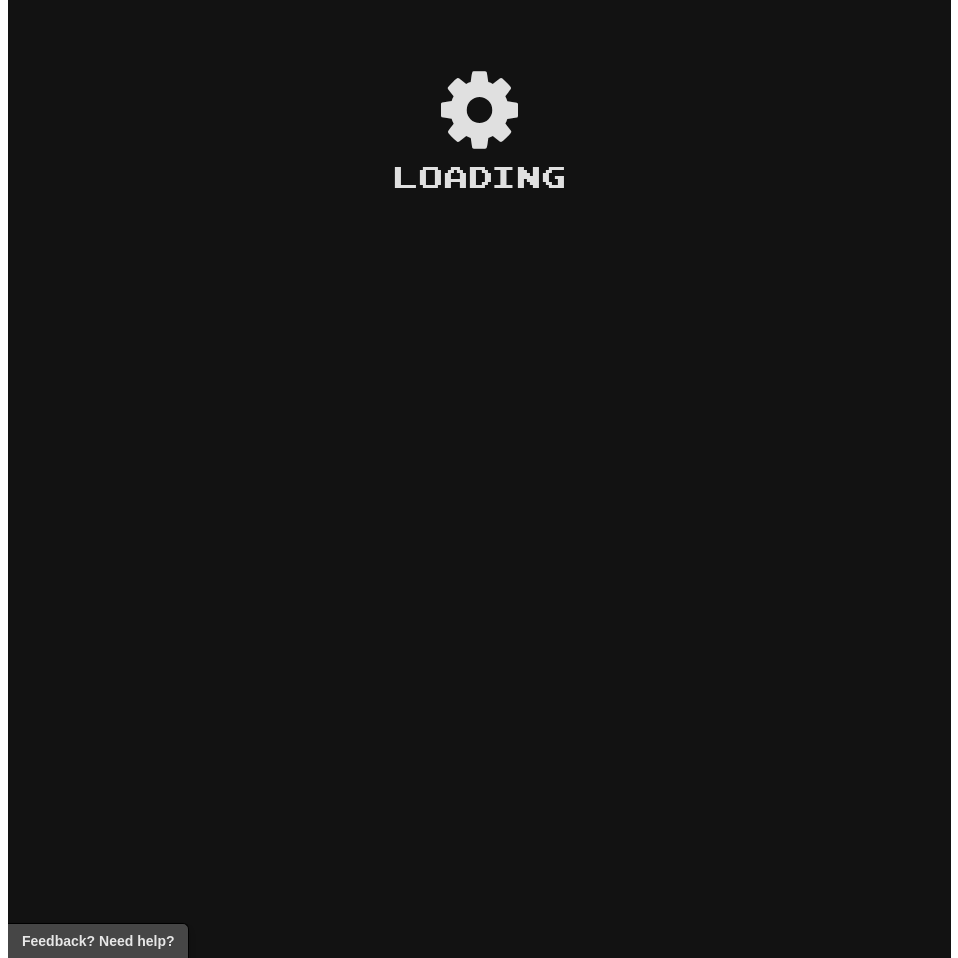 scroll, scrollTop: 0, scrollLeft: 0, axis: both 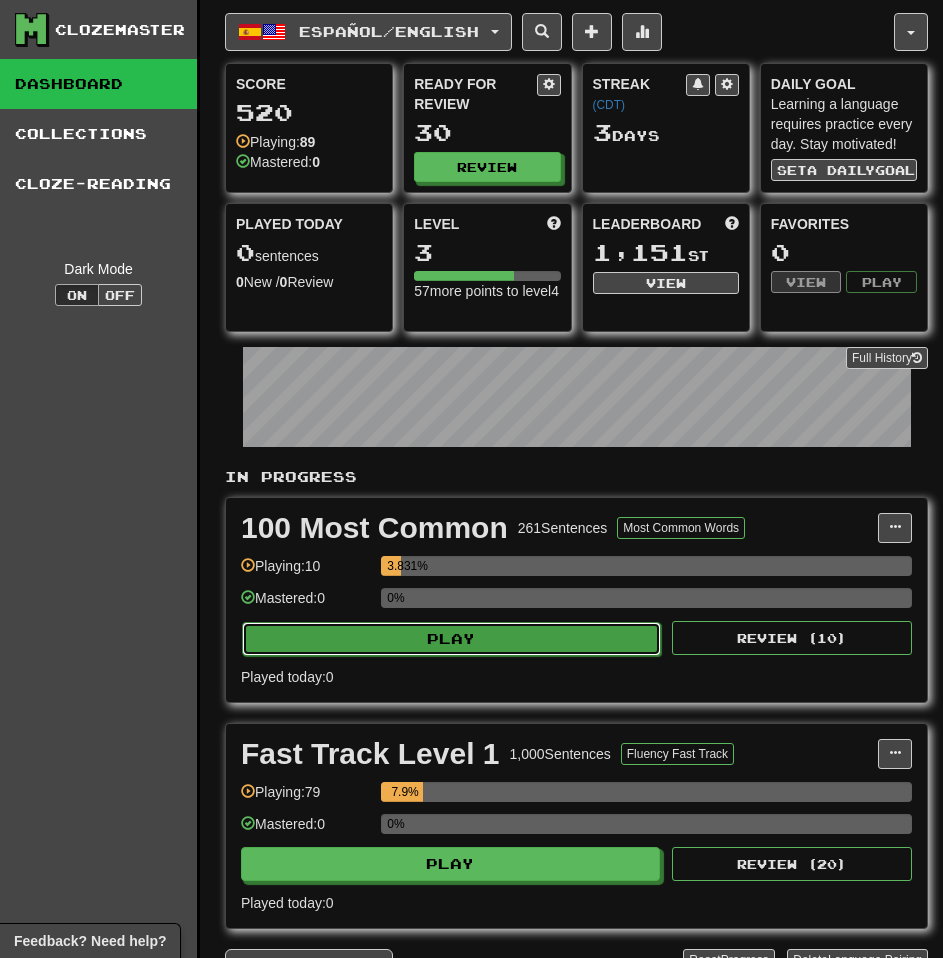 click on "Play" at bounding box center [451, 639] 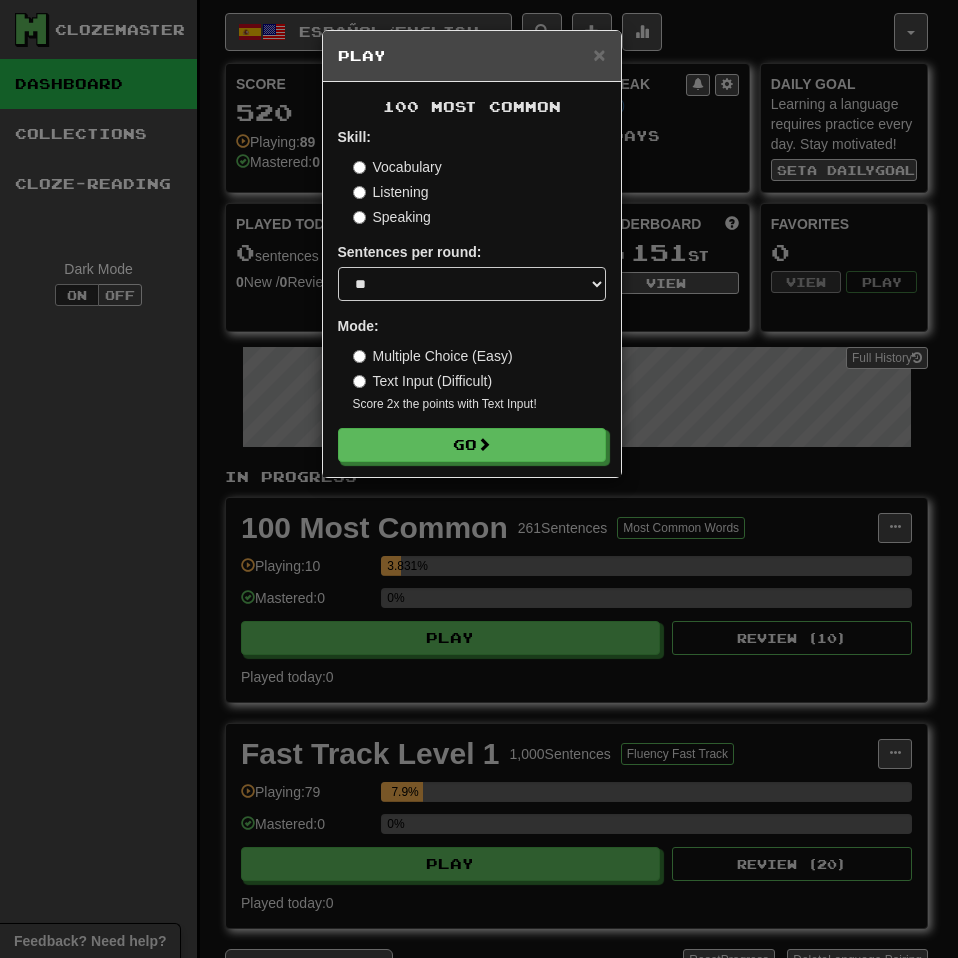 click on "Listening" at bounding box center [391, 192] 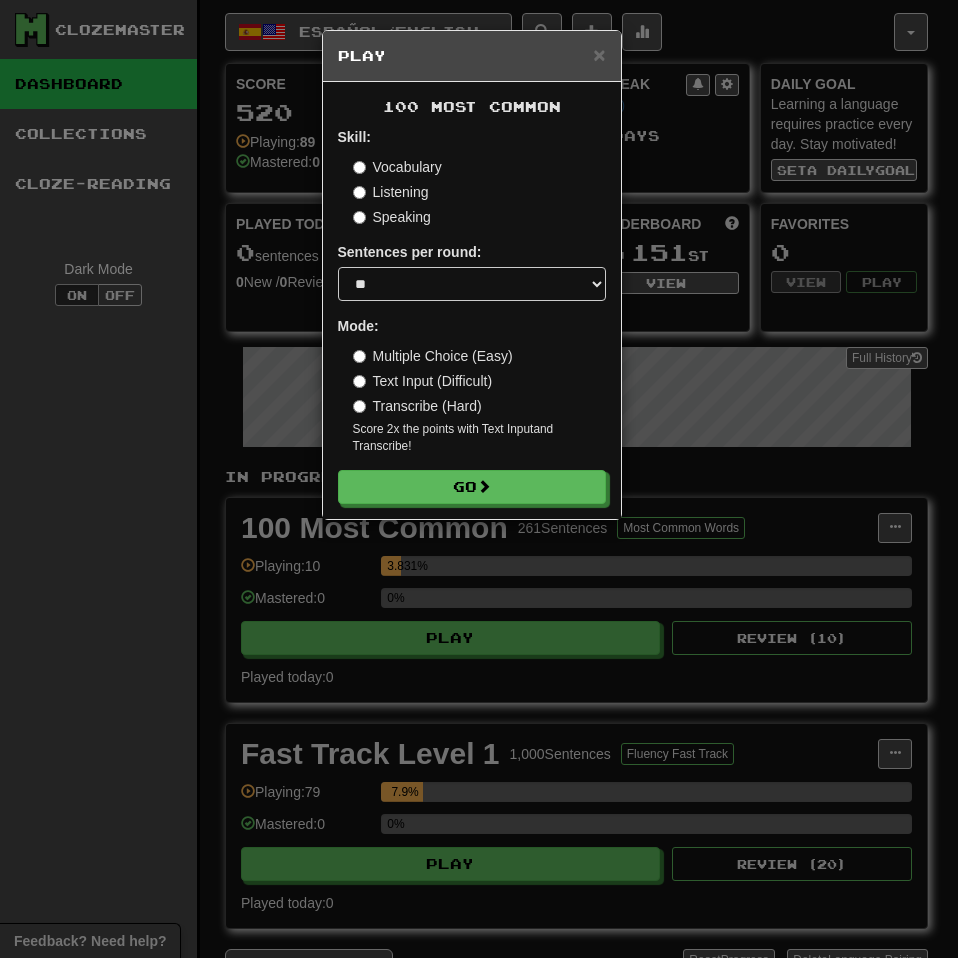 click on "Text Input (Difficult)" at bounding box center (423, 381) 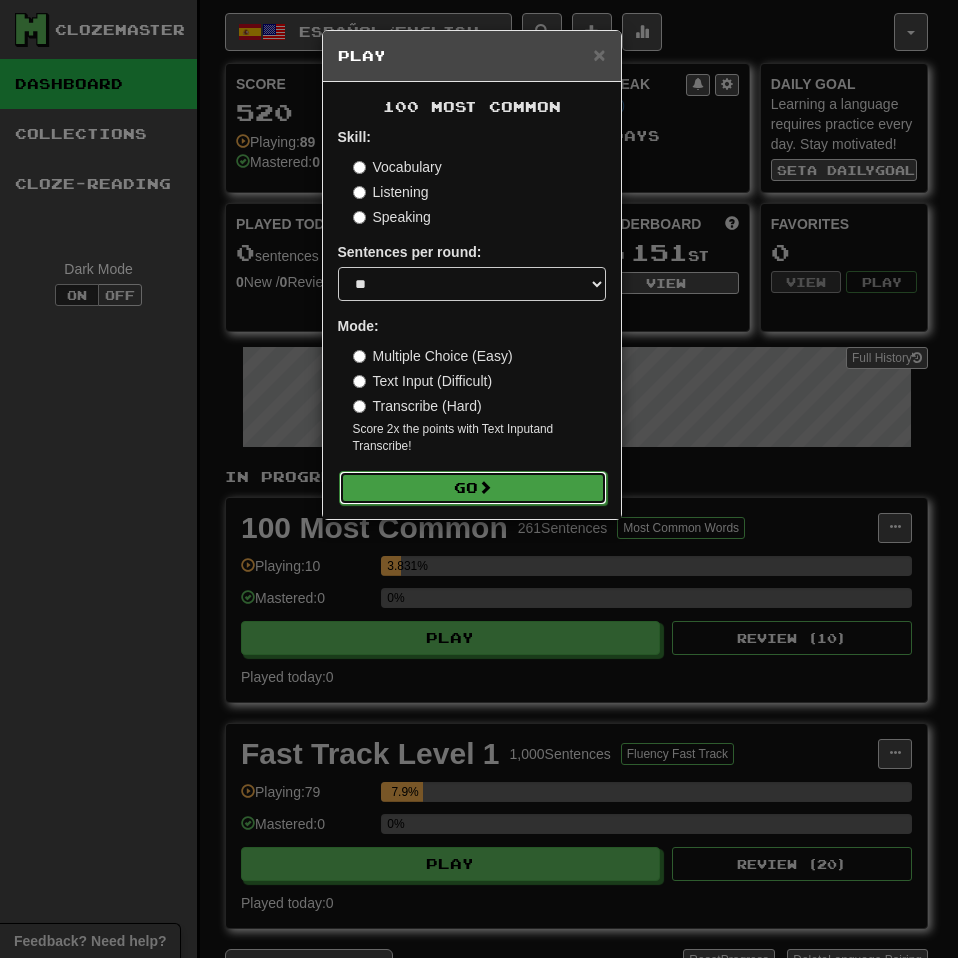 click on "Go" at bounding box center [473, 488] 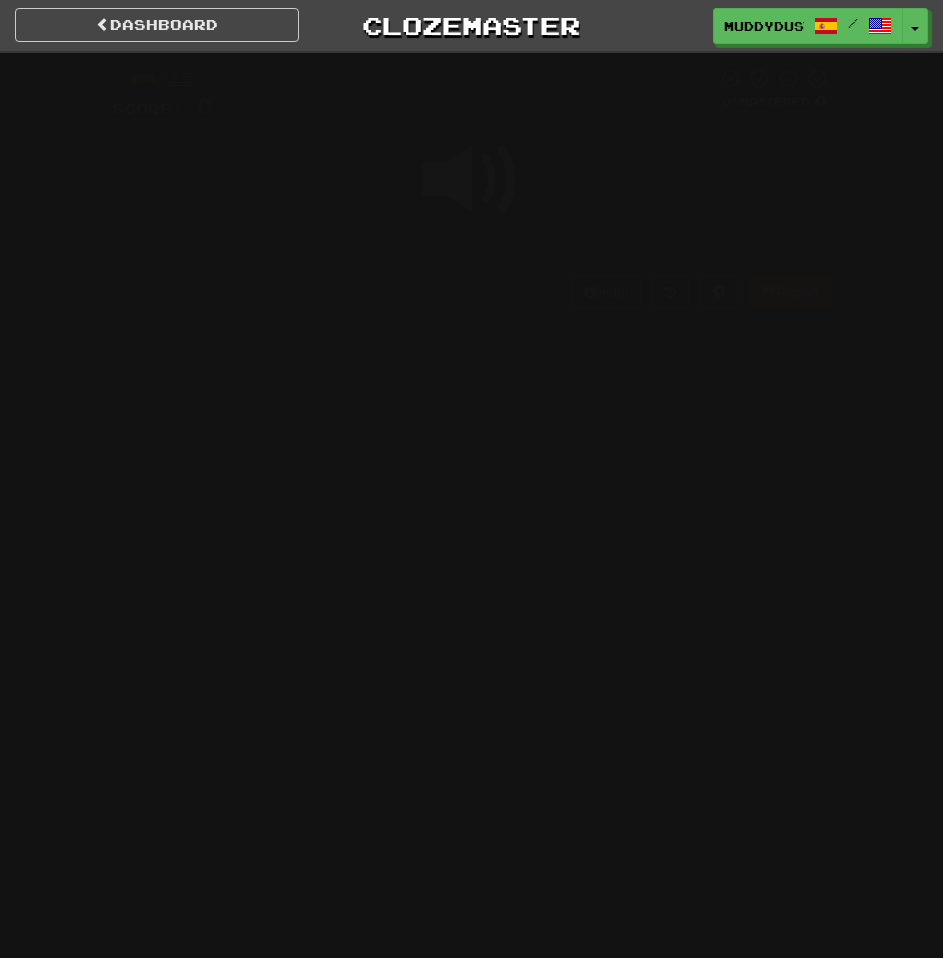 scroll, scrollTop: 0, scrollLeft: 0, axis: both 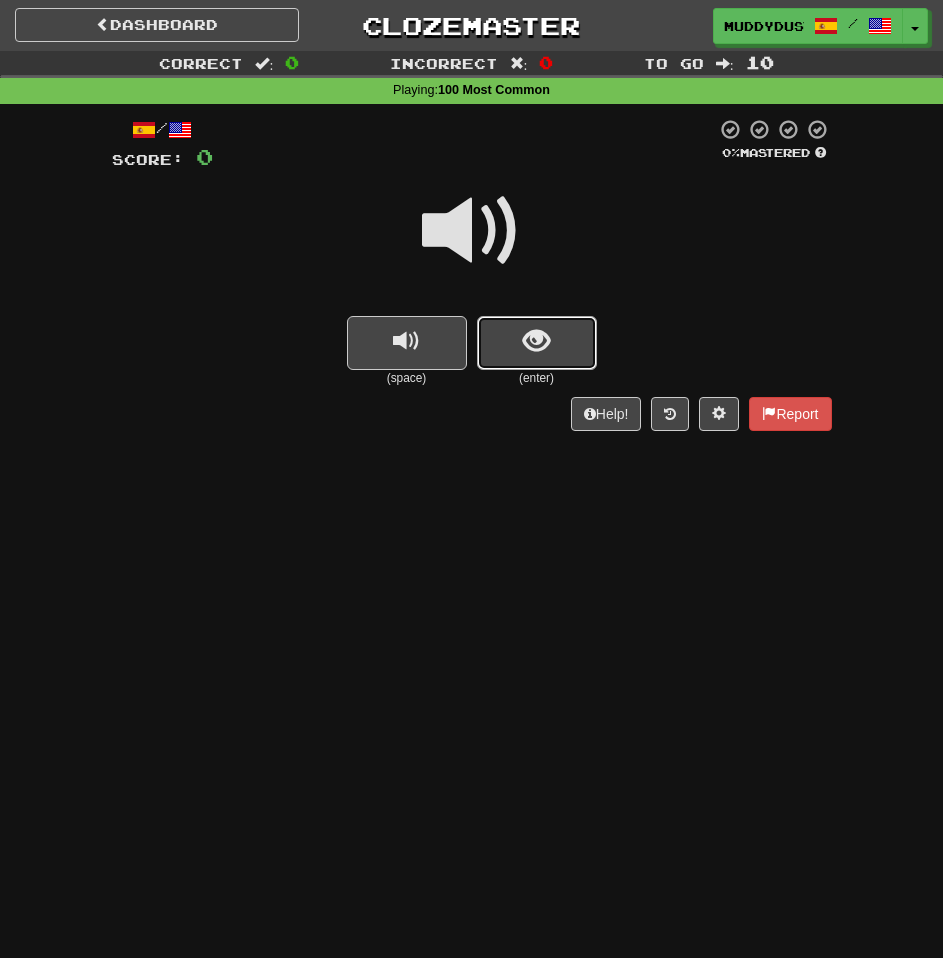 click at bounding box center (536, 341) 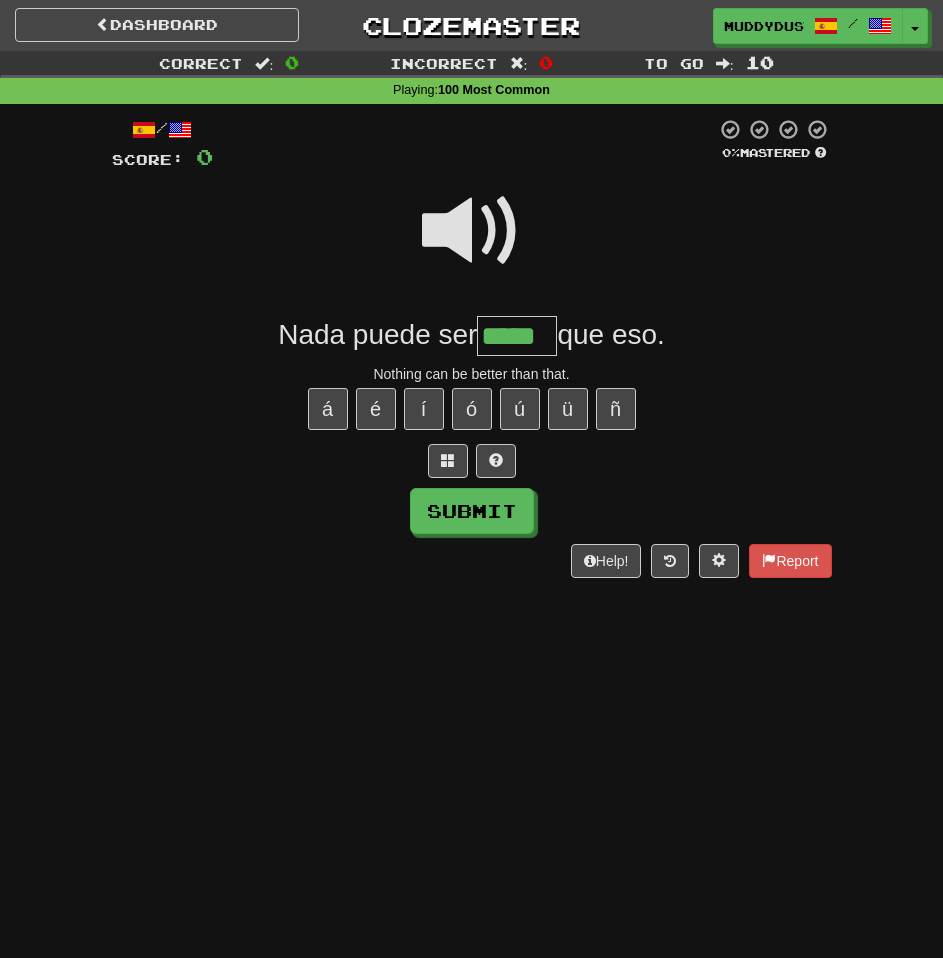 type on "*****" 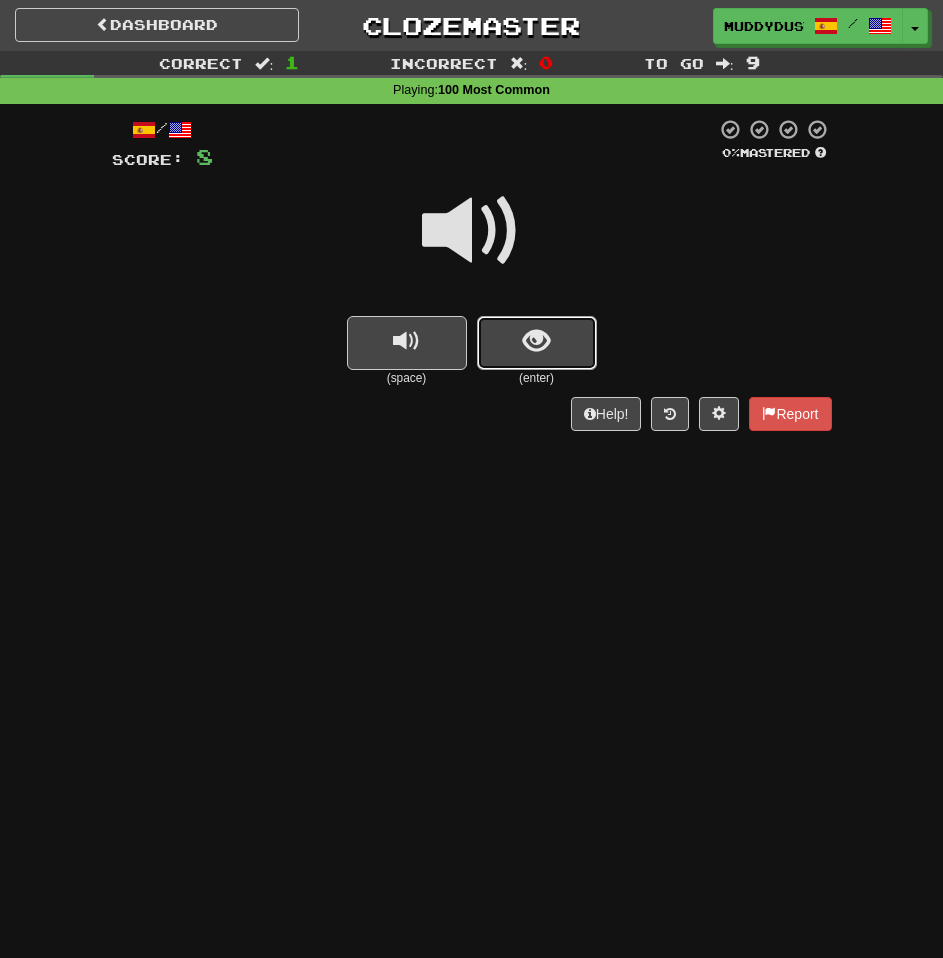 click at bounding box center (536, 341) 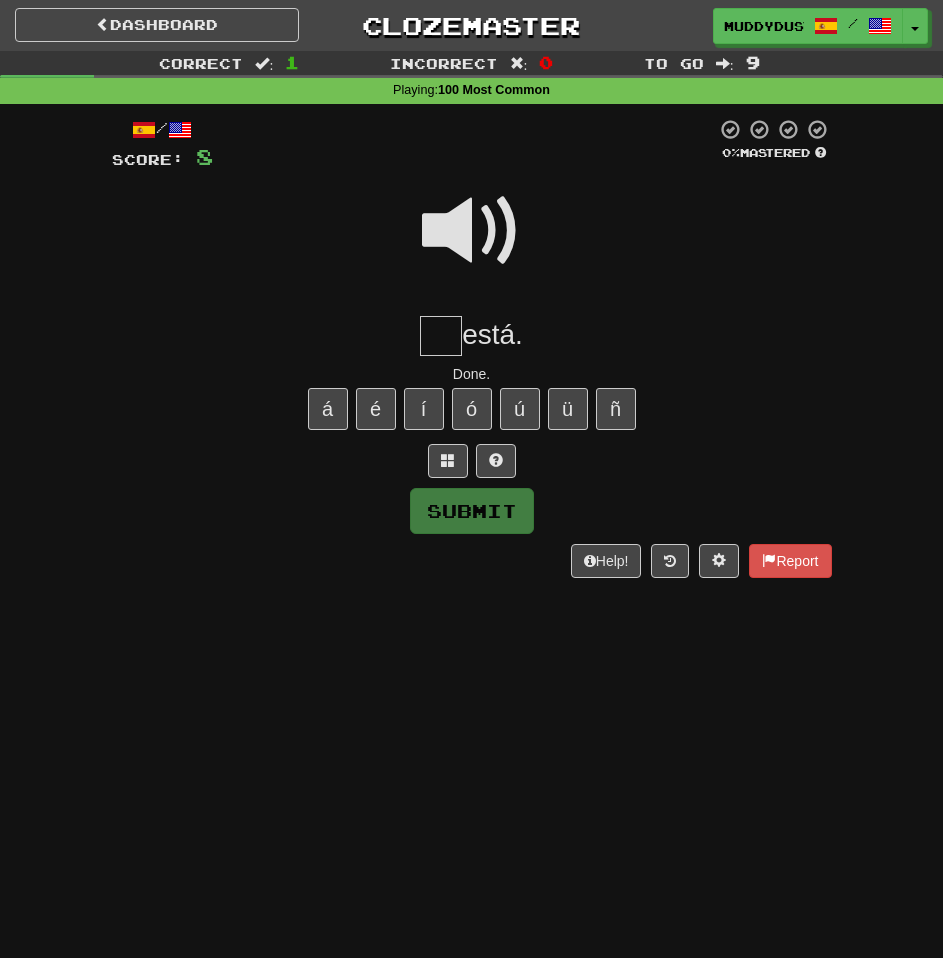 click at bounding box center (472, 231) 